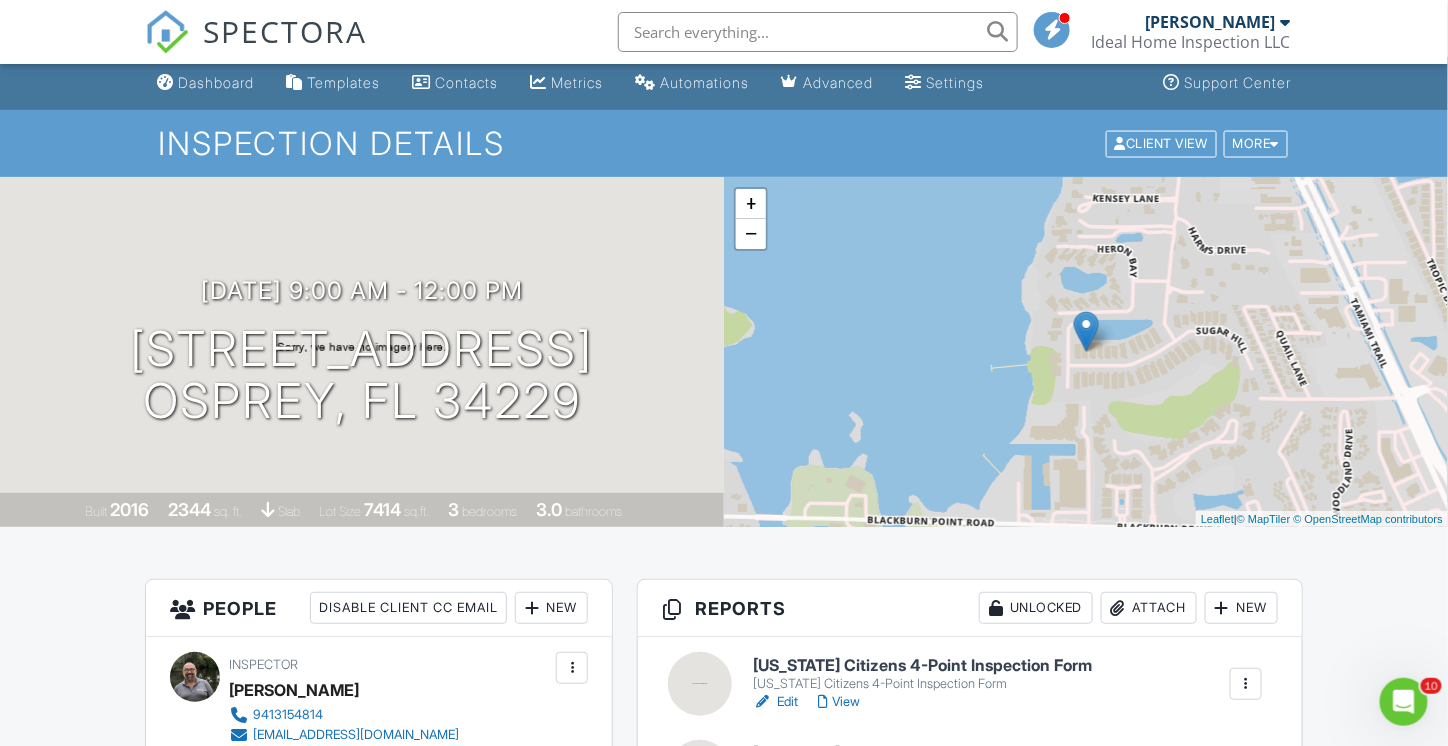 scroll, scrollTop: 0, scrollLeft: 0, axis: both 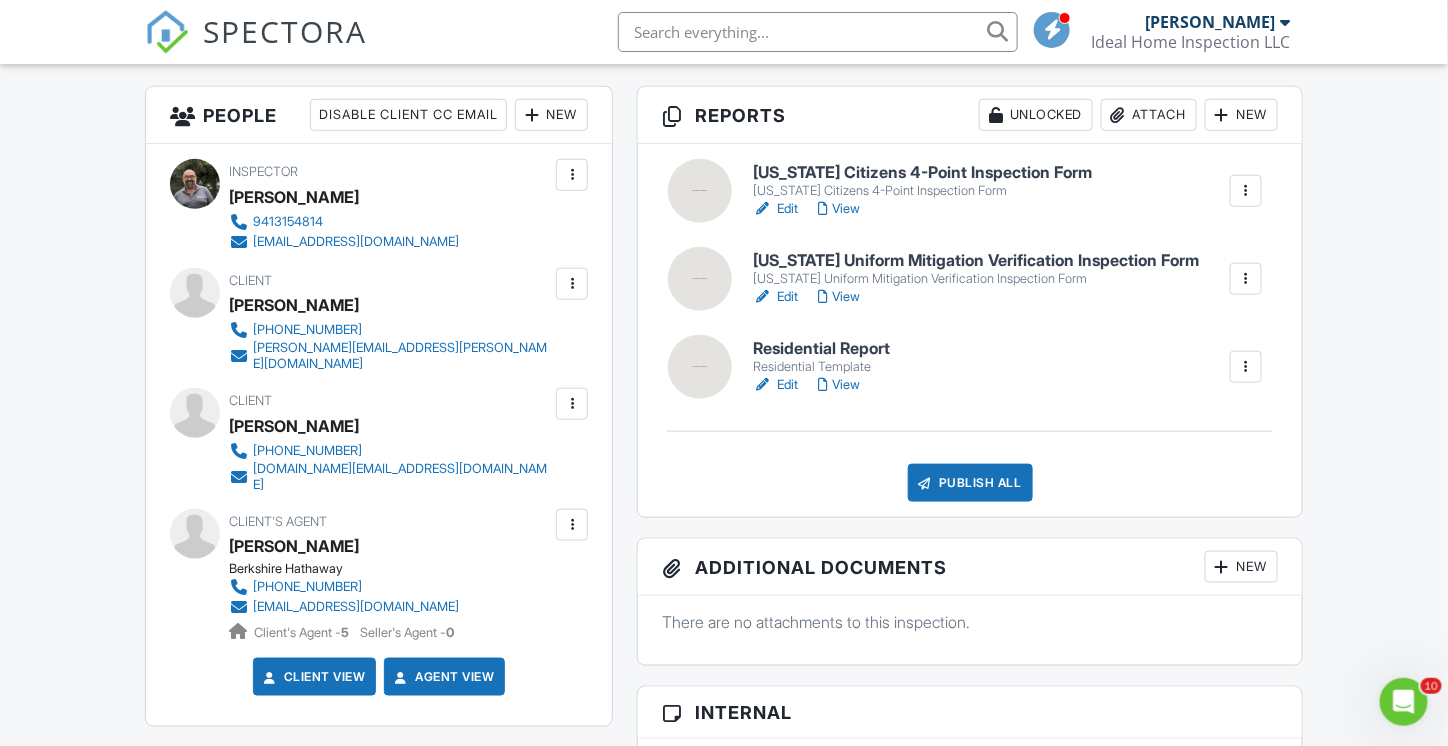 click on "Residential Report" at bounding box center [821, 349] 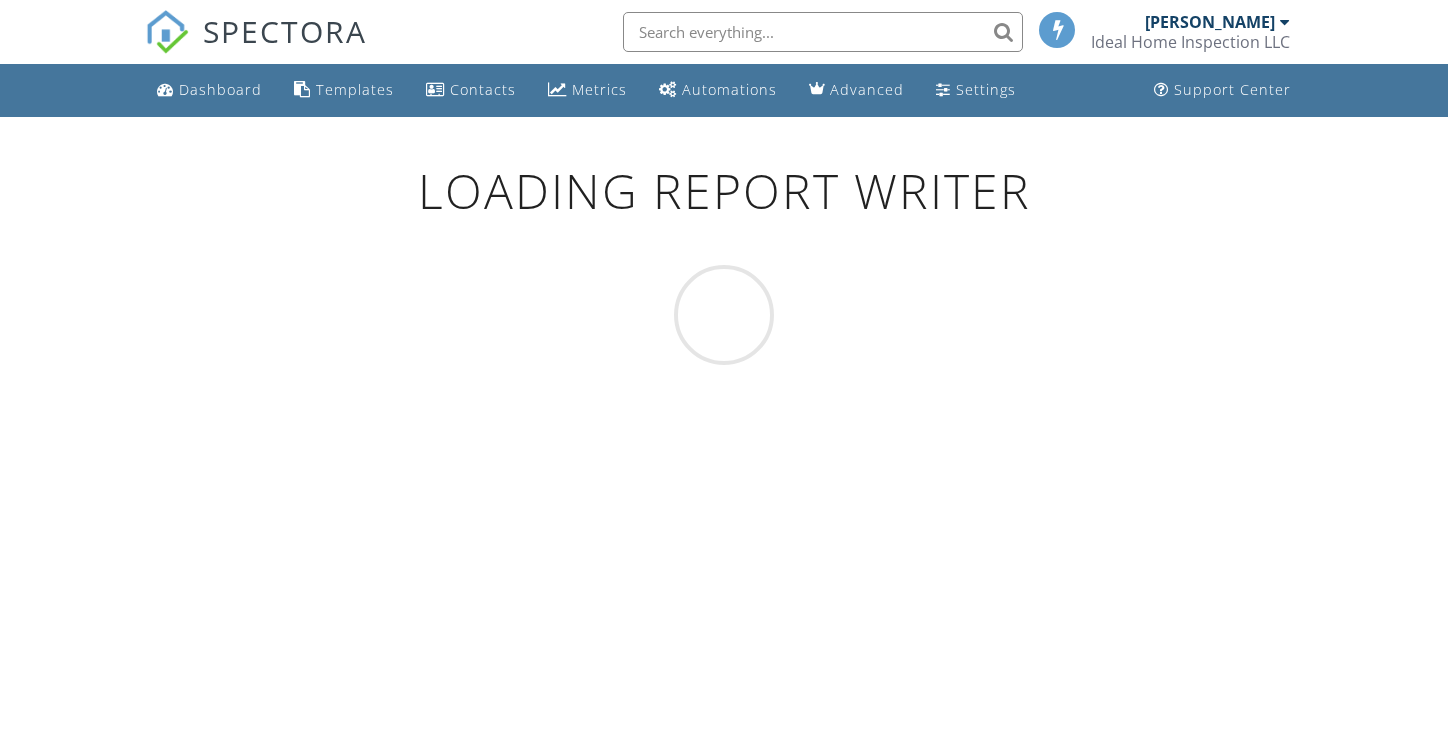 scroll, scrollTop: 0, scrollLeft: 0, axis: both 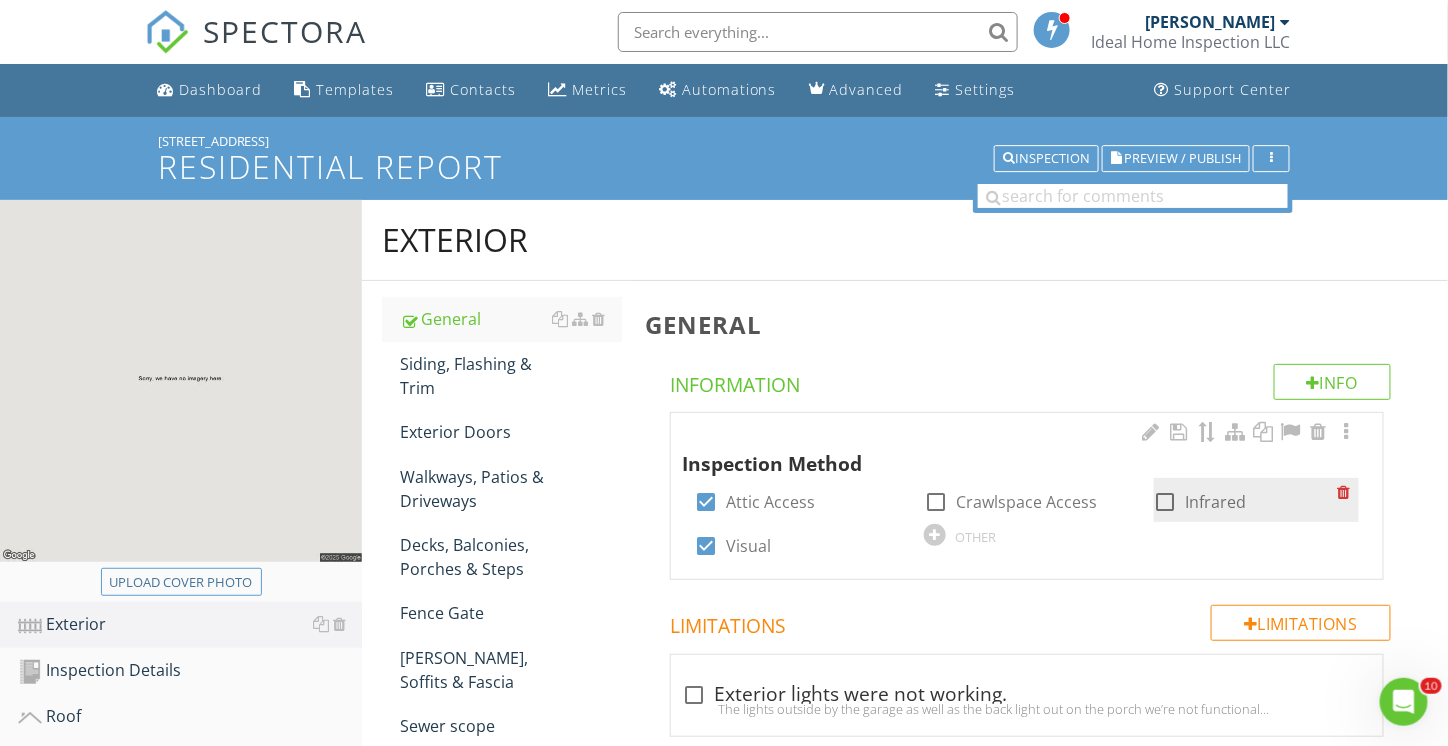 click at bounding box center (1166, 502) 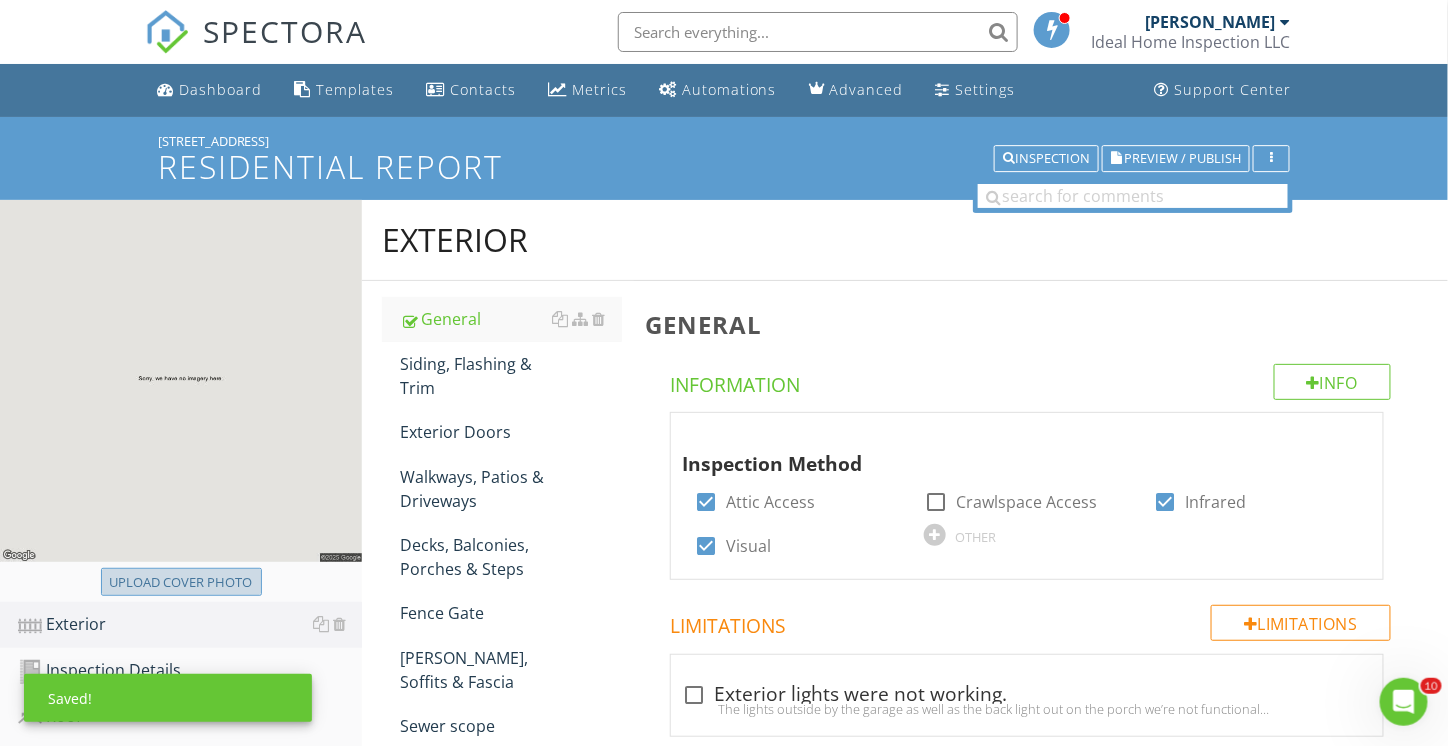 click on "Upload cover photo" at bounding box center [181, 583] 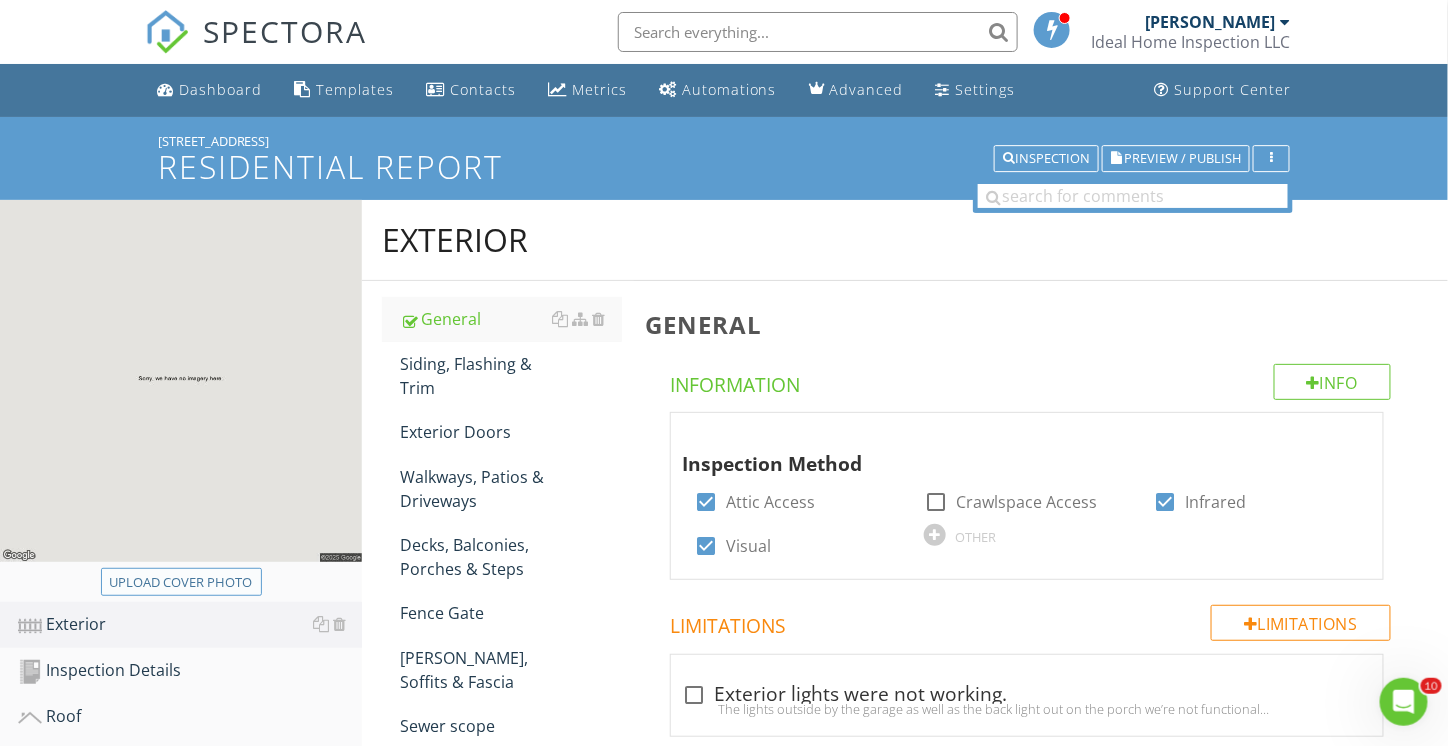 type on "C:\fakepath\P7120002.JPG" 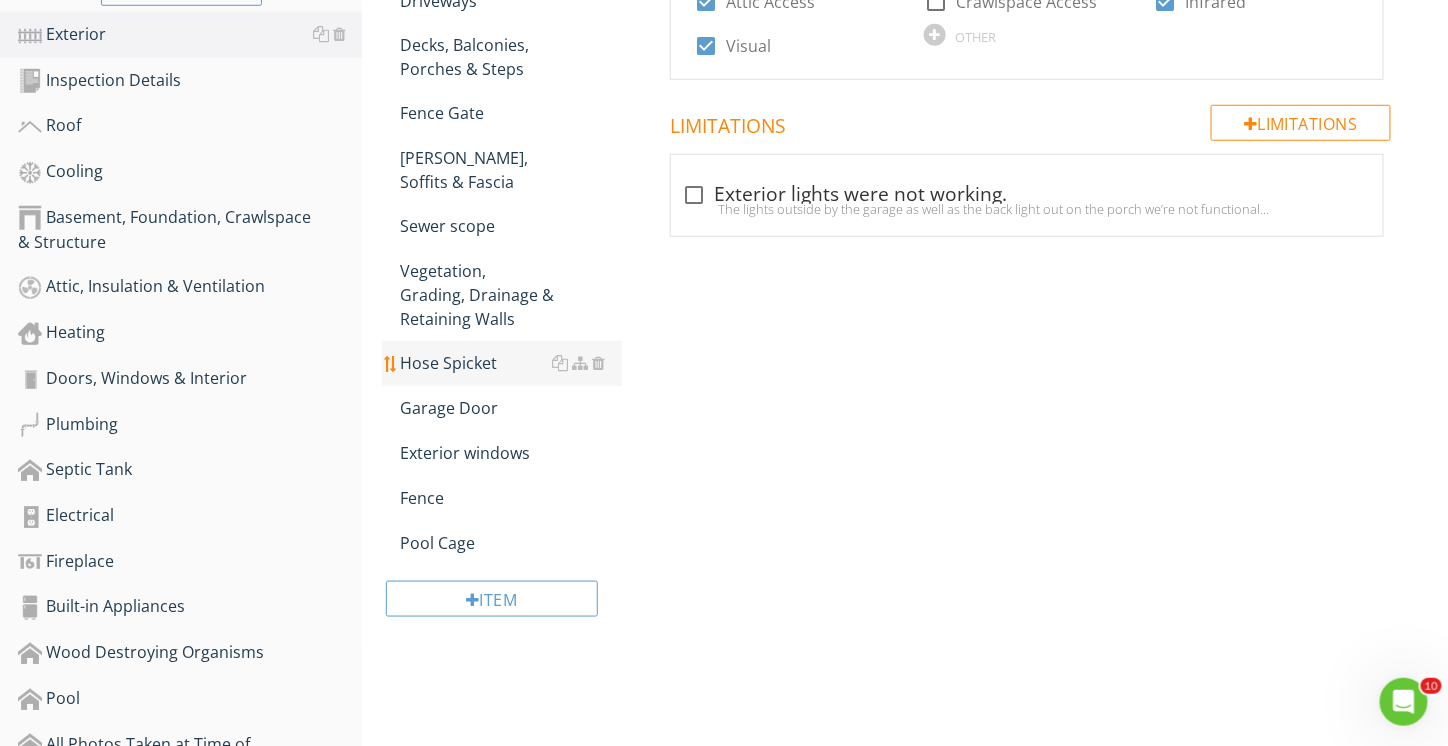 scroll, scrollTop: 600, scrollLeft: 0, axis: vertical 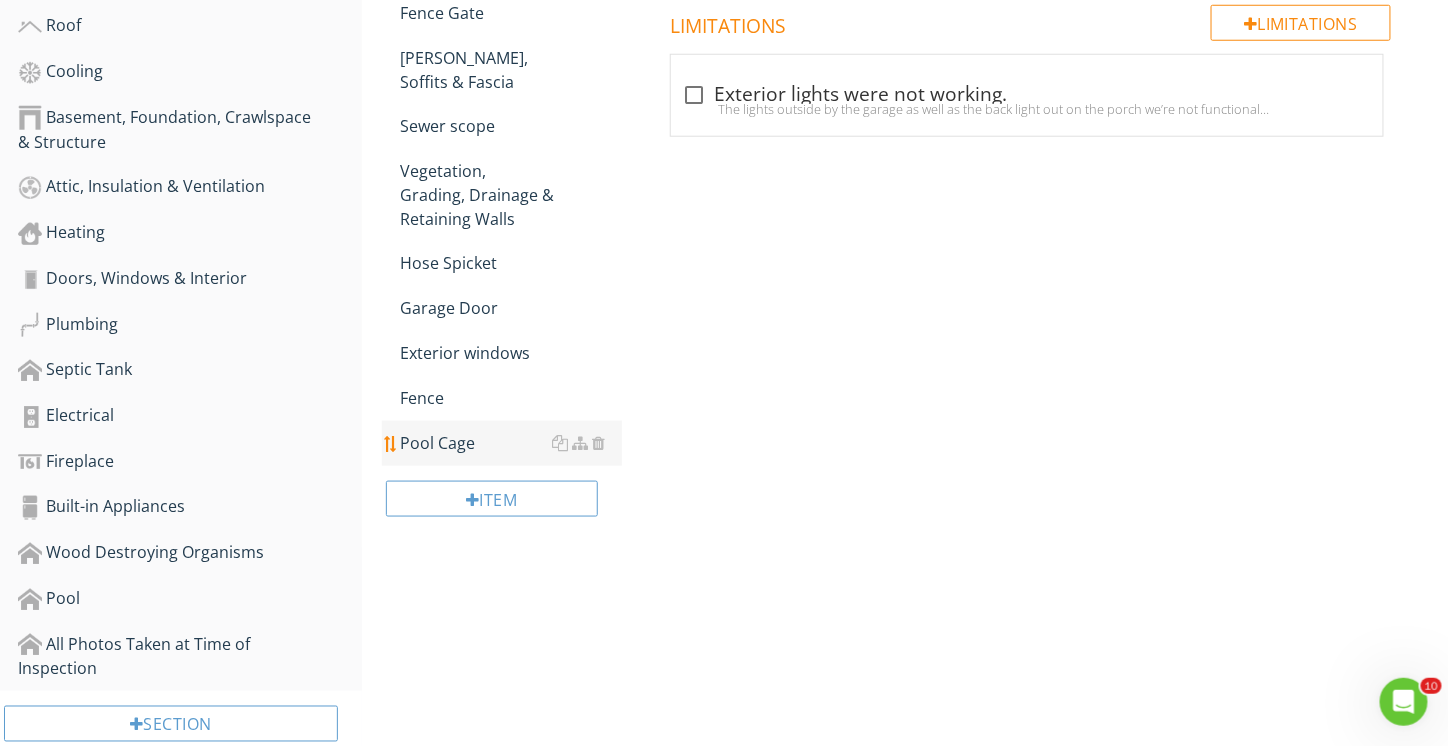 click on "Pool Cage" at bounding box center (511, 443) 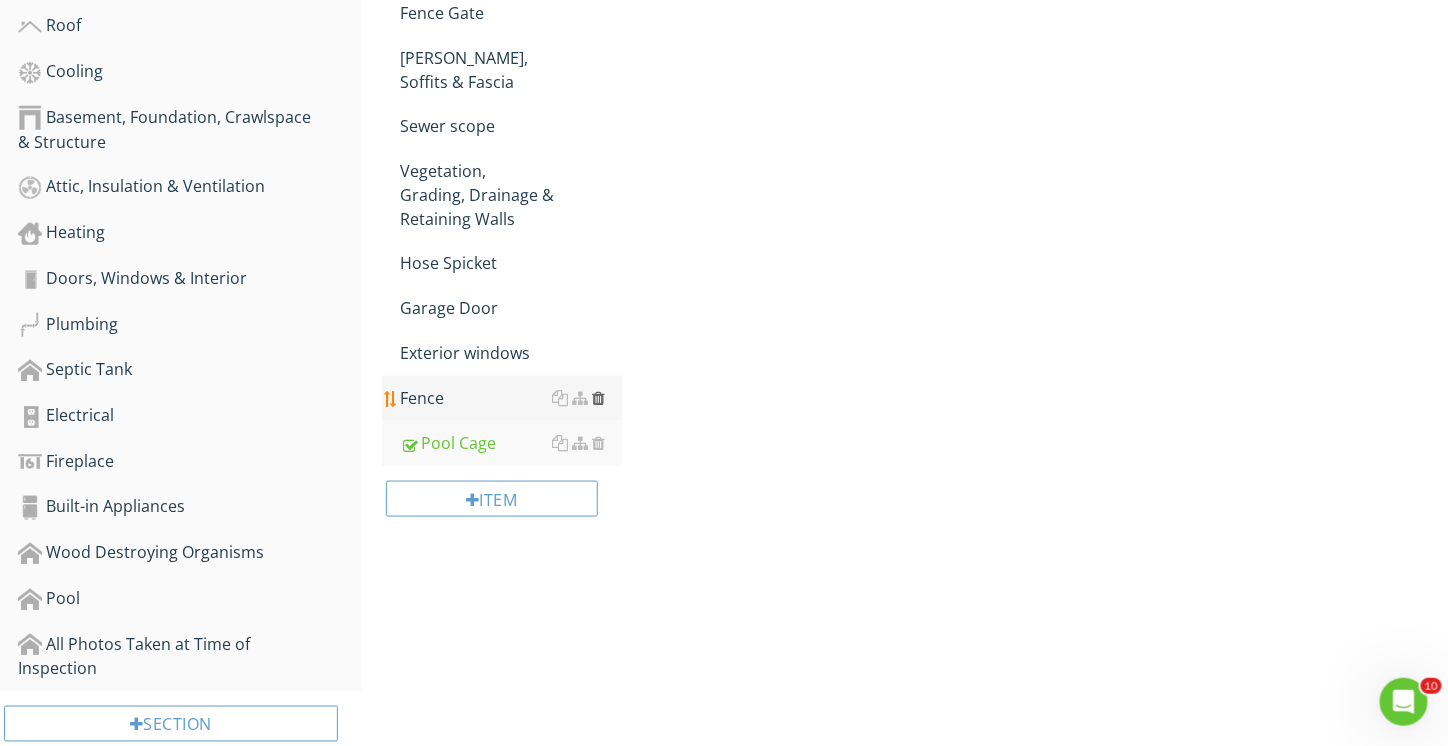 click at bounding box center [599, 398] 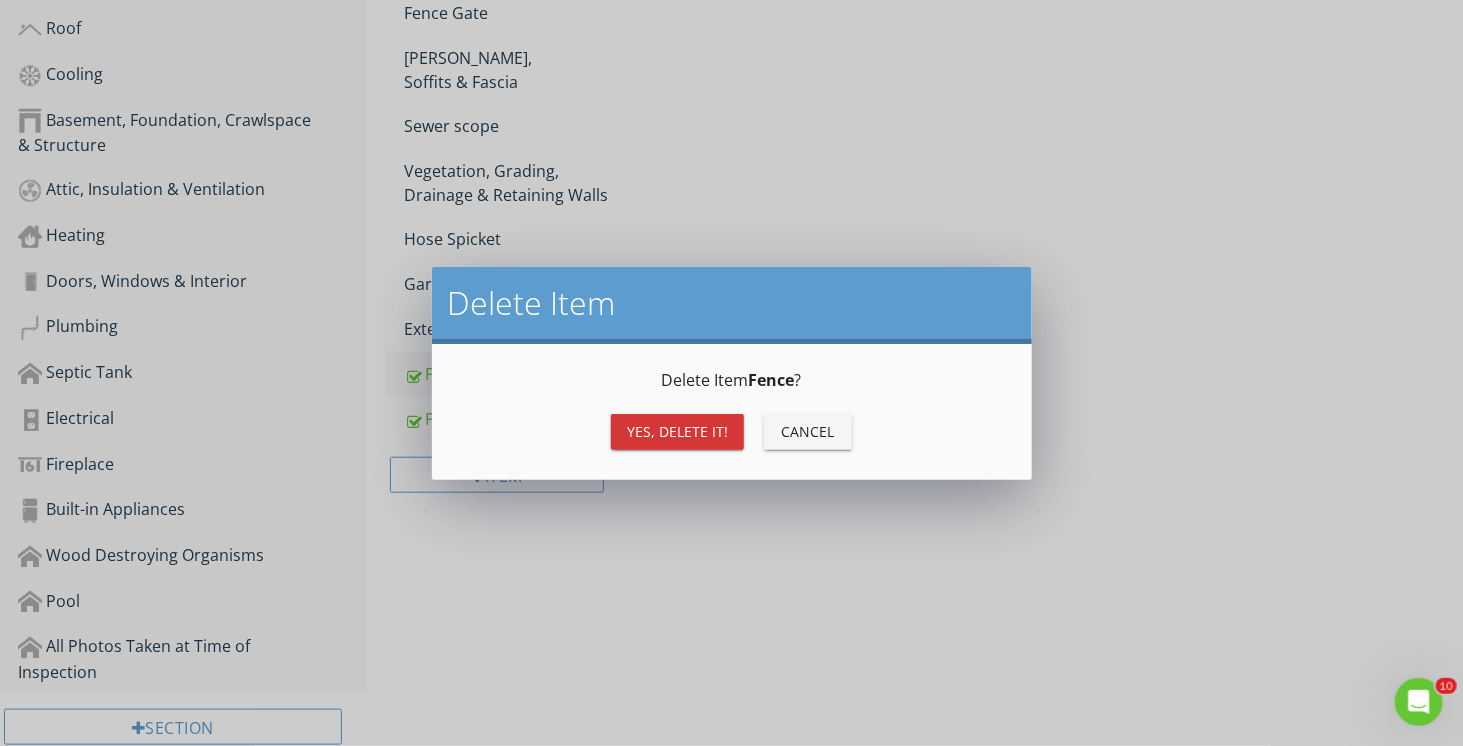 click on "Yes, Delete it!" at bounding box center (677, 431) 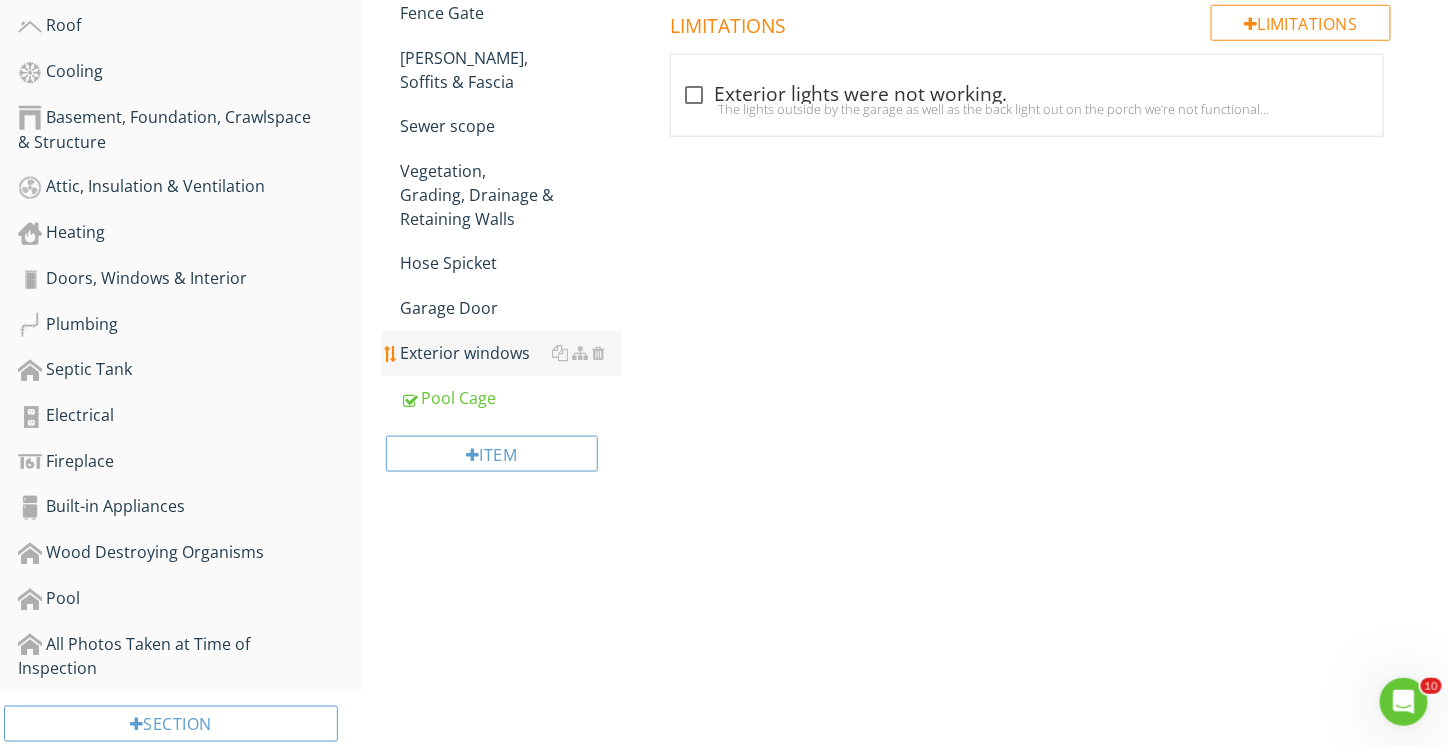click on "Exterior windows" at bounding box center [511, 353] 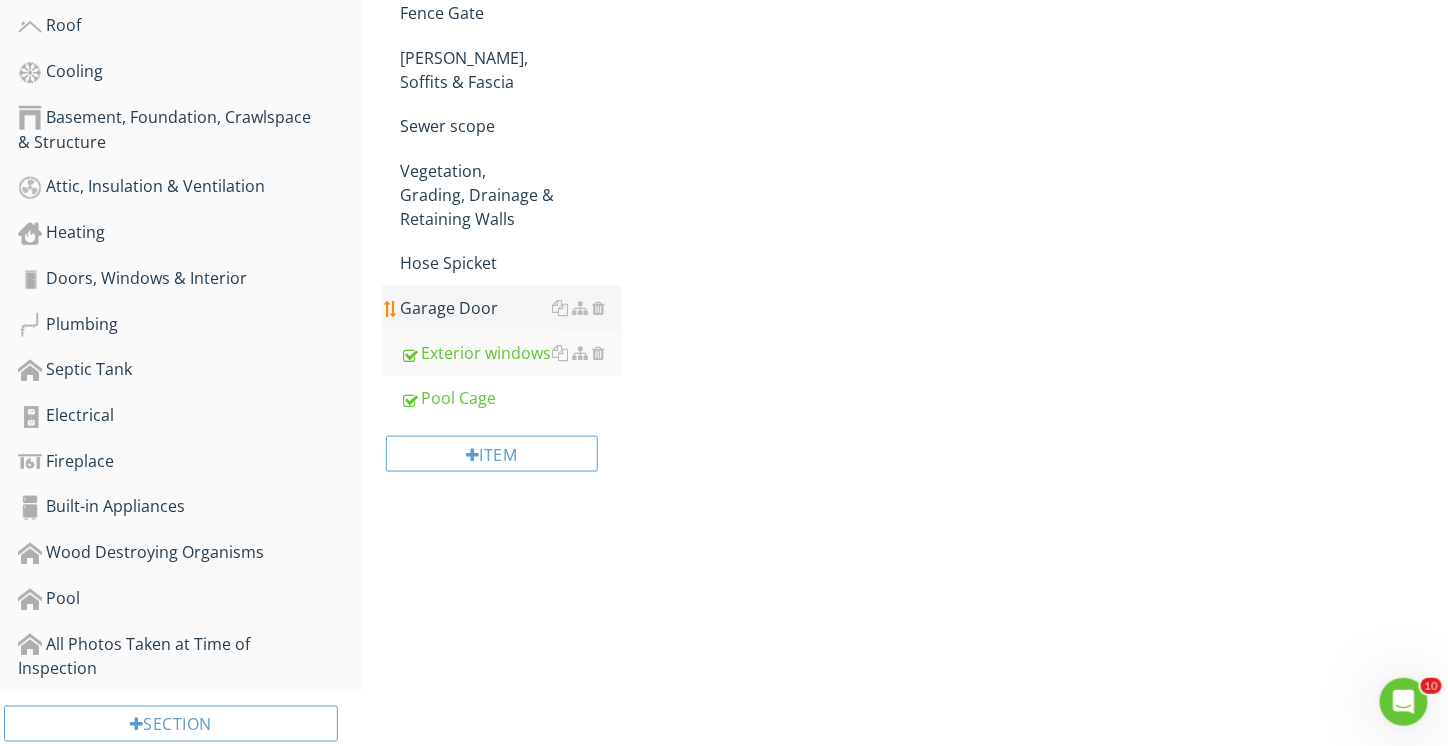 click on "Garage Door" at bounding box center [511, 308] 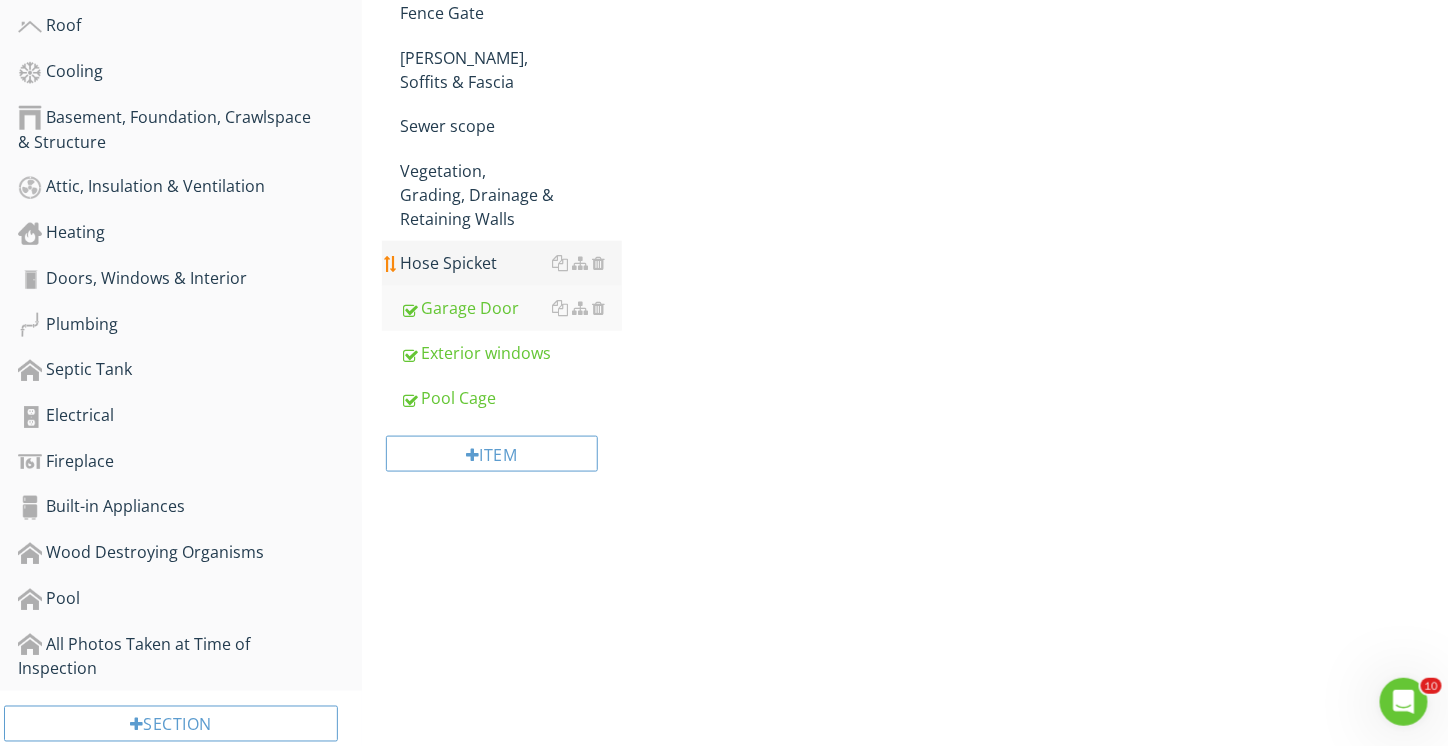 click on "Hose Spicket" at bounding box center (511, 263) 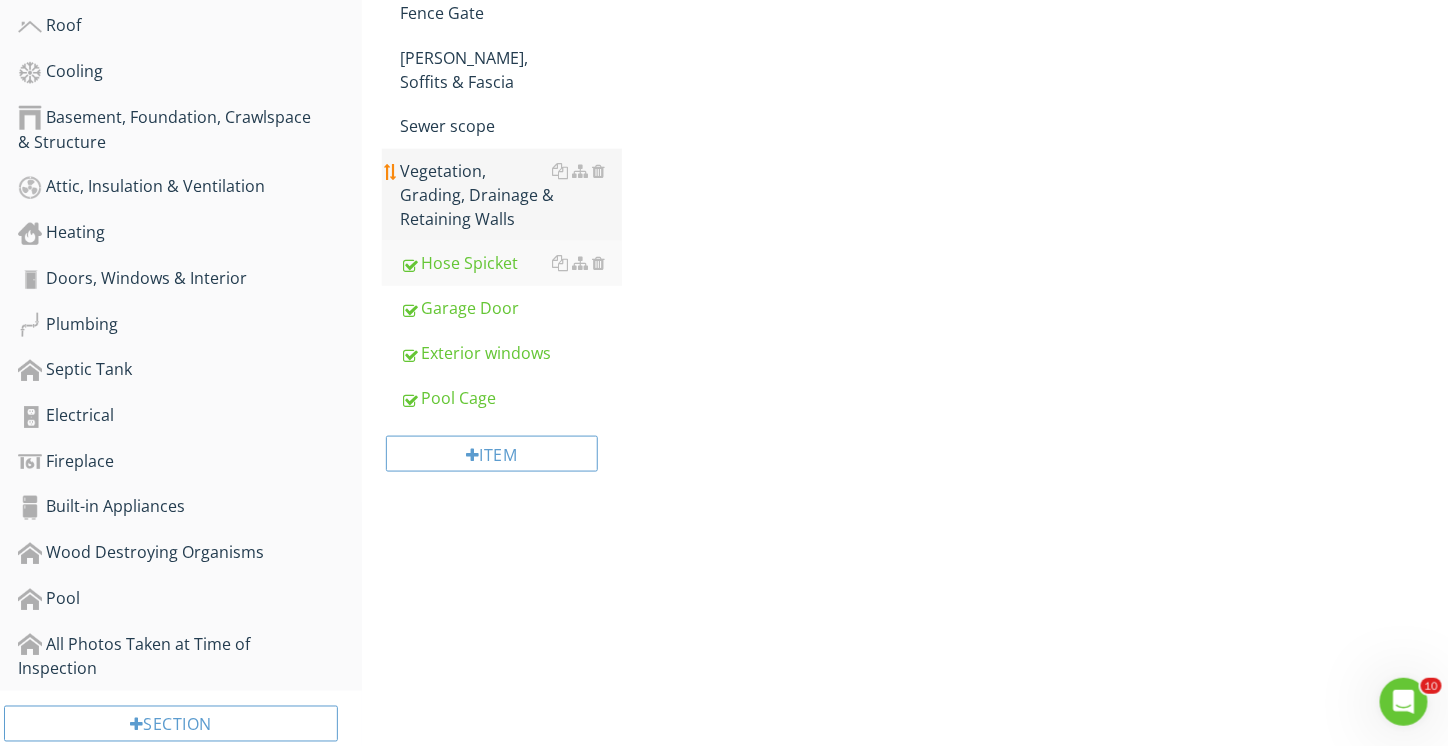 click on "Vegetation, Grading, Drainage & Retaining Walls" at bounding box center (511, 195) 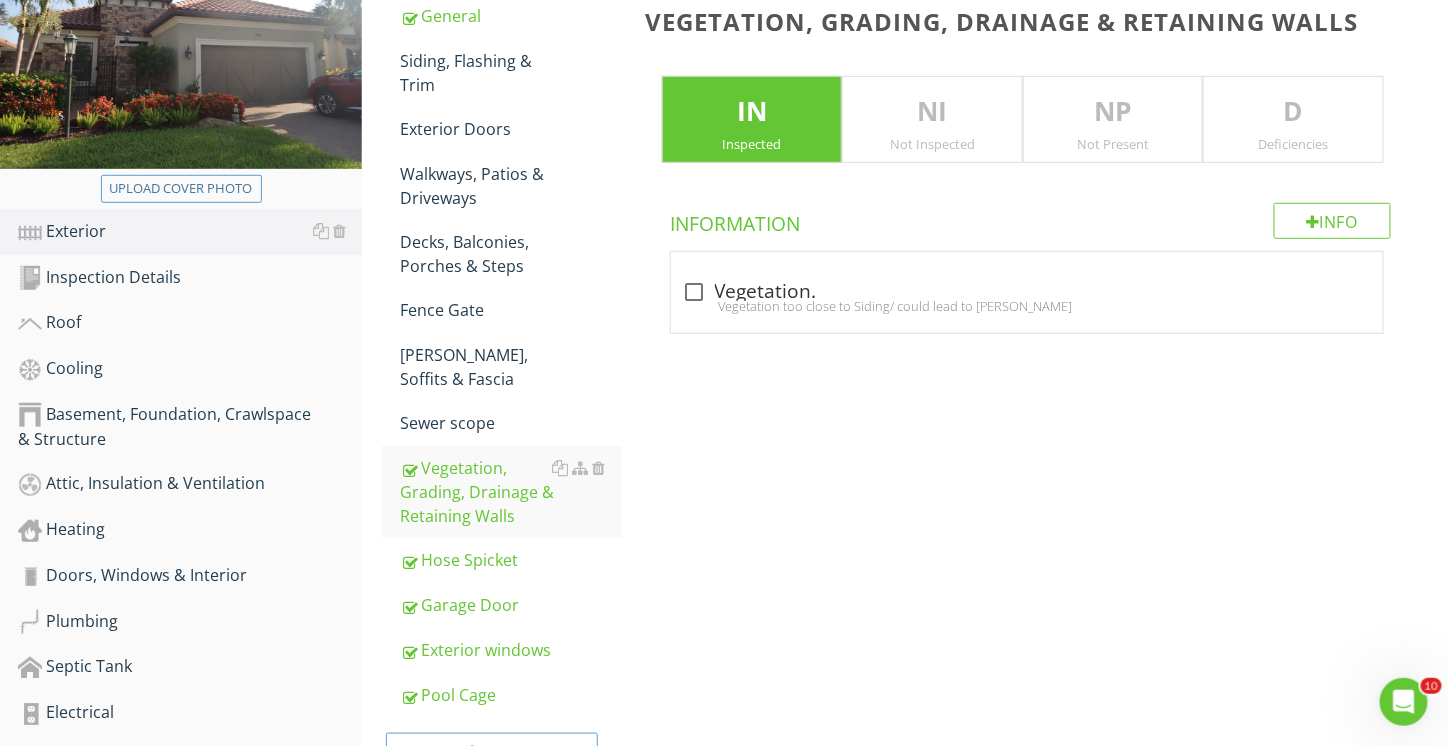 scroll, scrollTop: 300, scrollLeft: 0, axis: vertical 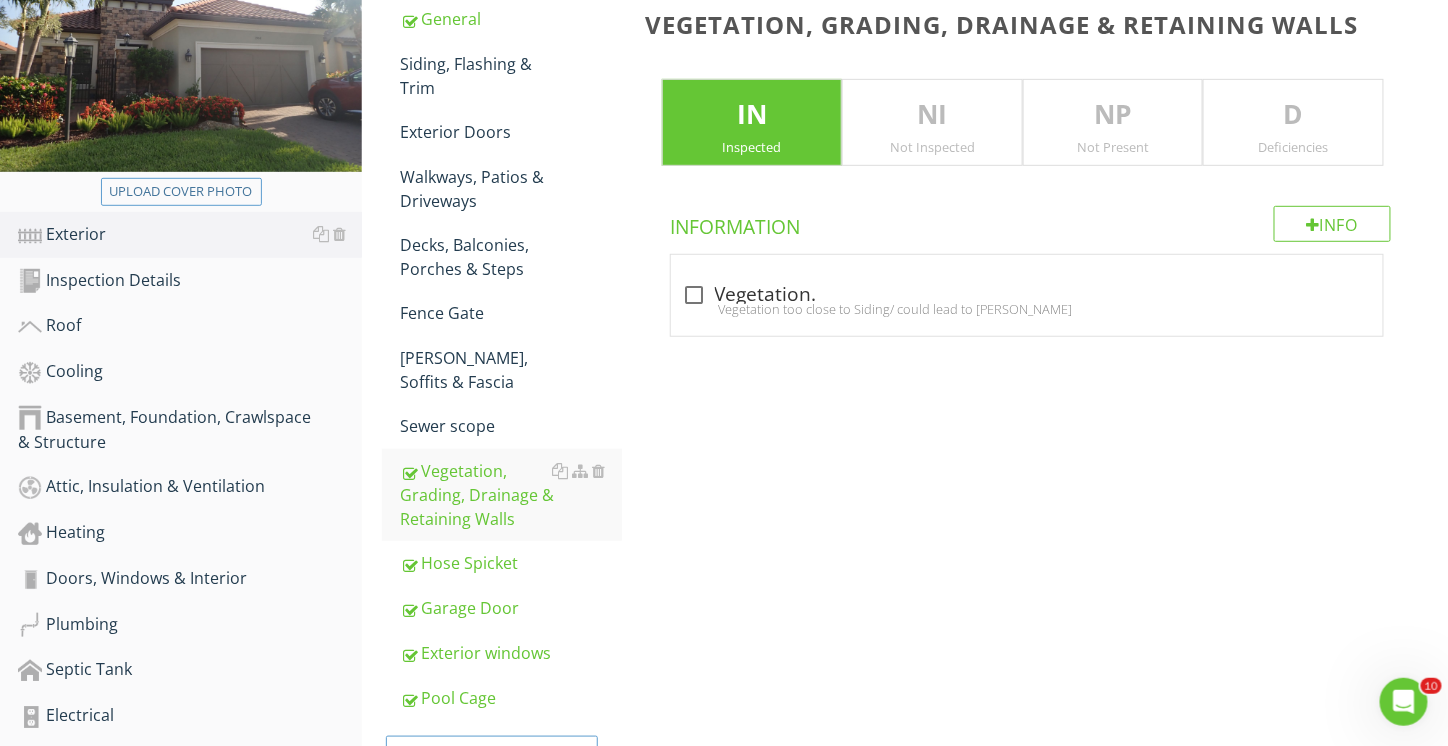 click on "D" at bounding box center (1293, 115) 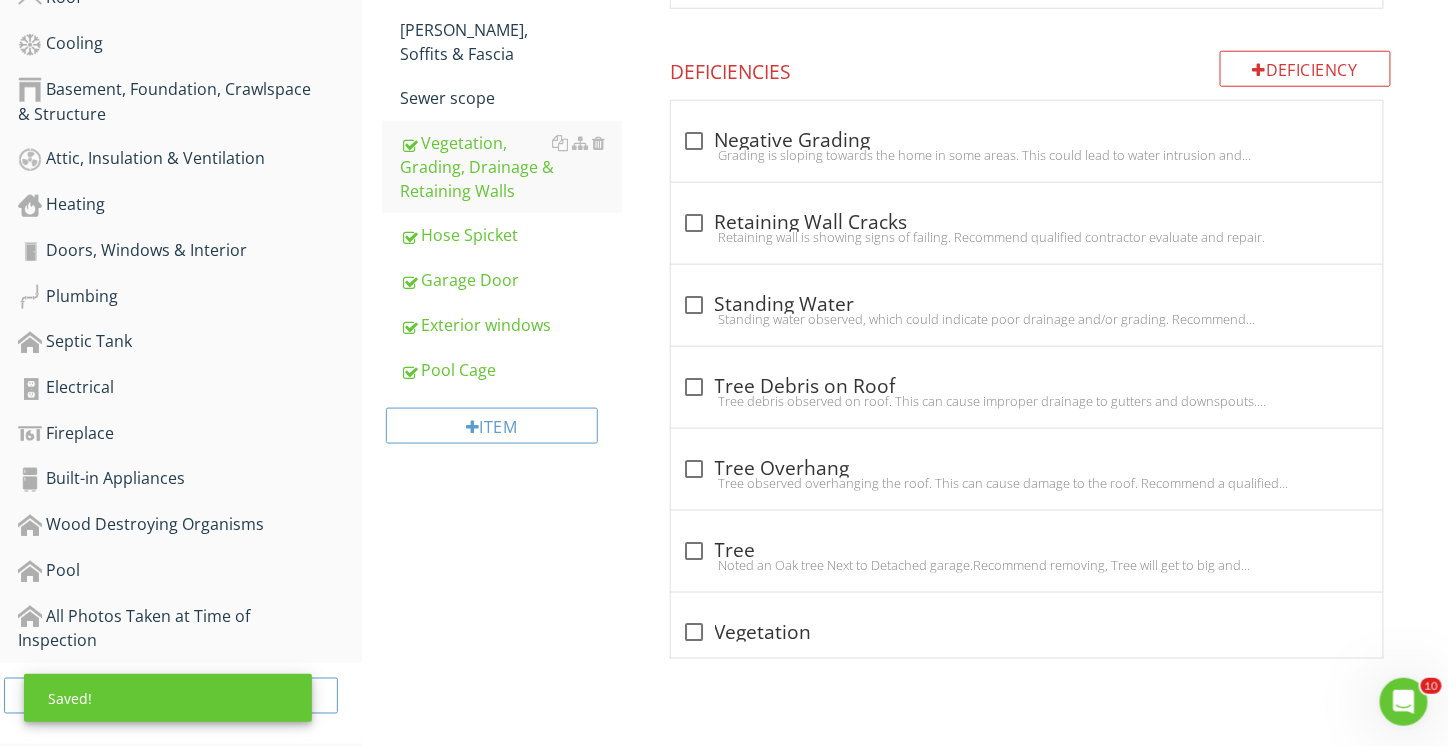 scroll, scrollTop: 649, scrollLeft: 0, axis: vertical 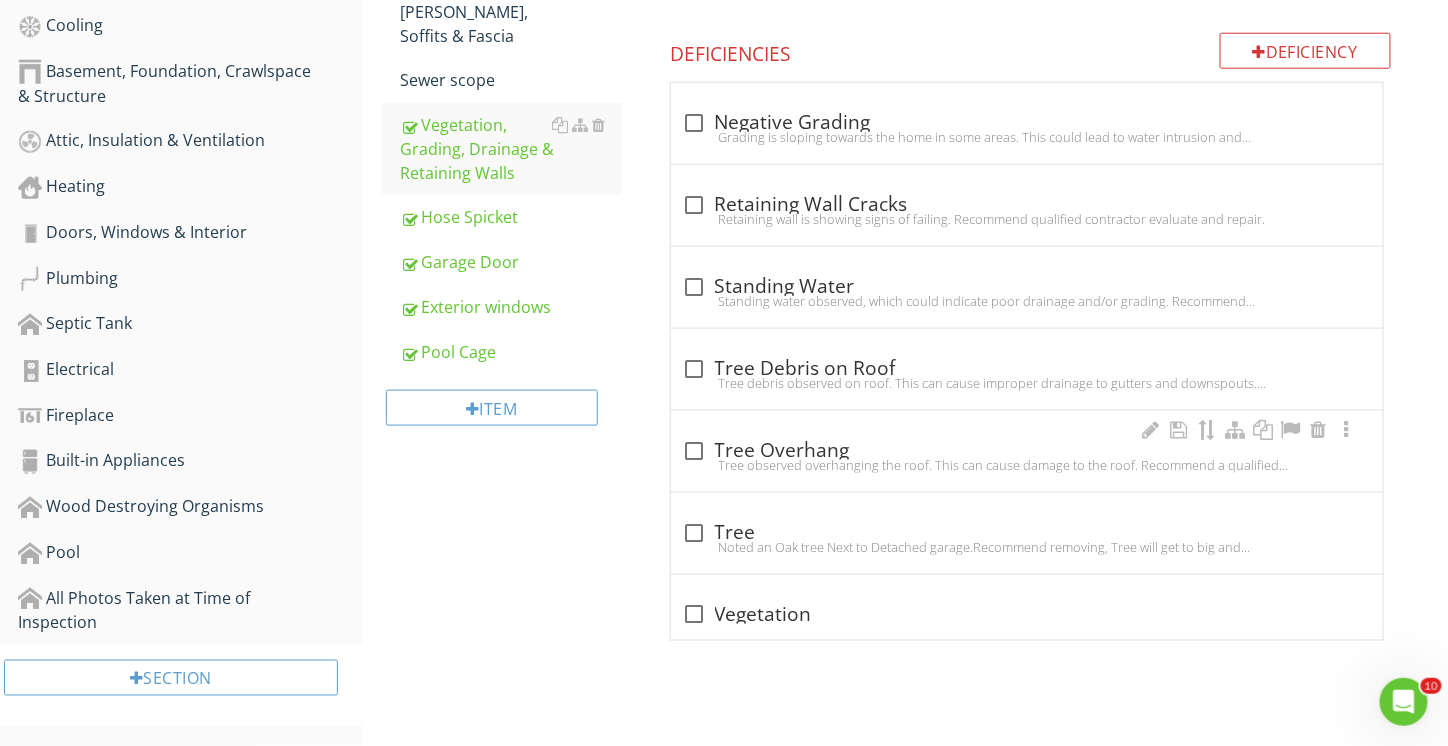 click on "Tree observed overhanging the roof. This can cause damage to the roof. Recommend a qualified tree service to trim" at bounding box center [1027, 465] 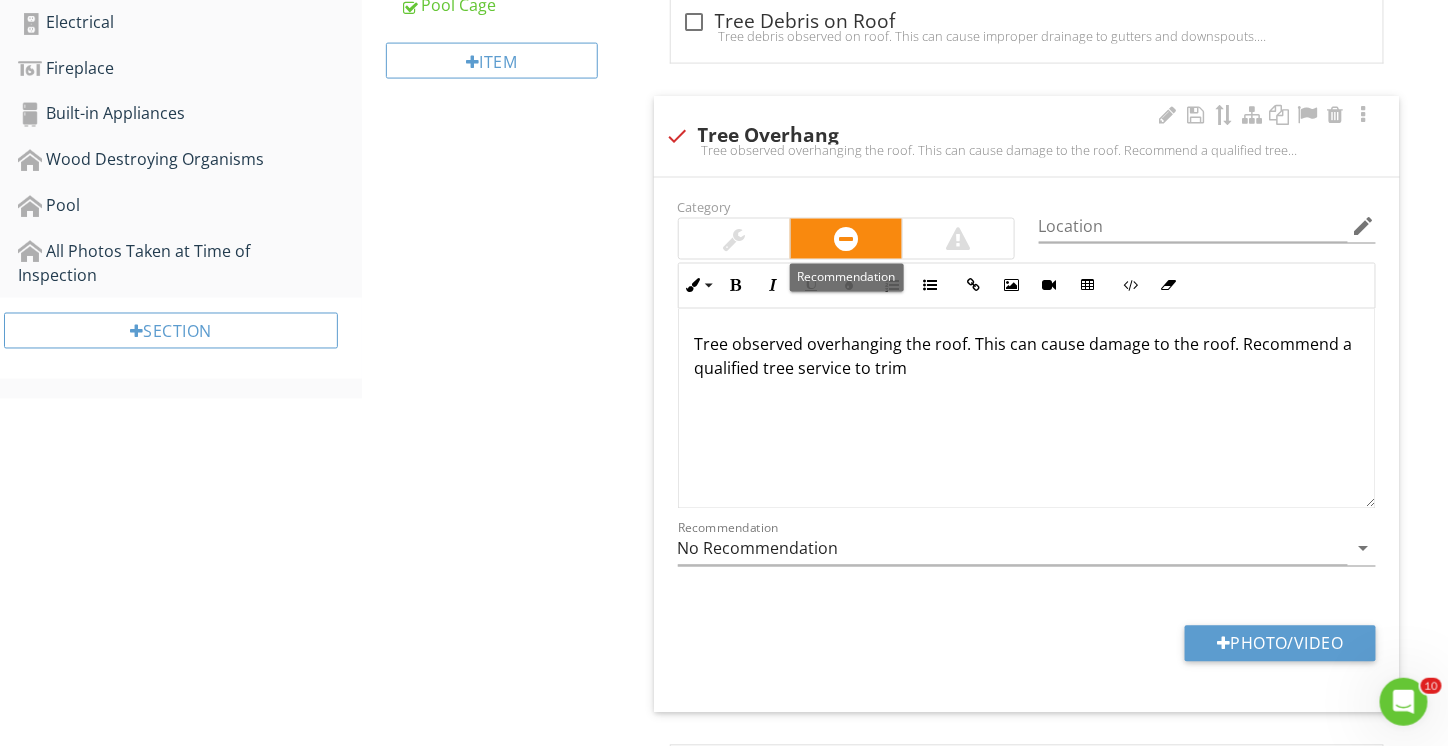 scroll, scrollTop: 1049, scrollLeft: 0, axis: vertical 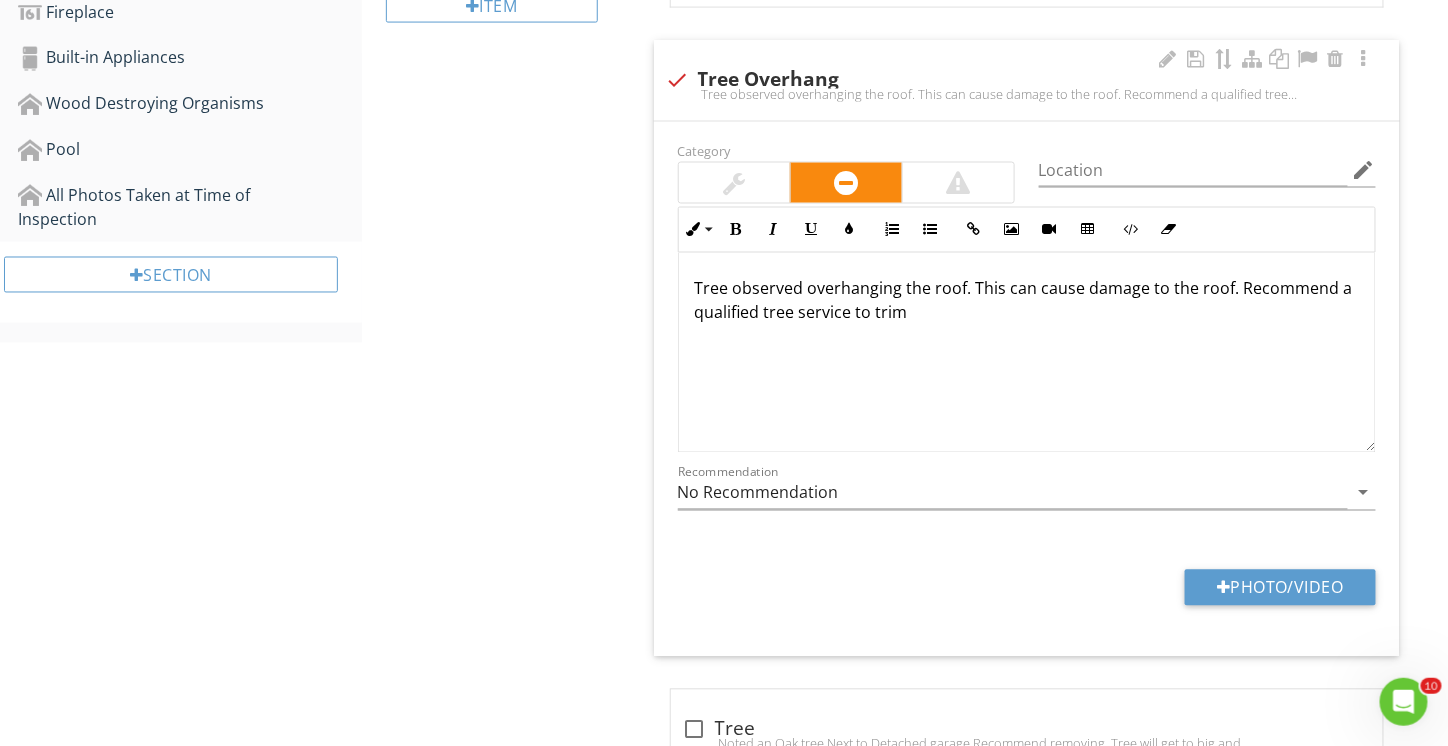 click on "Tree observed overhanging the roof. This can cause damage to the roof. Recommend a qualified tree service to trim" at bounding box center [1027, 301] 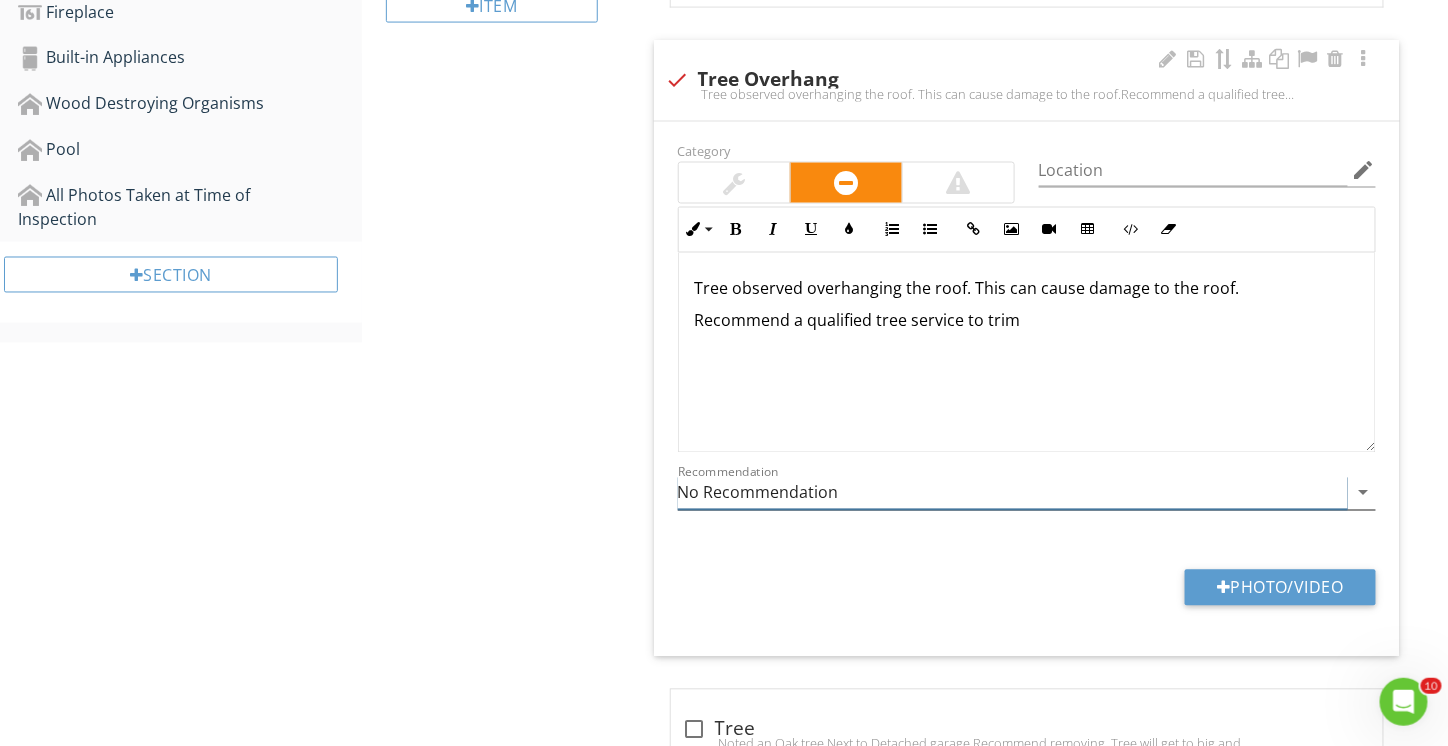 click on "No Recommendation" at bounding box center (1013, 493) 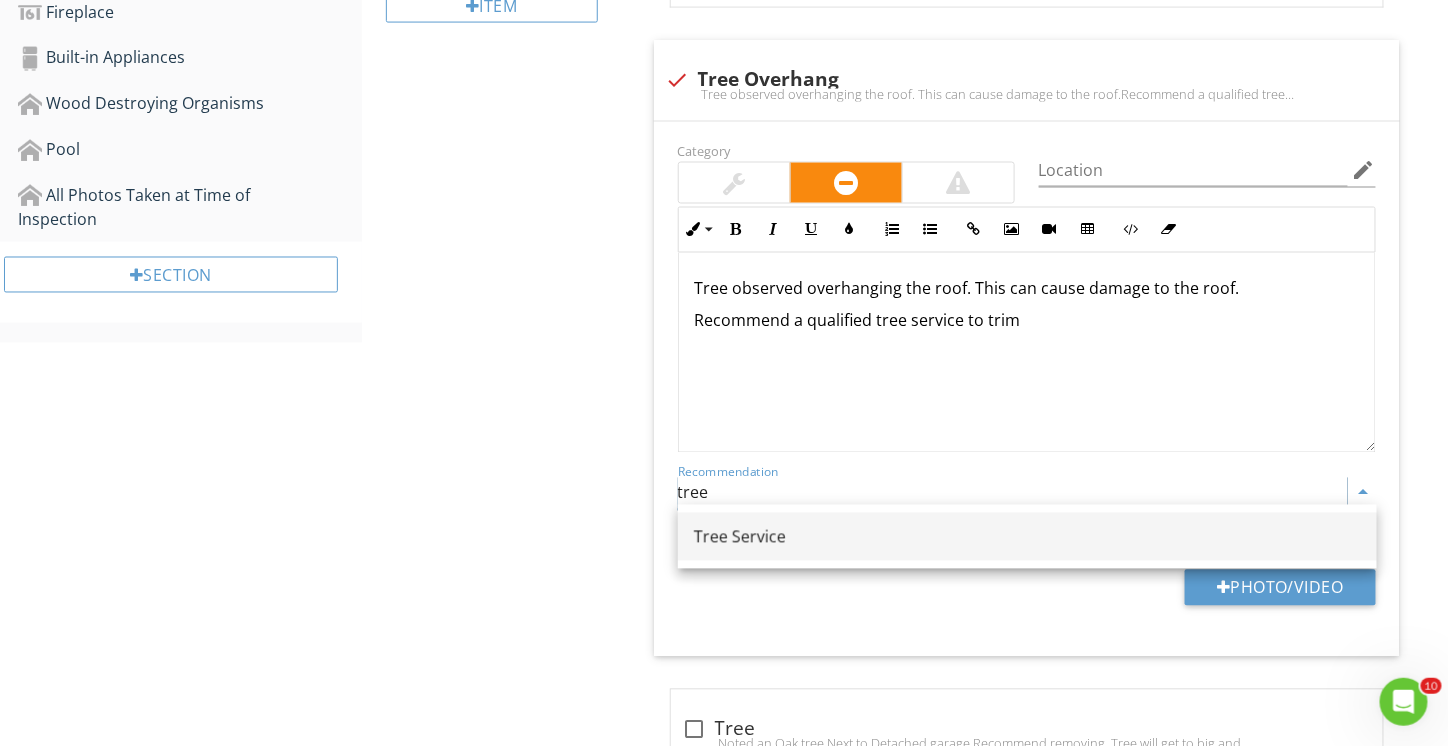 click on "Tree Service" at bounding box center [1027, 537] 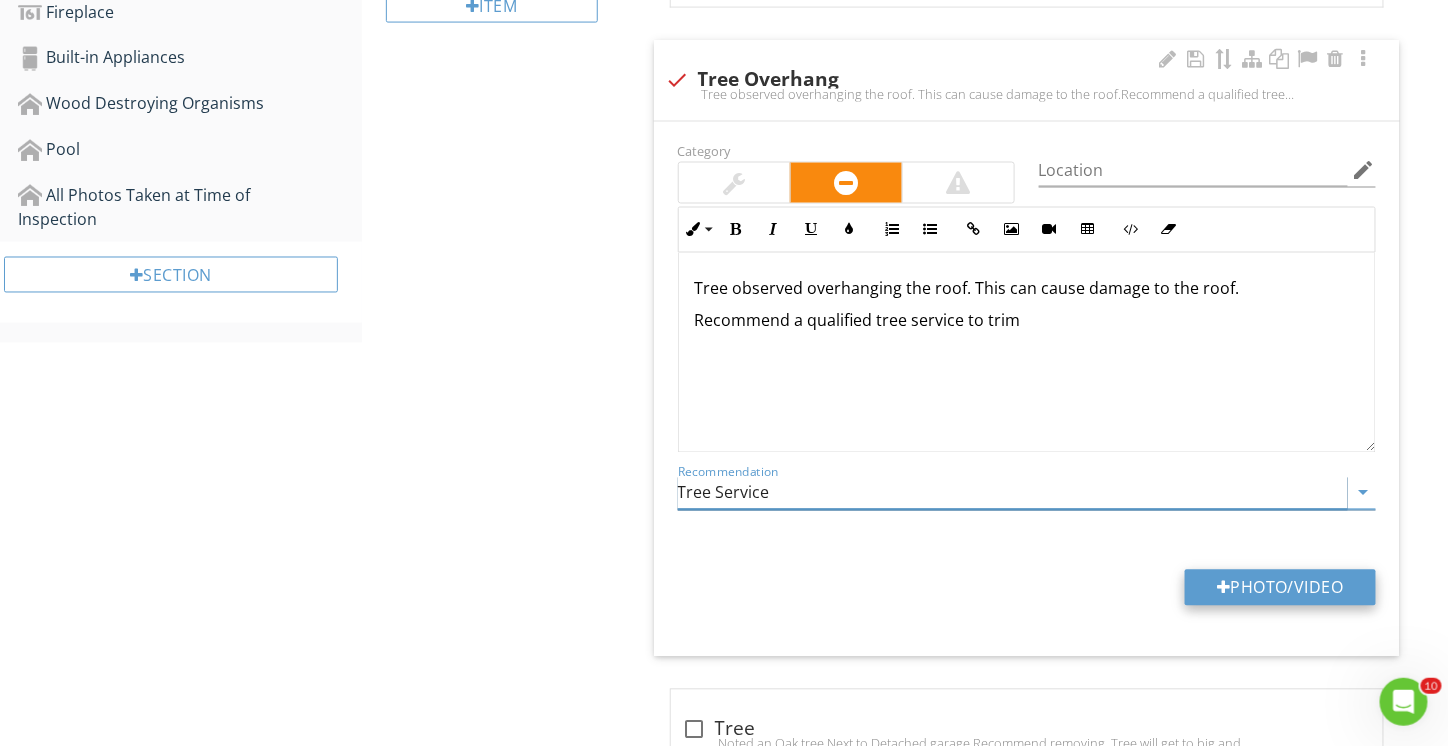 type on "Tree Service" 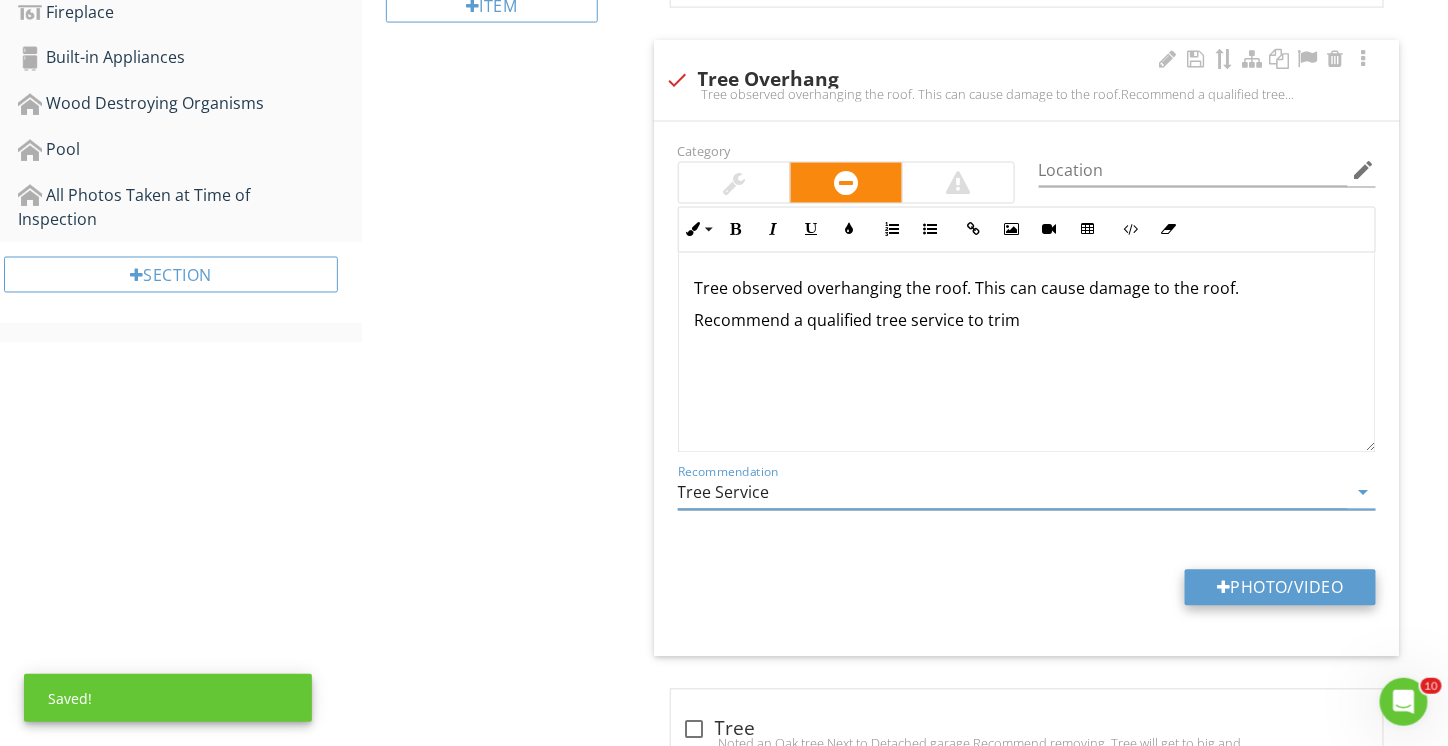 click on "Photo/Video" at bounding box center (1280, 588) 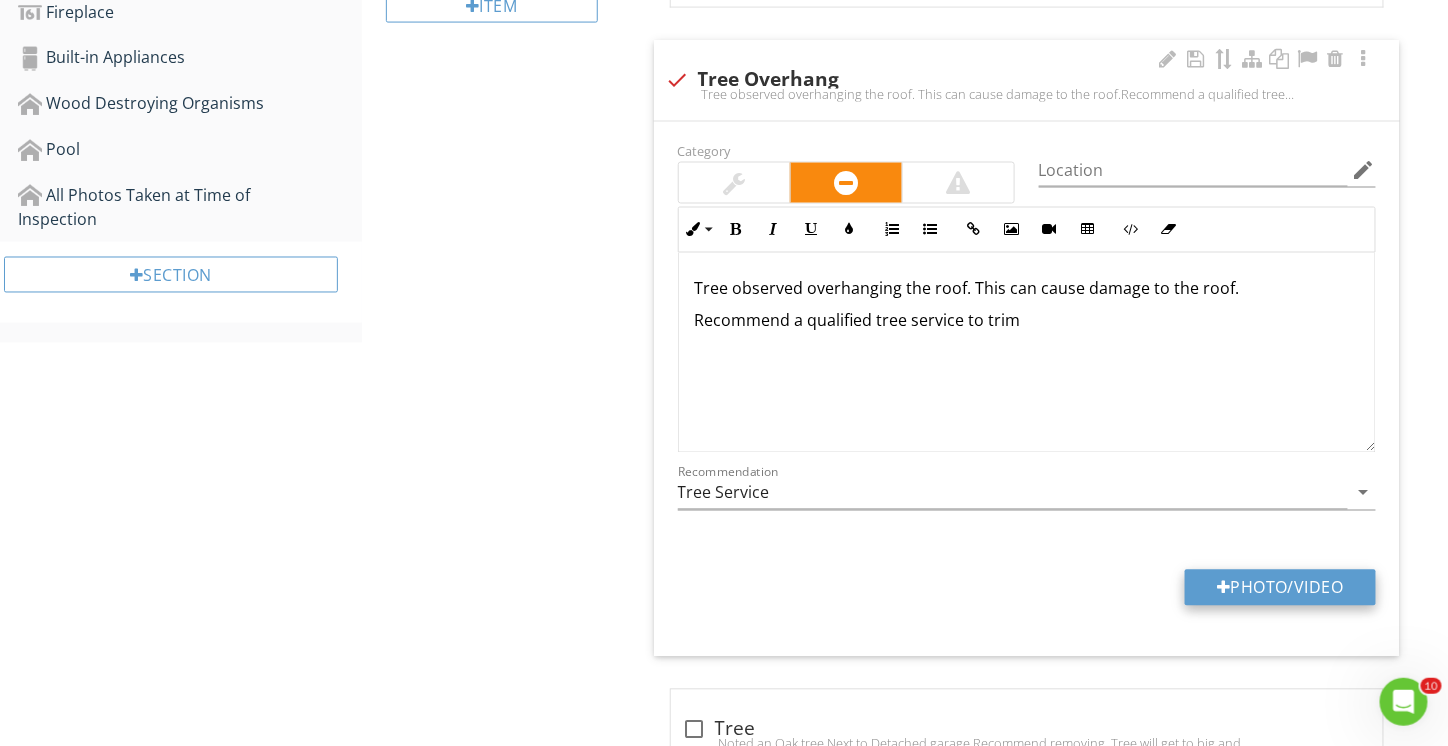 type on "C:\fakepath\P7120107.JPG" 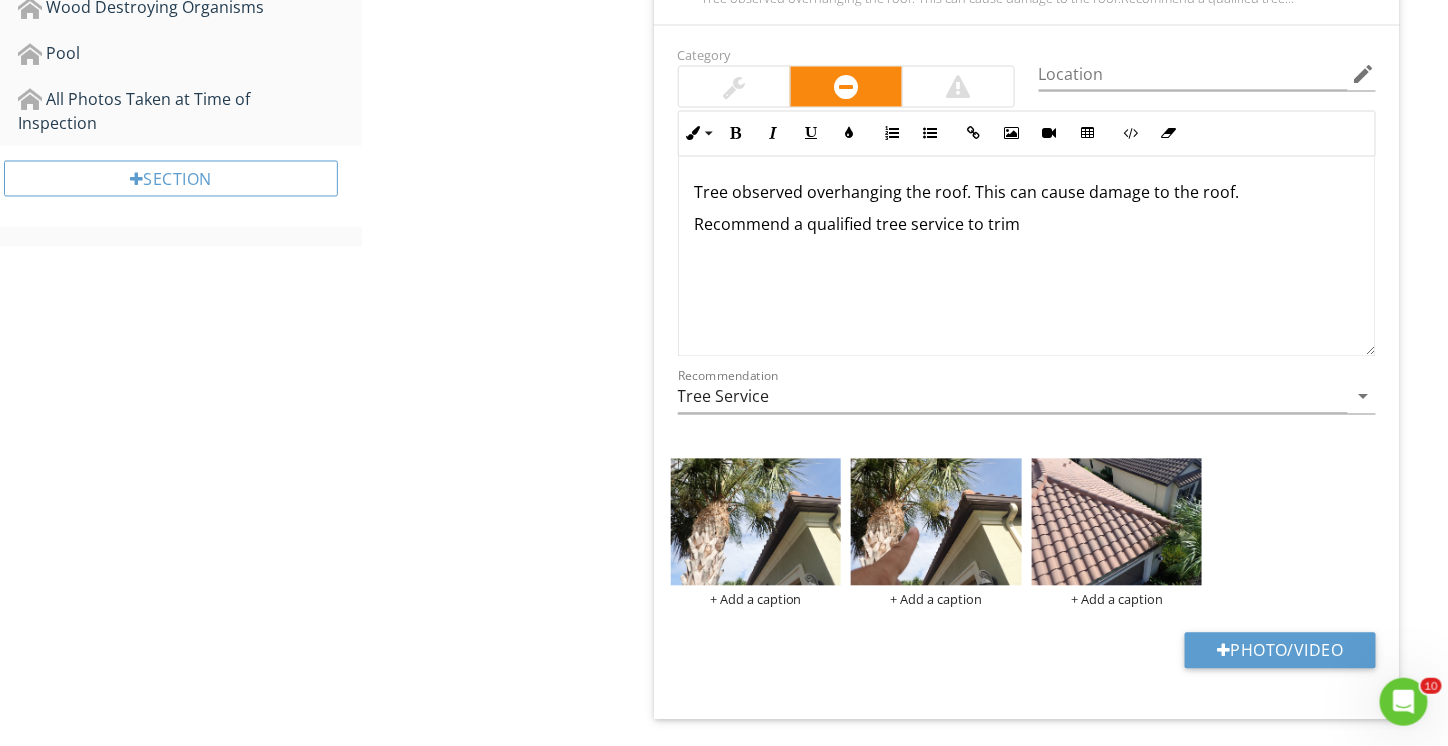 scroll, scrollTop: 1249, scrollLeft: 0, axis: vertical 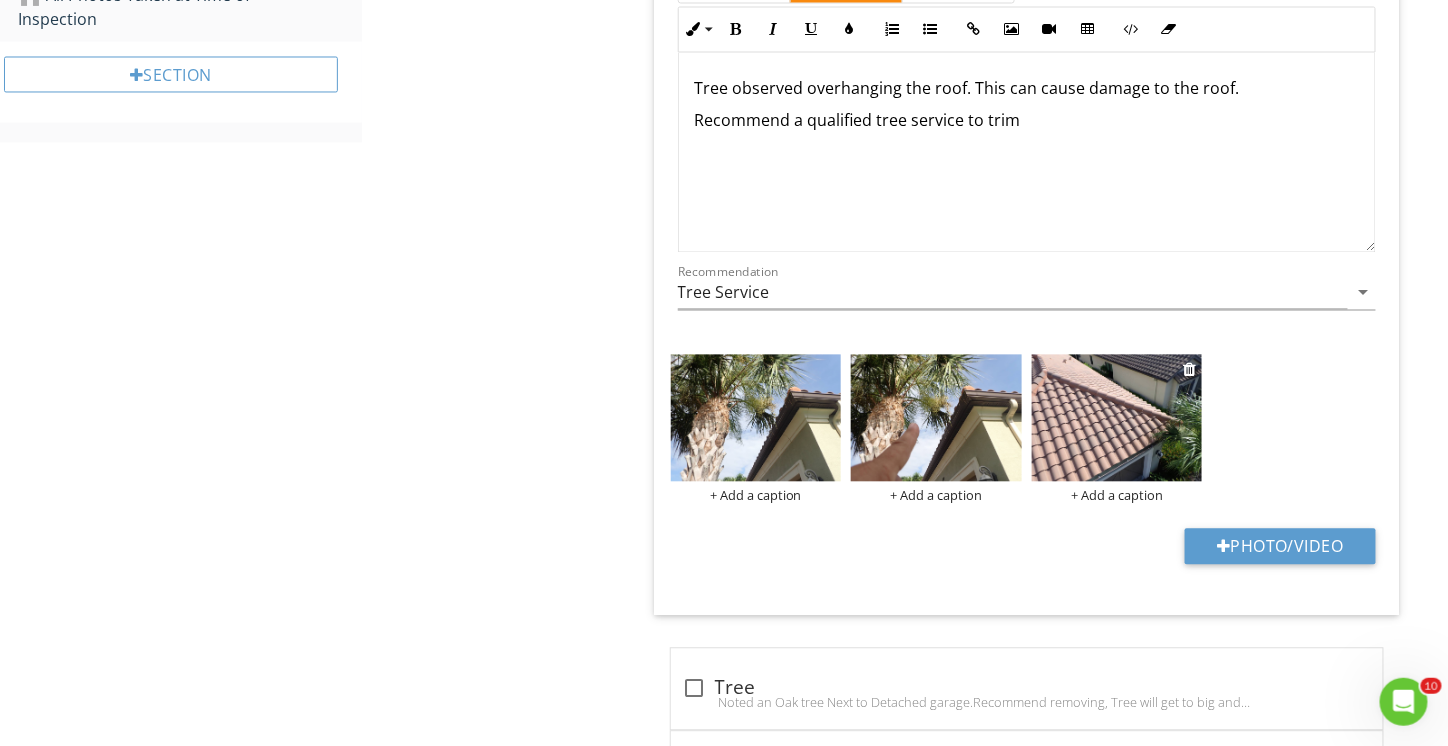 click at bounding box center [1117, 419] 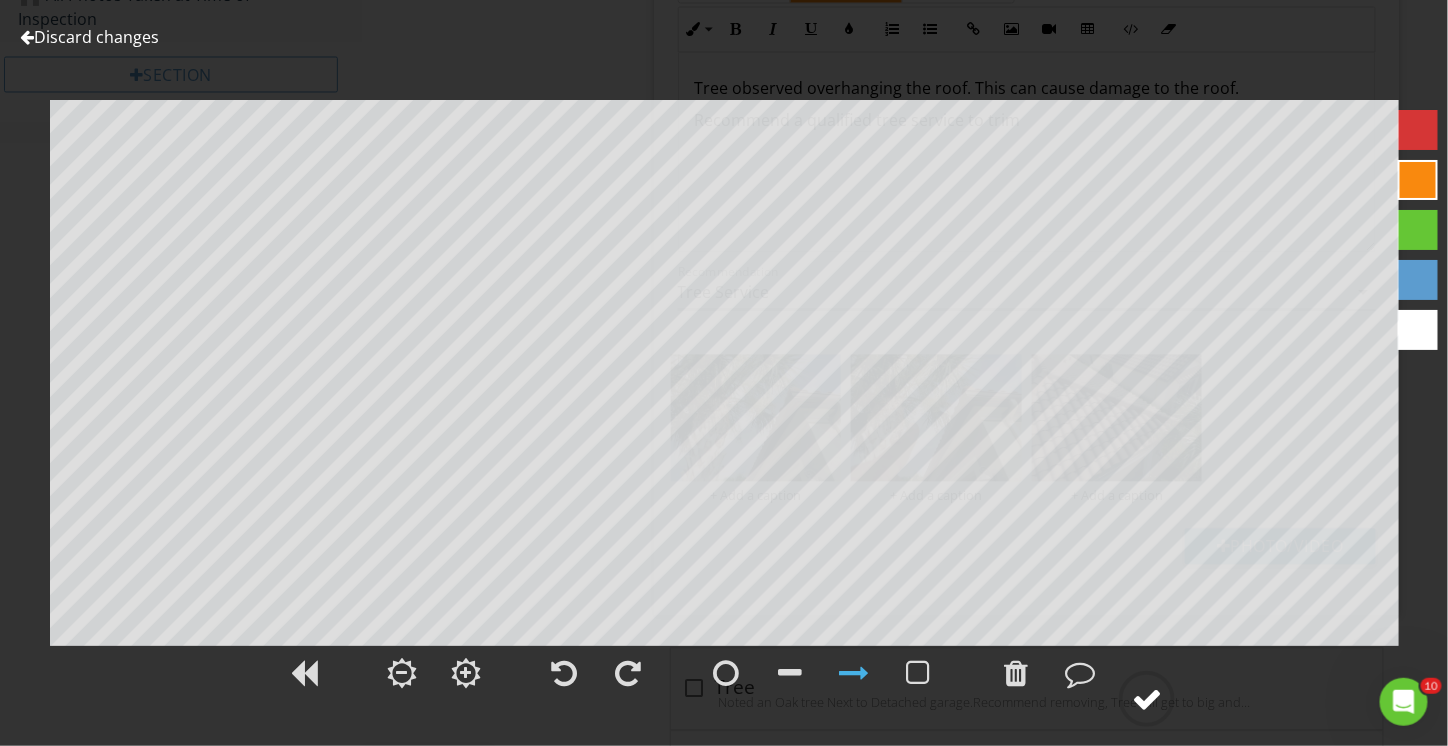 click 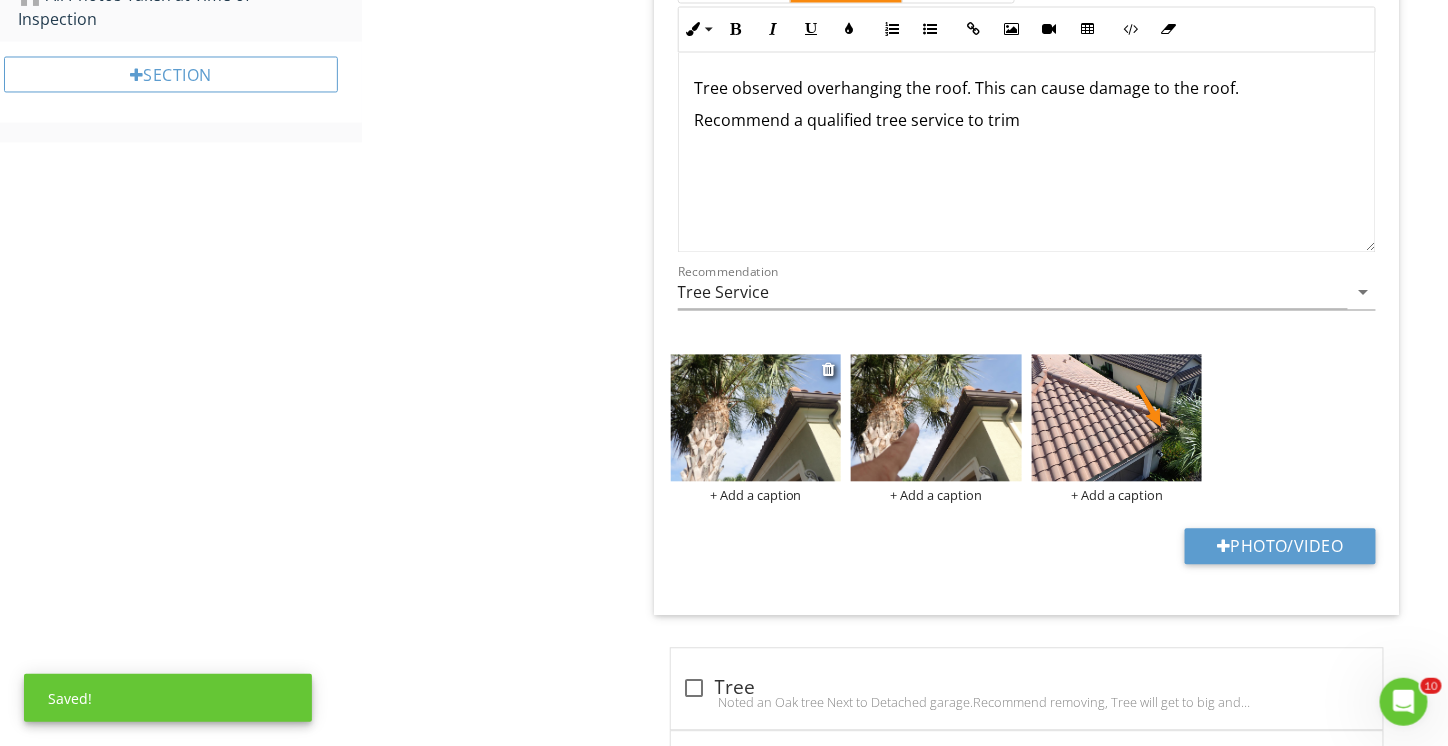 click at bounding box center [756, 419] 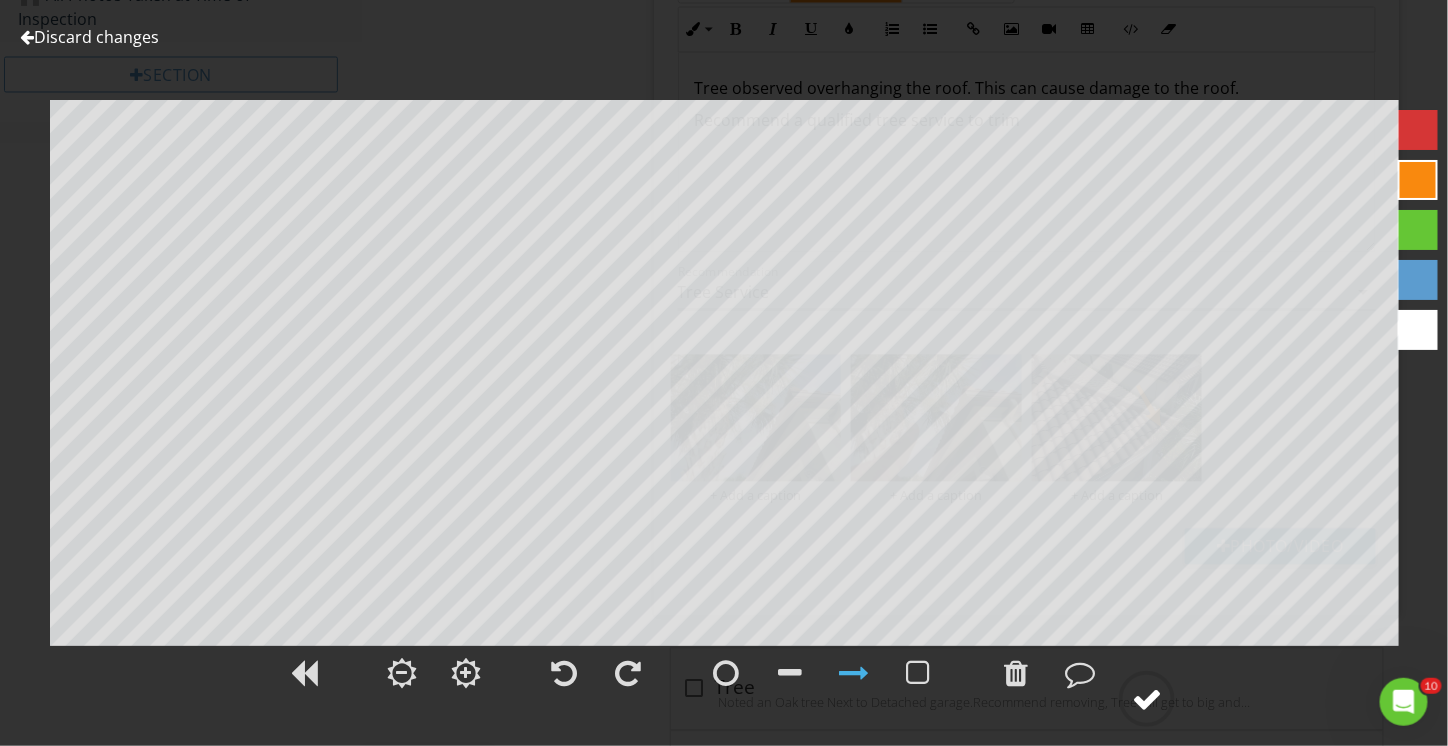 click at bounding box center [1147, 699] 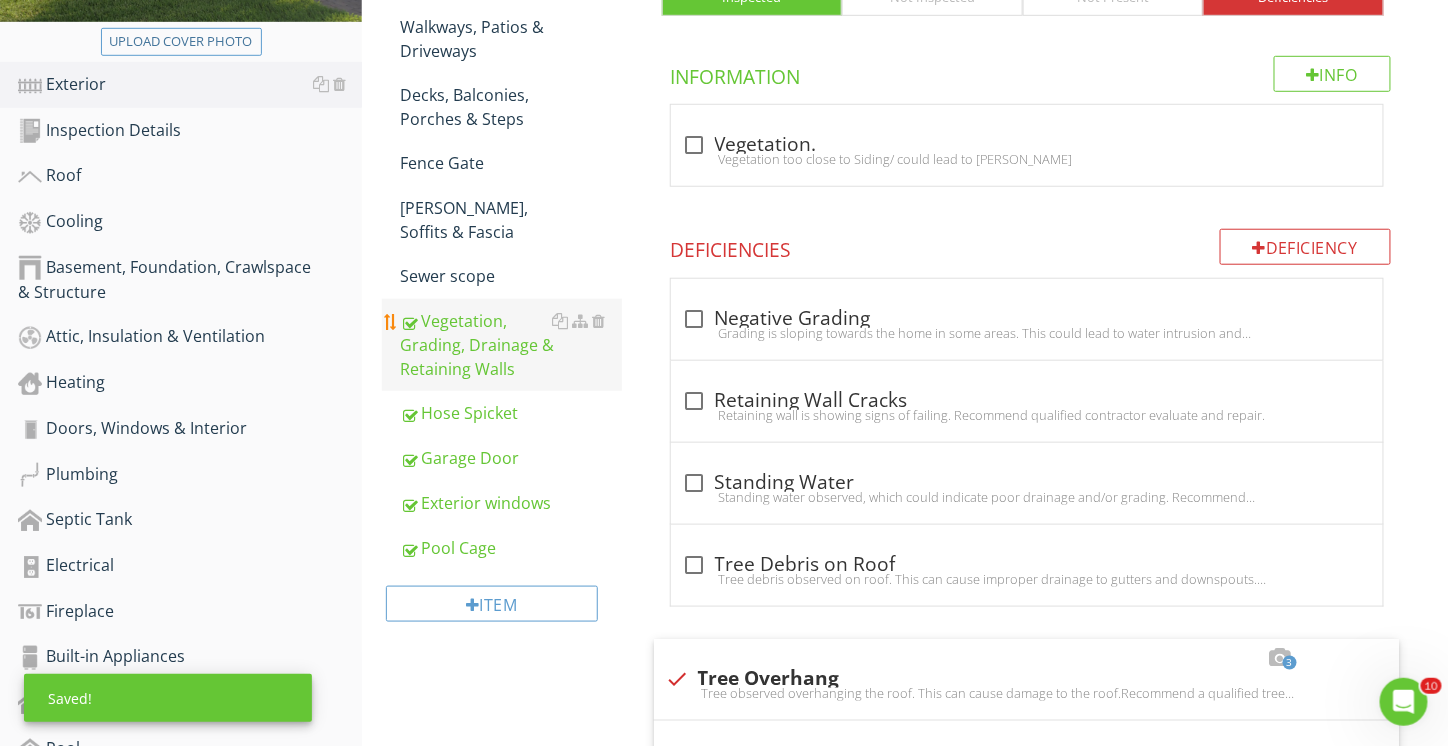 scroll, scrollTop: 449, scrollLeft: 0, axis: vertical 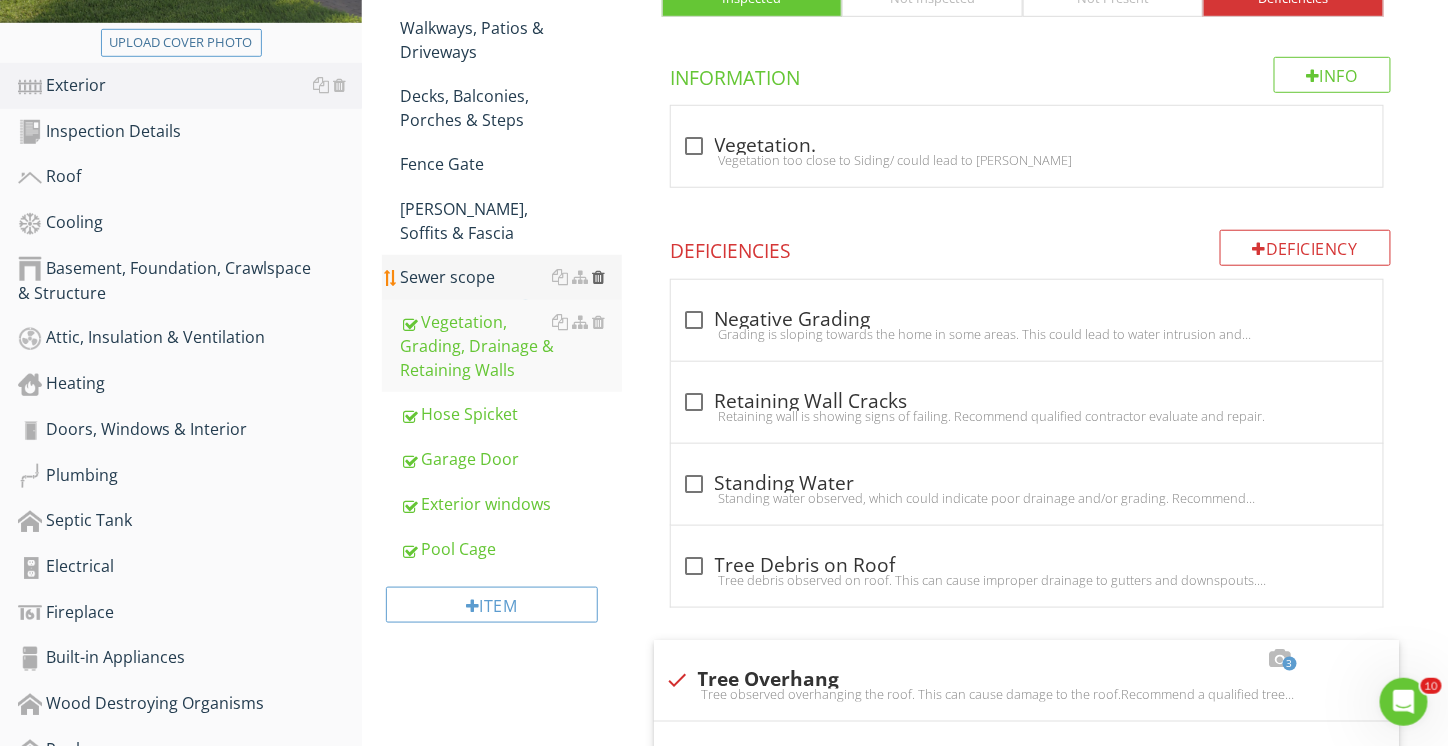click at bounding box center (599, 277) 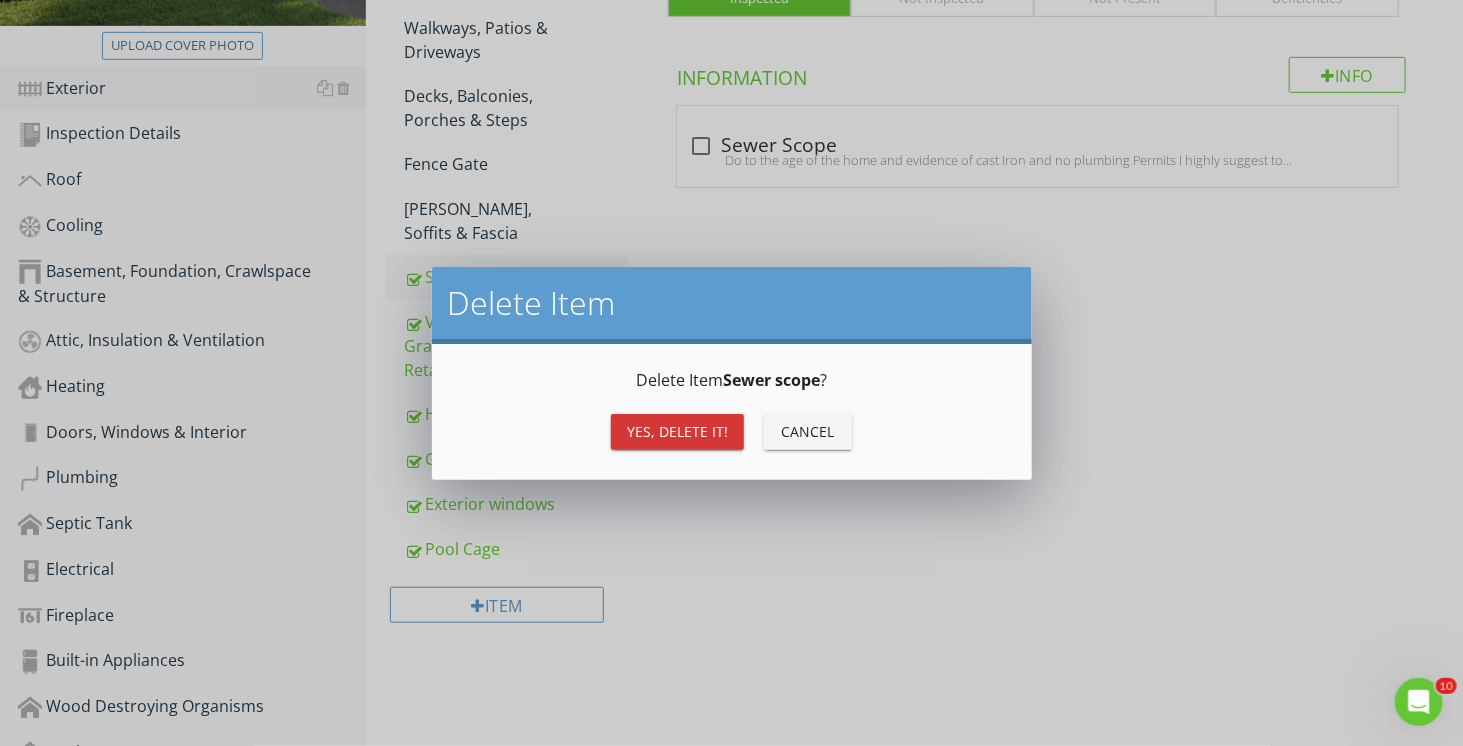 click on "Yes, Delete it!" at bounding box center (677, 431) 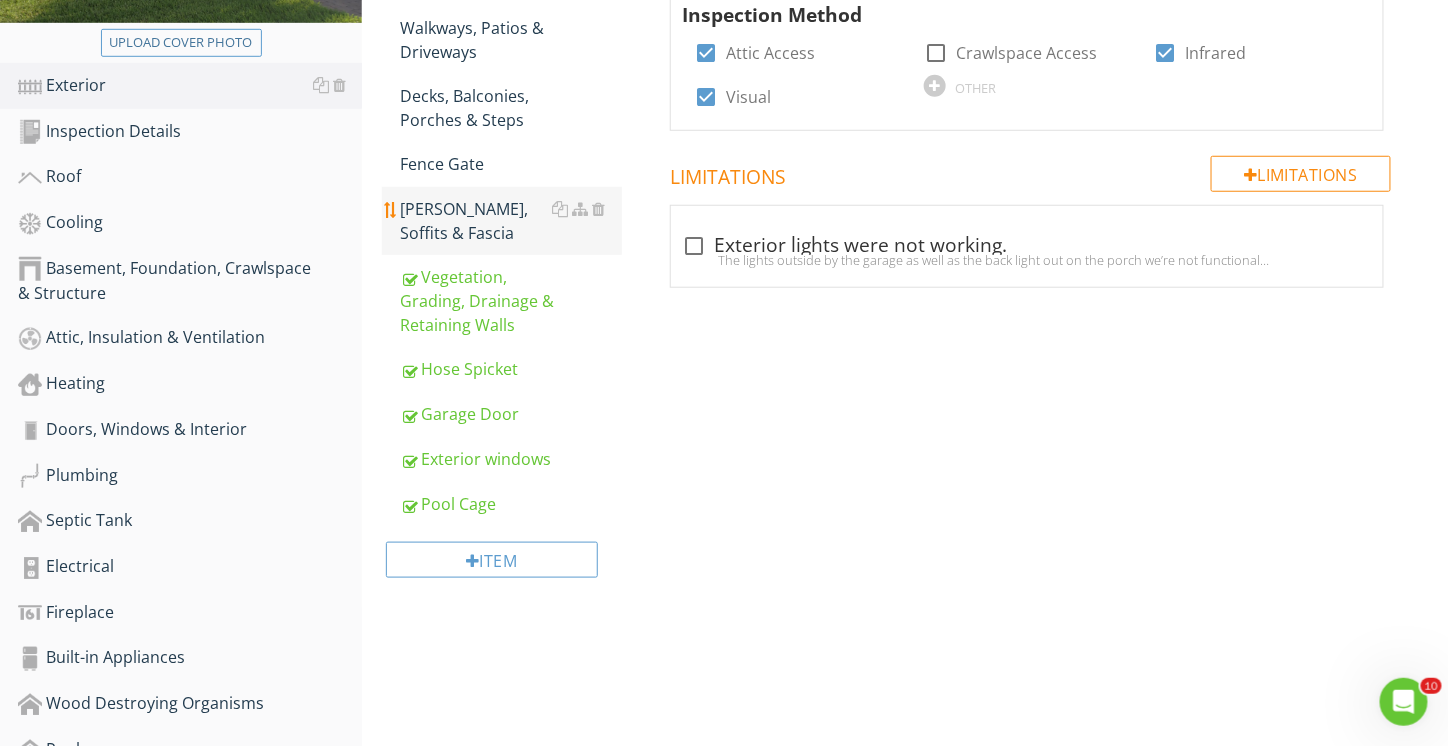 click on "Eaves, Soffits & Fascia" at bounding box center [511, 221] 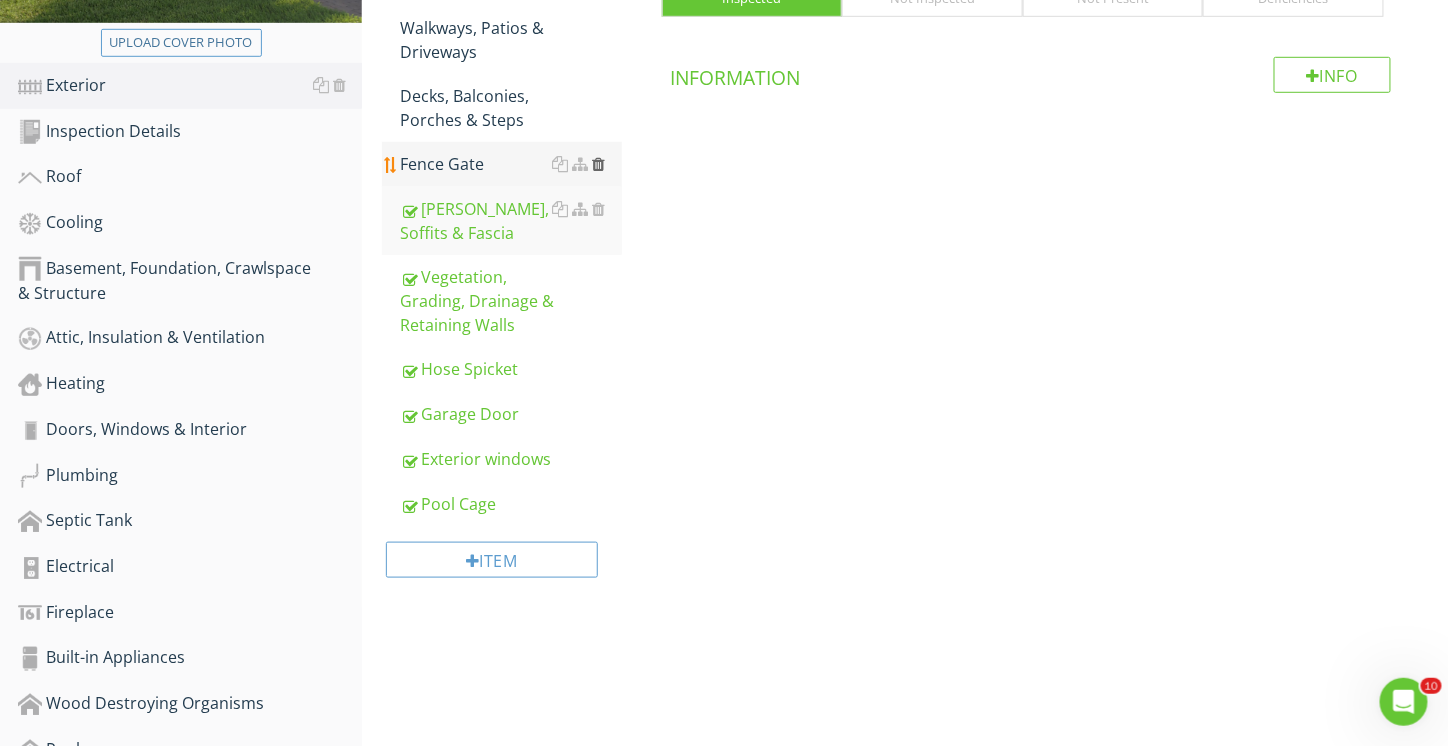 click at bounding box center [599, 164] 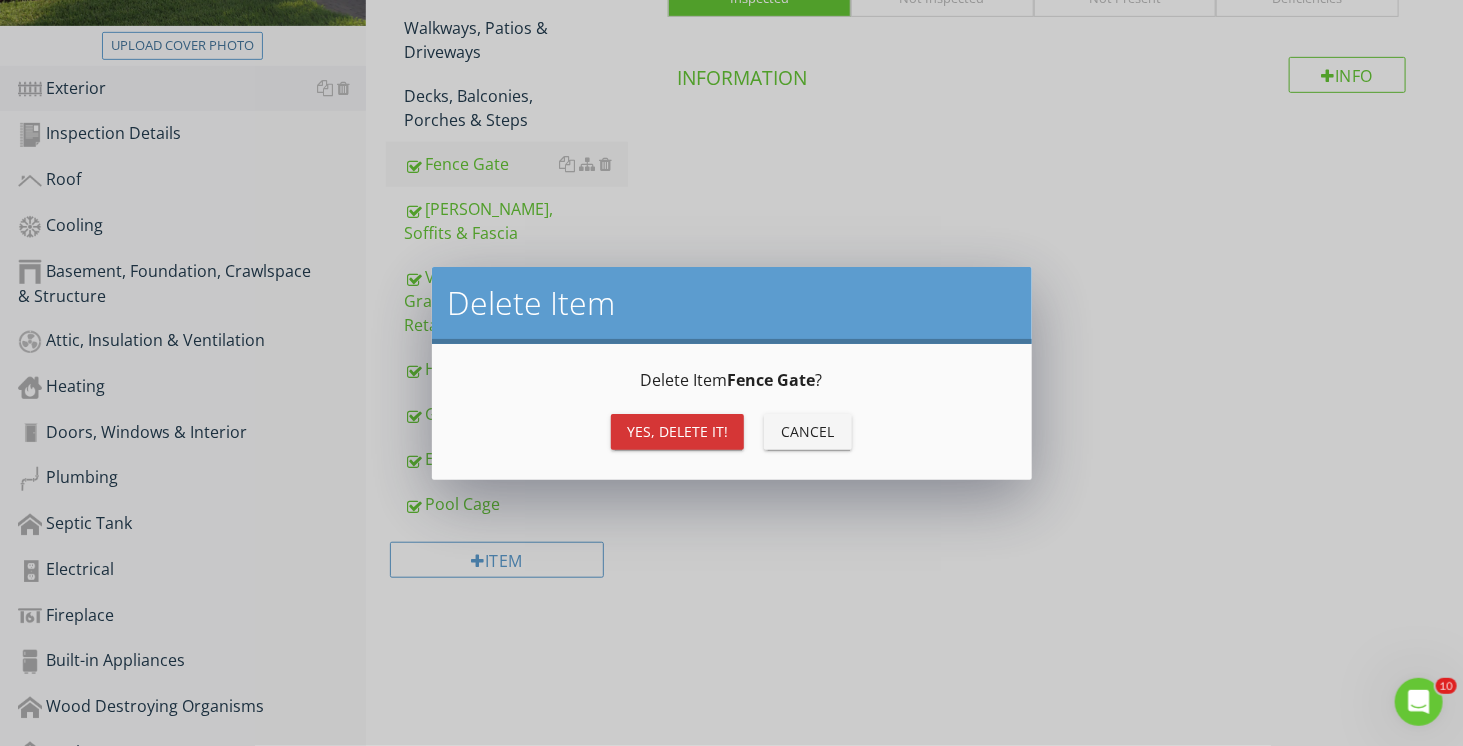 click on "Yes, Delete it!" at bounding box center (677, 432) 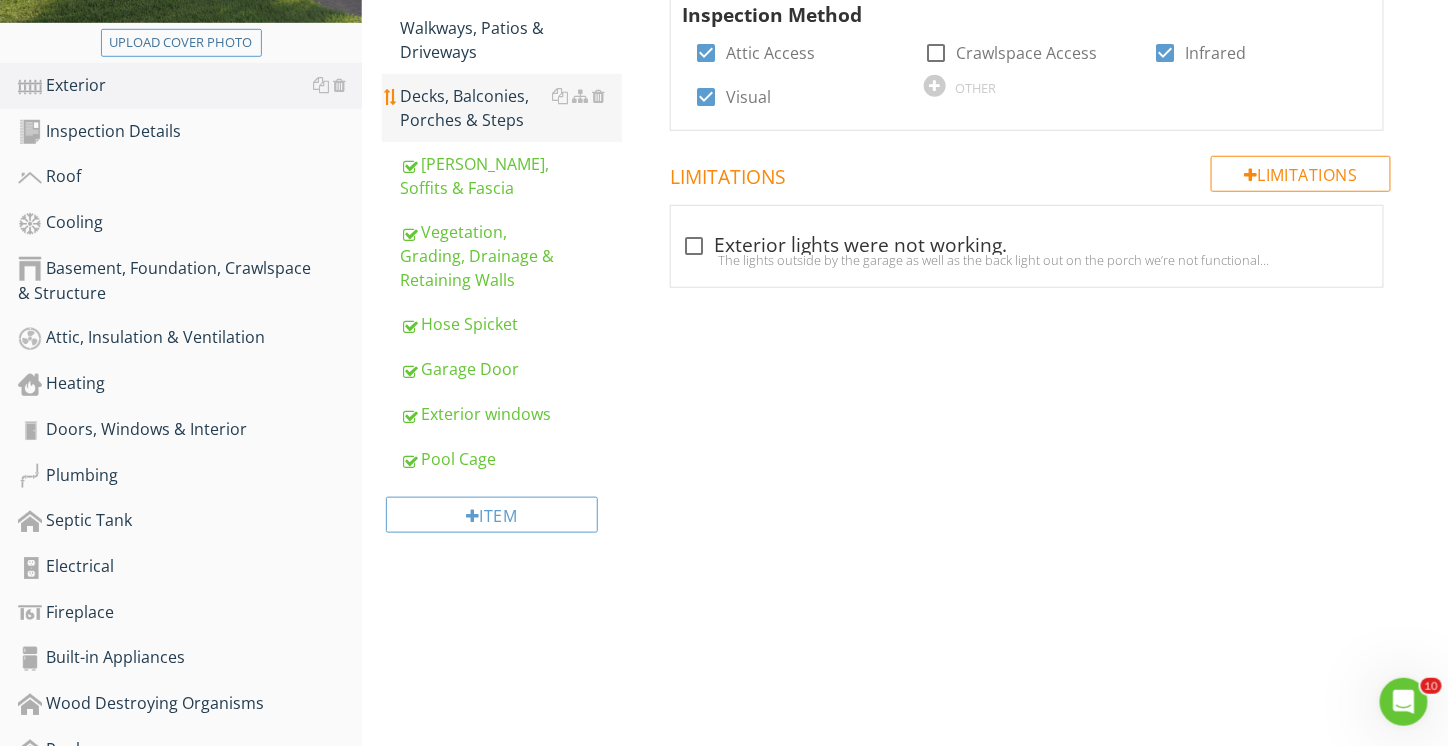 click on "Decks, Balconies, Porches & Steps" at bounding box center (511, 108) 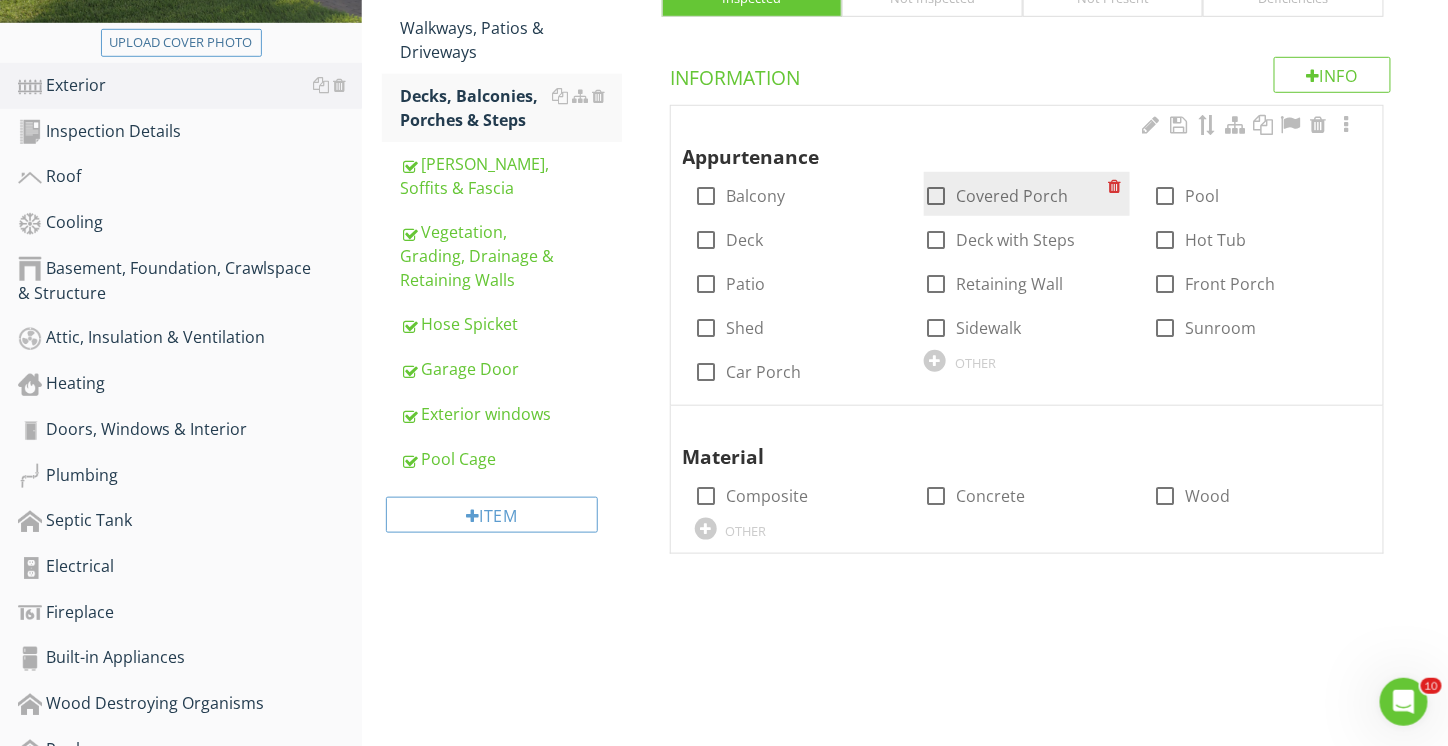 click at bounding box center [936, 196] 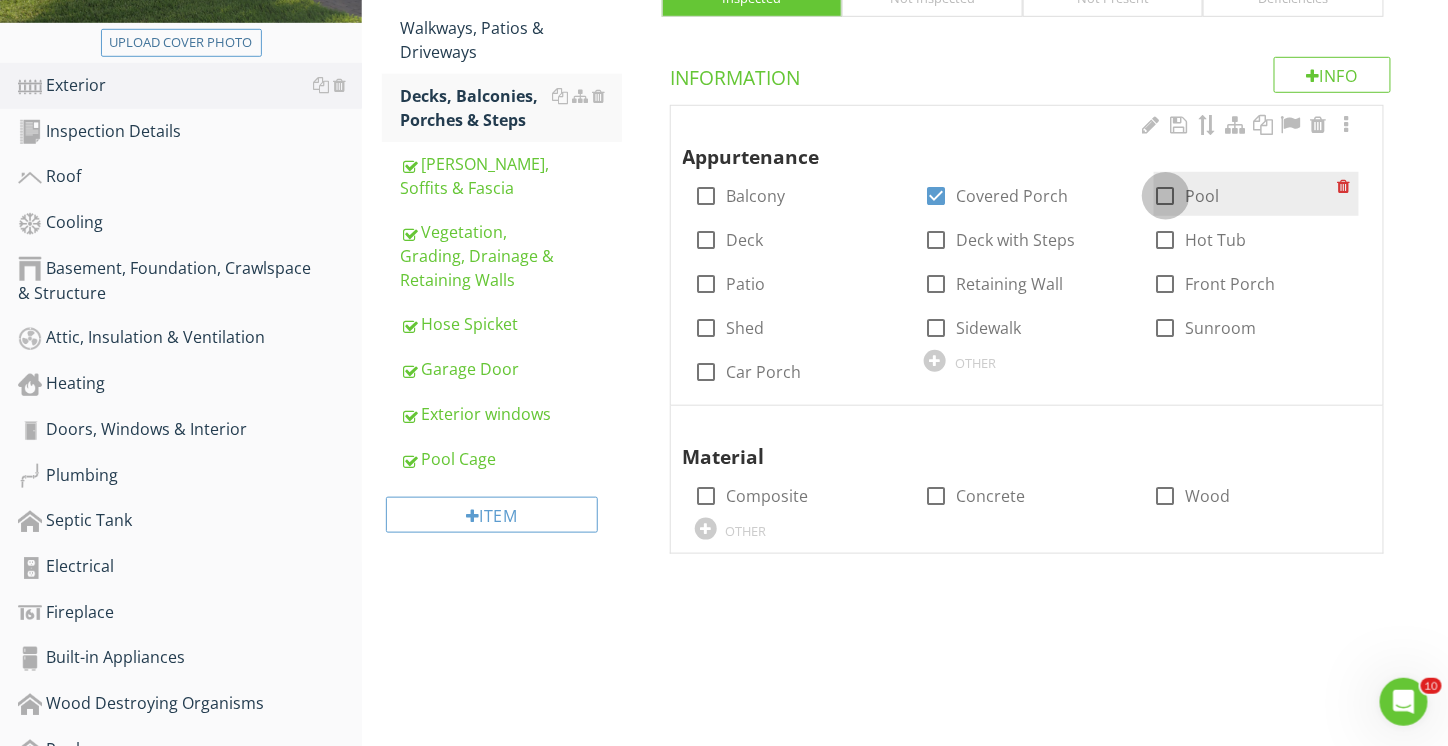 click at bounding box center [1166, 196] 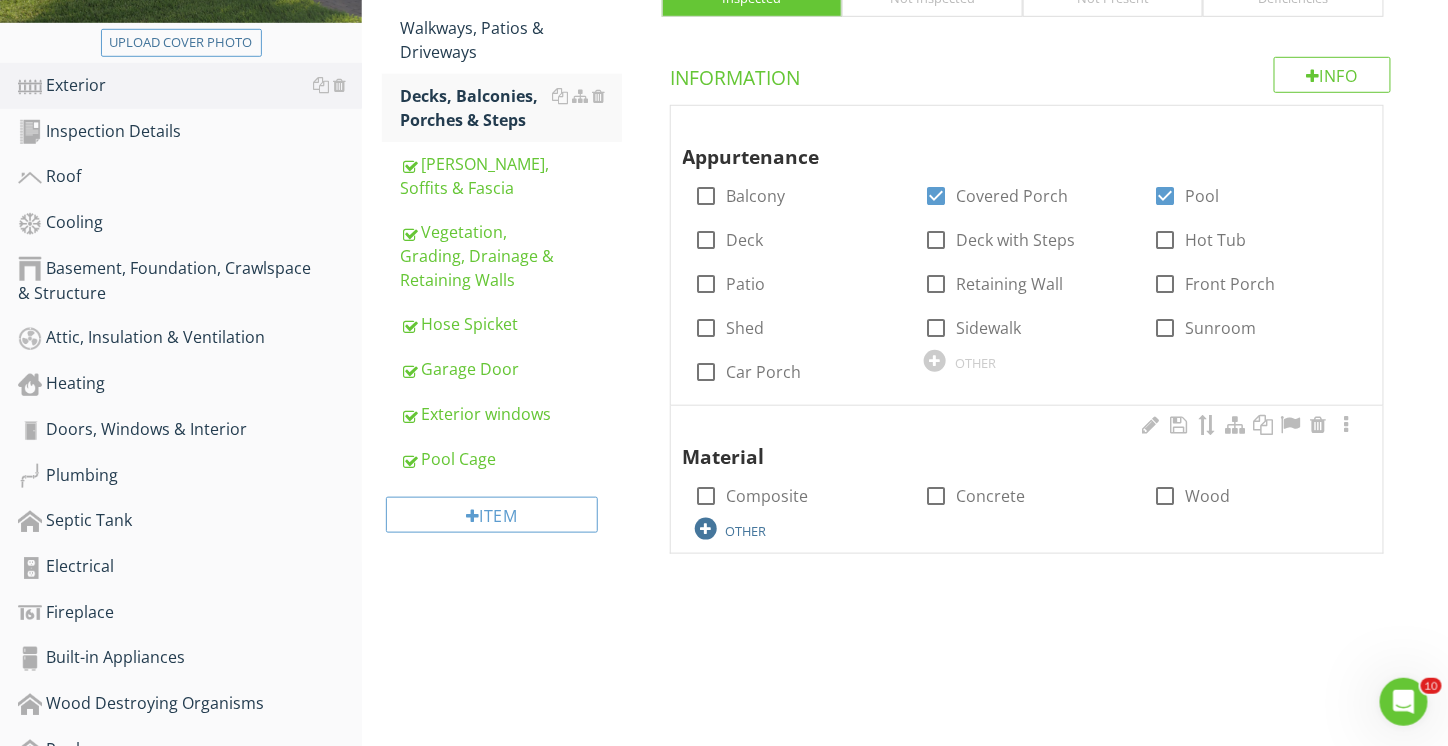 click on "OTHER" at bounding box center (746, 531) 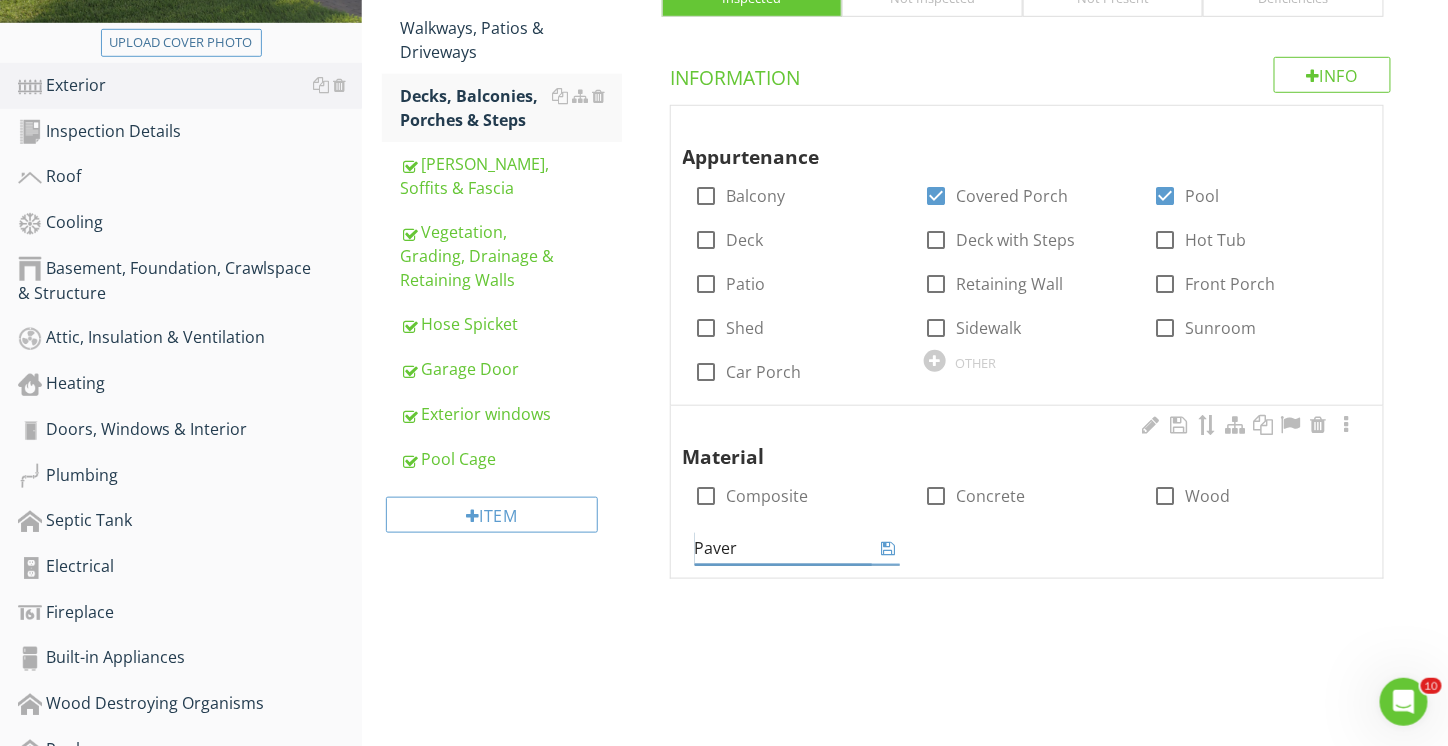 type on "Pavers" 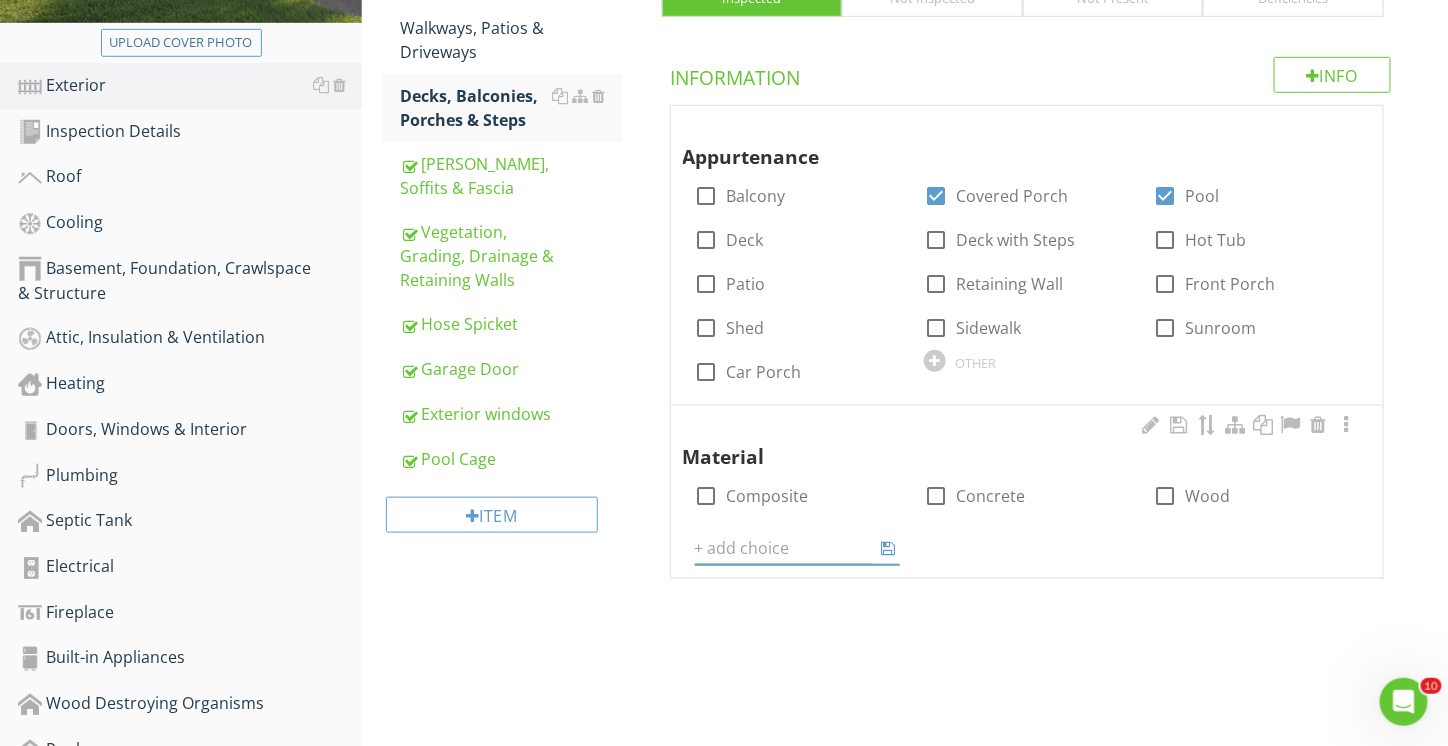 click on "Material
check_box_outline_blank Composite   check_box_outline_blank Concrete   check_box_outline_blank Wood         OTHER" at bounding box center [1027, 492] 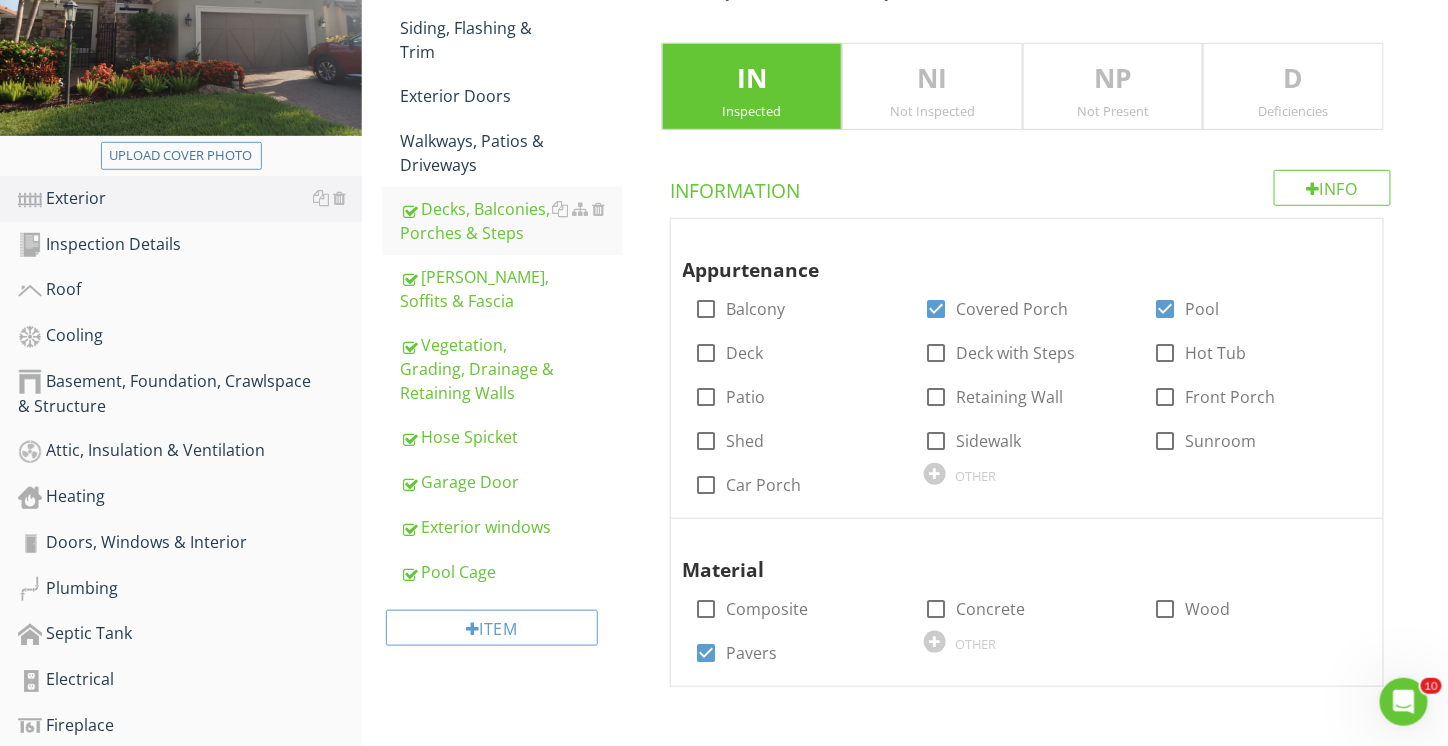 scroll, scrollTop: 249, scrollLeft: 0, axis: vertical 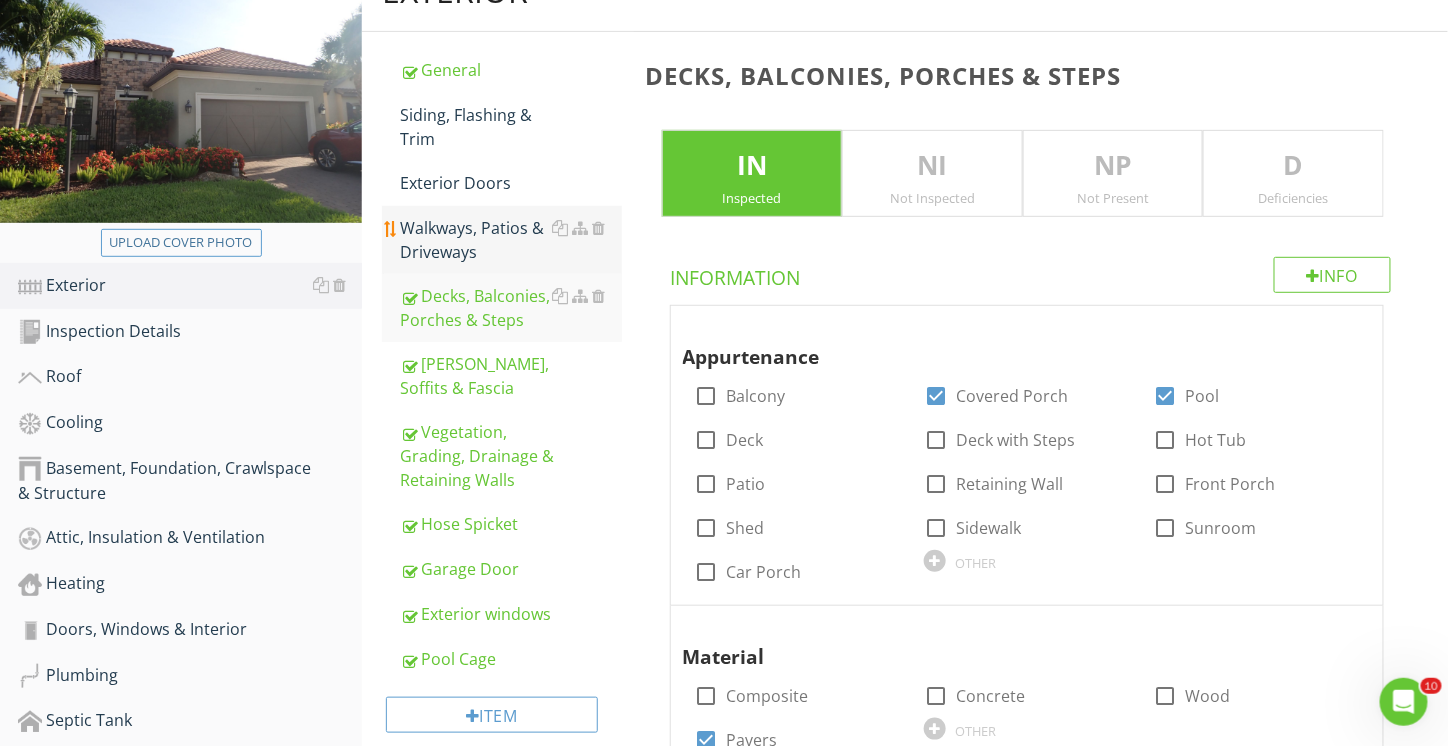 click on "Walkways, Patios & Driveways" at bounding box center (511, 240) 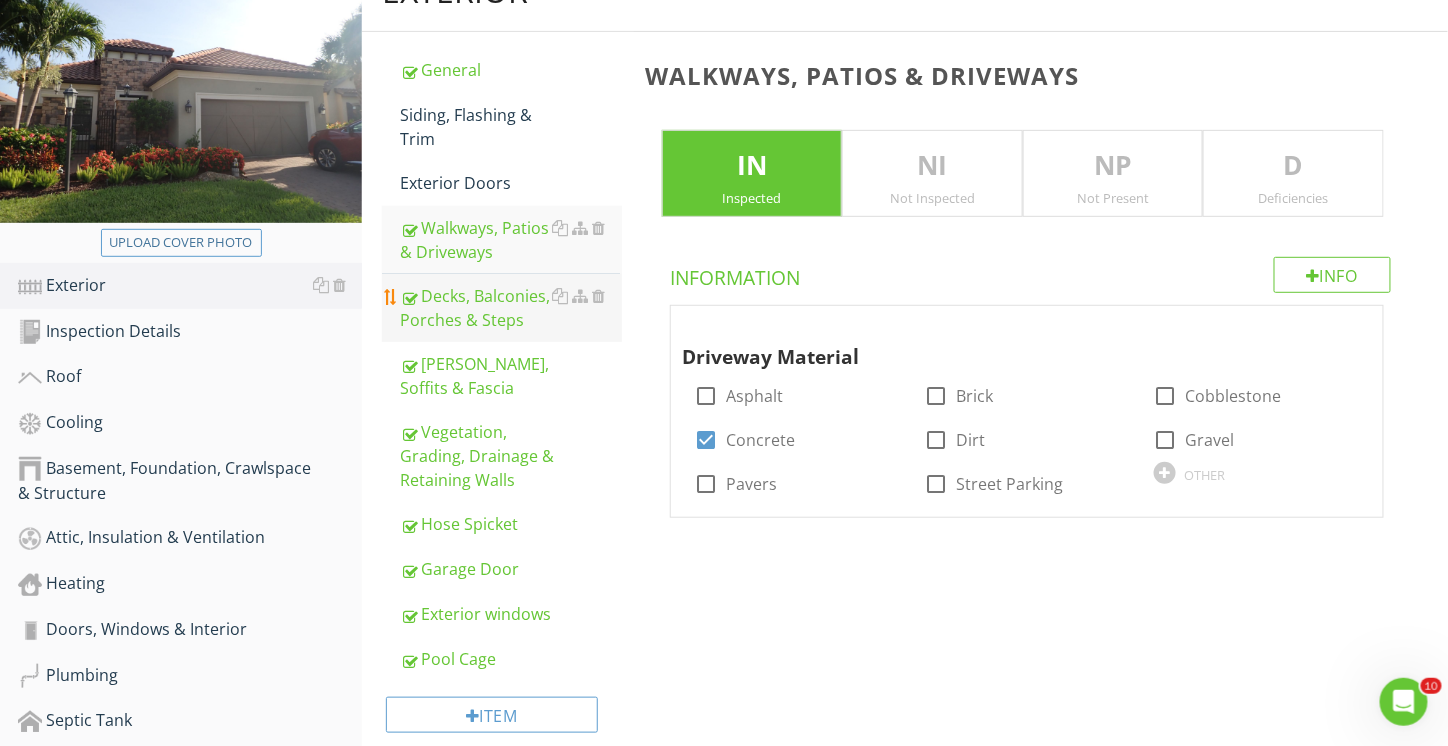 click on "Decks, Balconies, Porches & Steps" at bounding box center (511, 308) 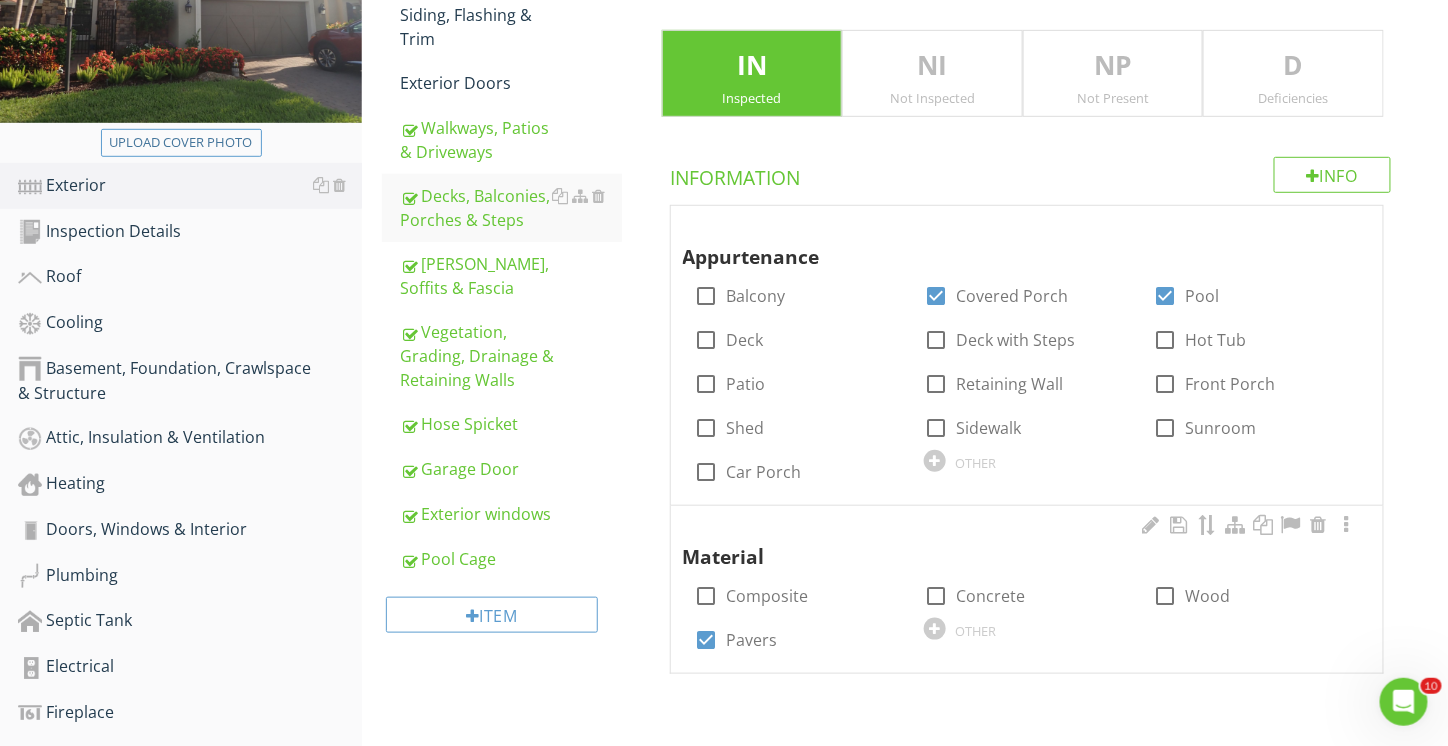 scroll, scrollTop: 249, scrollLeft: 0, axis: vertical 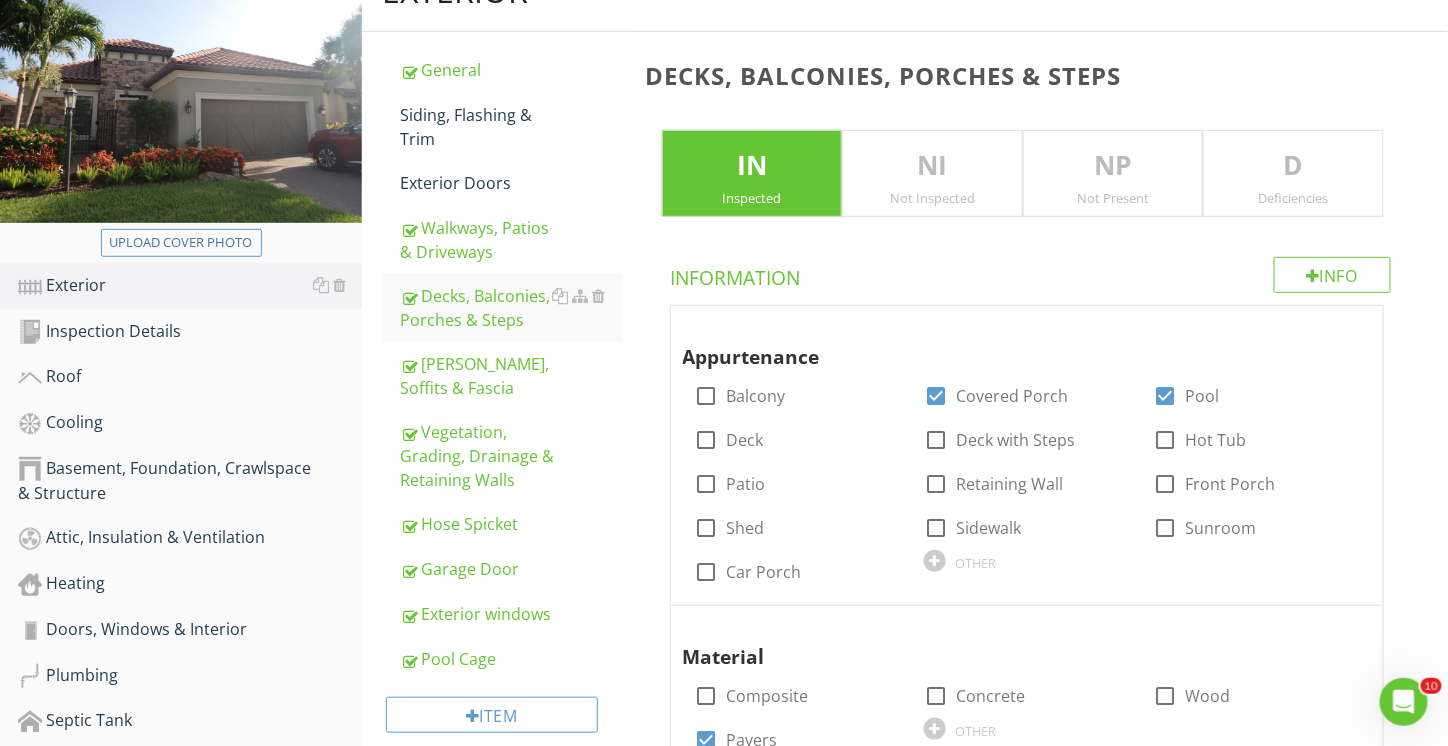 click on "Deficiencies" at bounding box center [1293, 198] 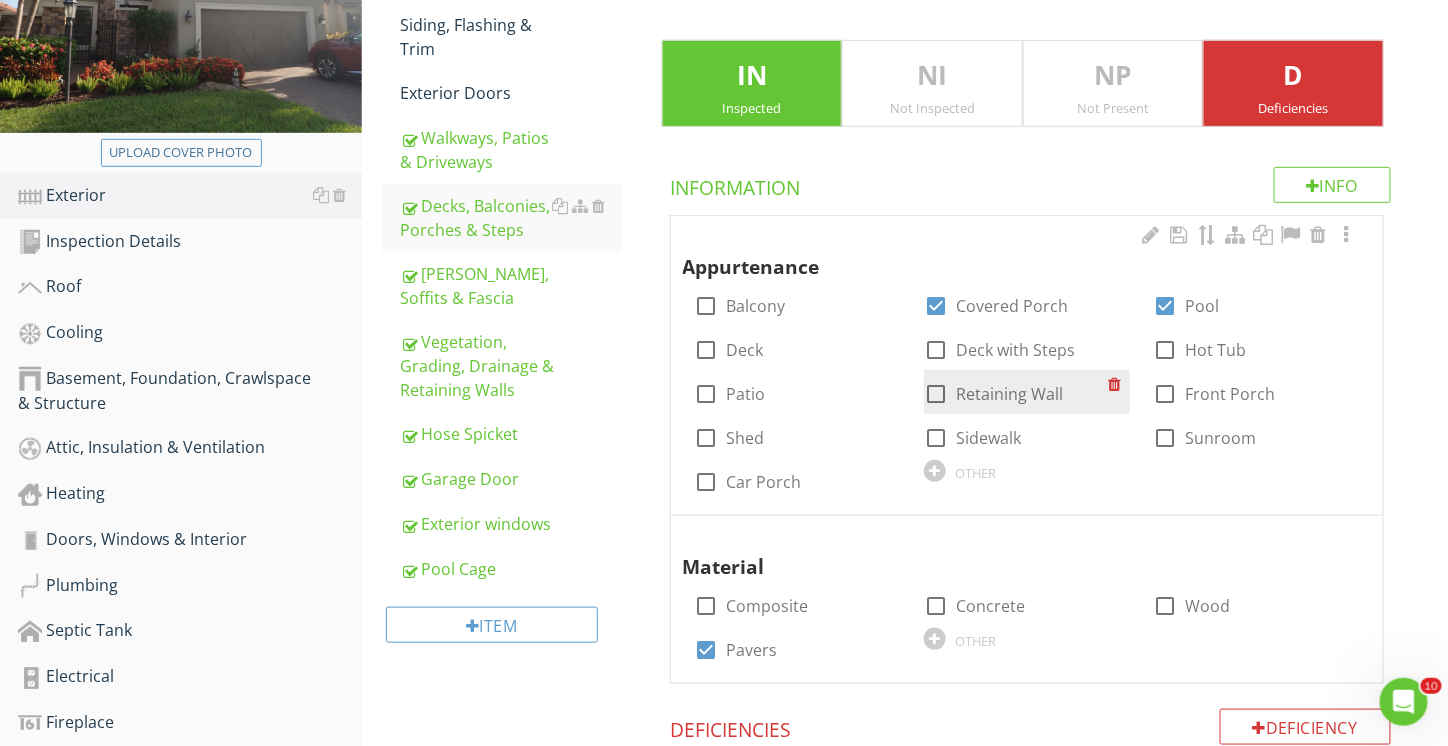 scroll, scrollTop: 314, scrollLeft: 0, axis: vertical 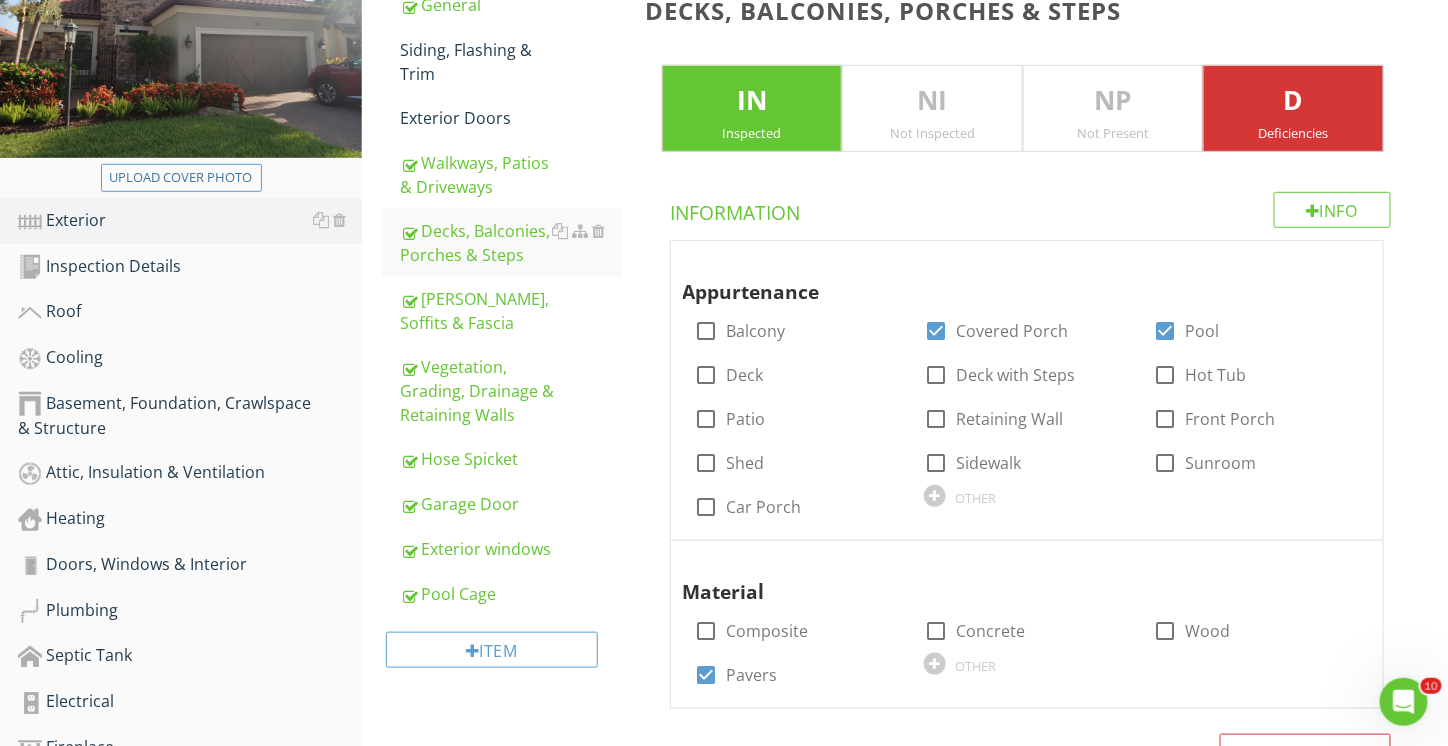 click on "D" at bounding box center [1293, 101] 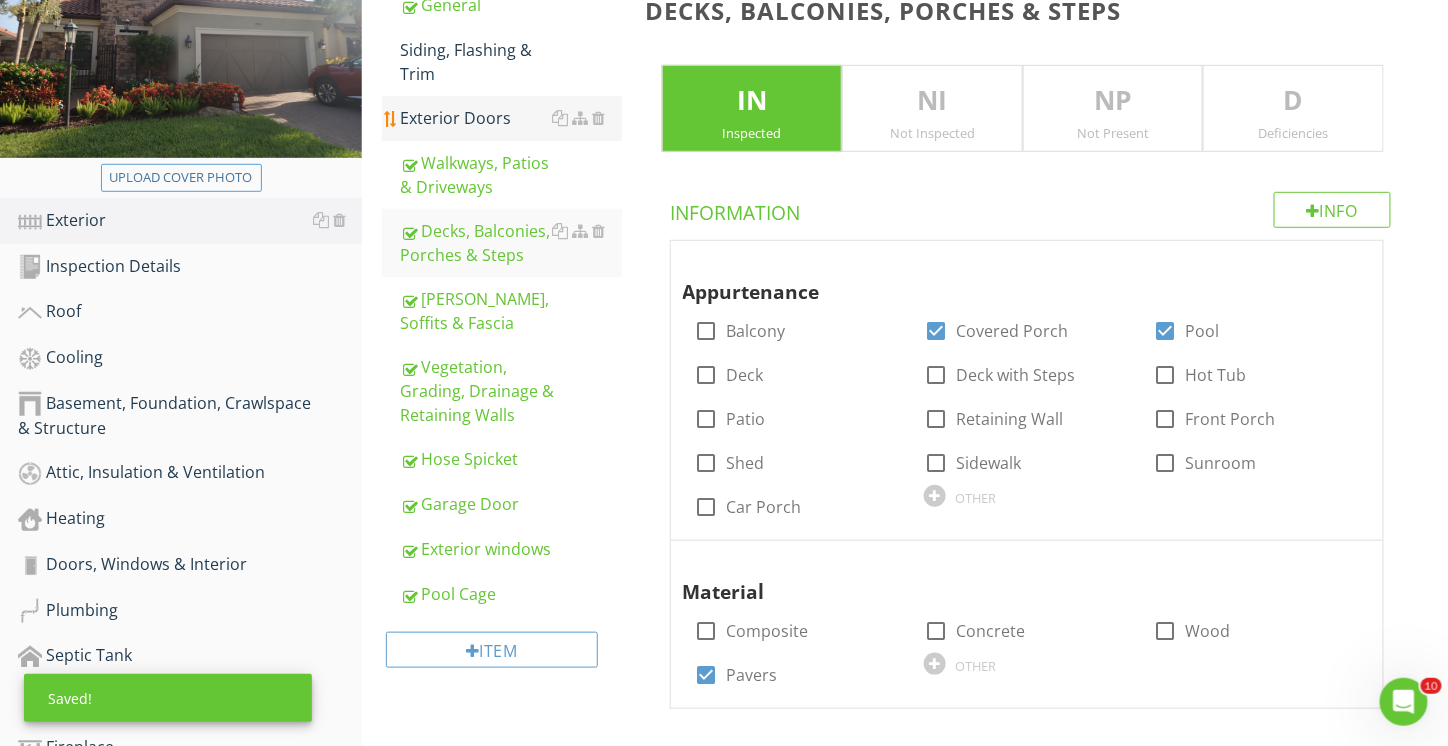 click on "Exterior Doors" at bounding box center (511, 118) 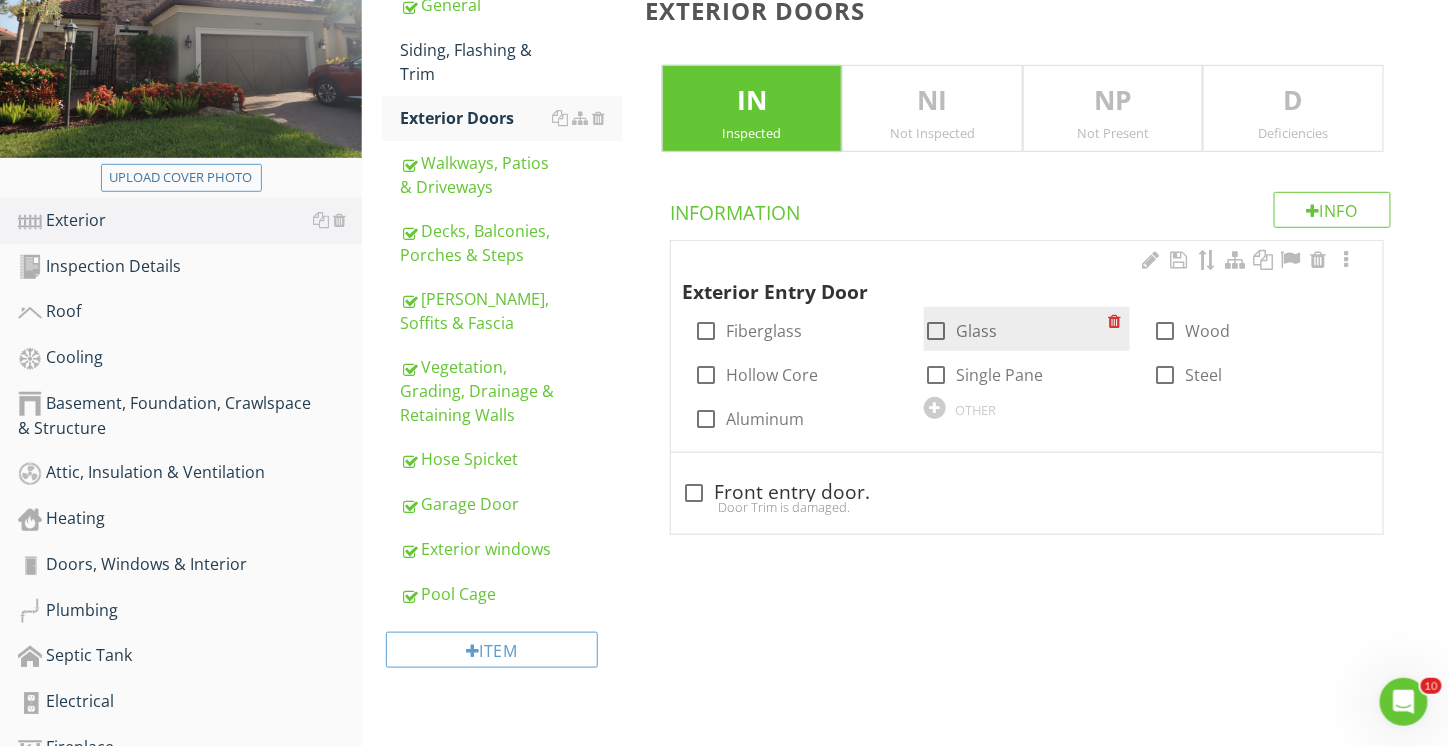 click at bounding box center (936, 331) 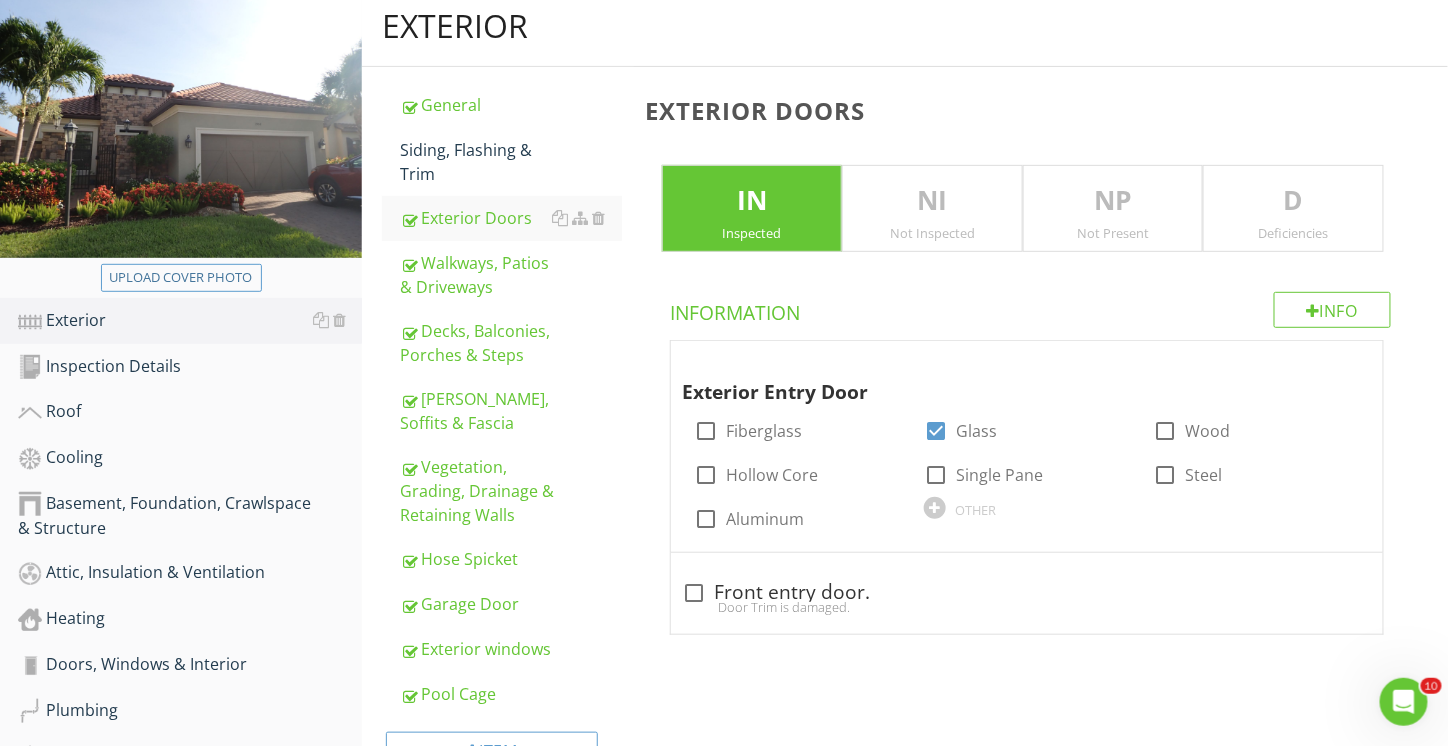 scroll, scrollTop: 114, scrollLeft: 0, axis: vertical 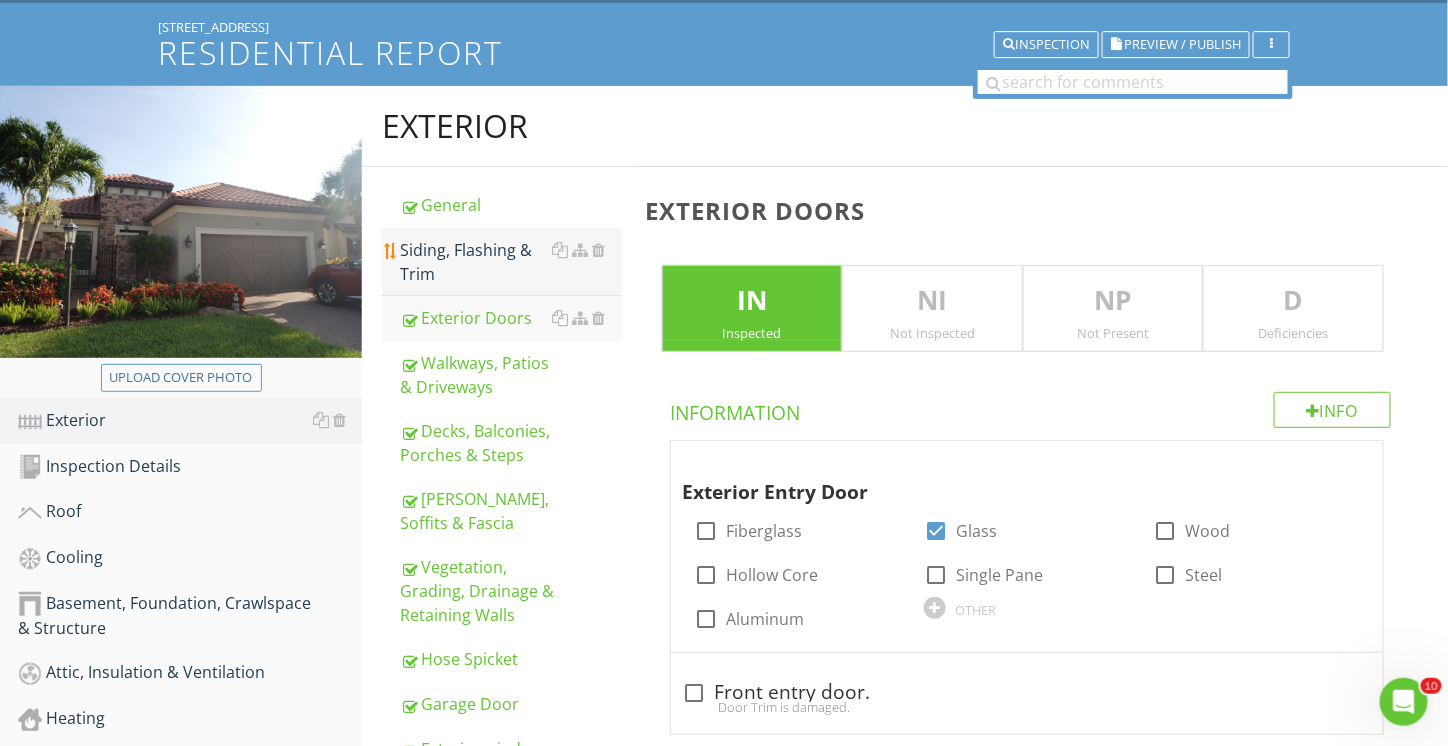 click on "Siding, Flashing & Trim" at bounding box center [511, 262] 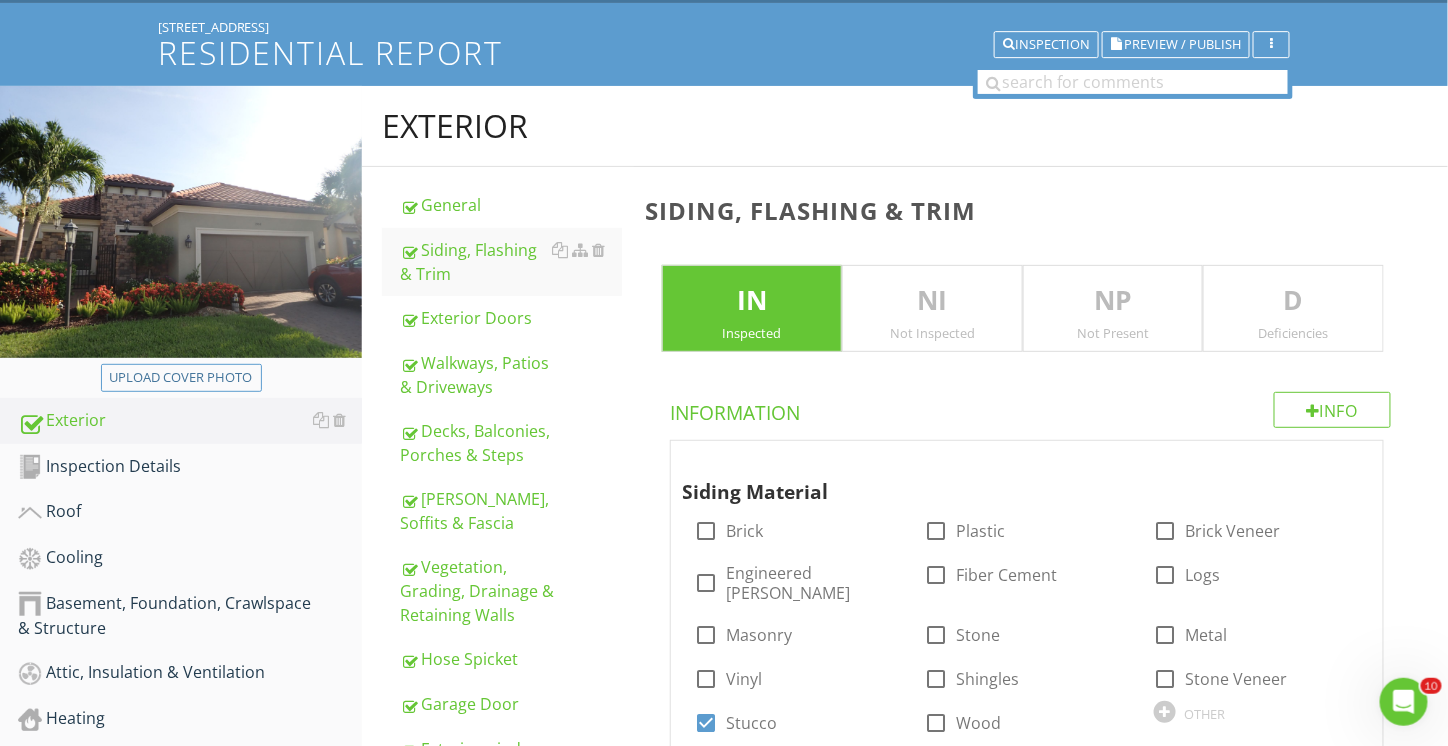 click on "D" at bounding box center (1293, 301) 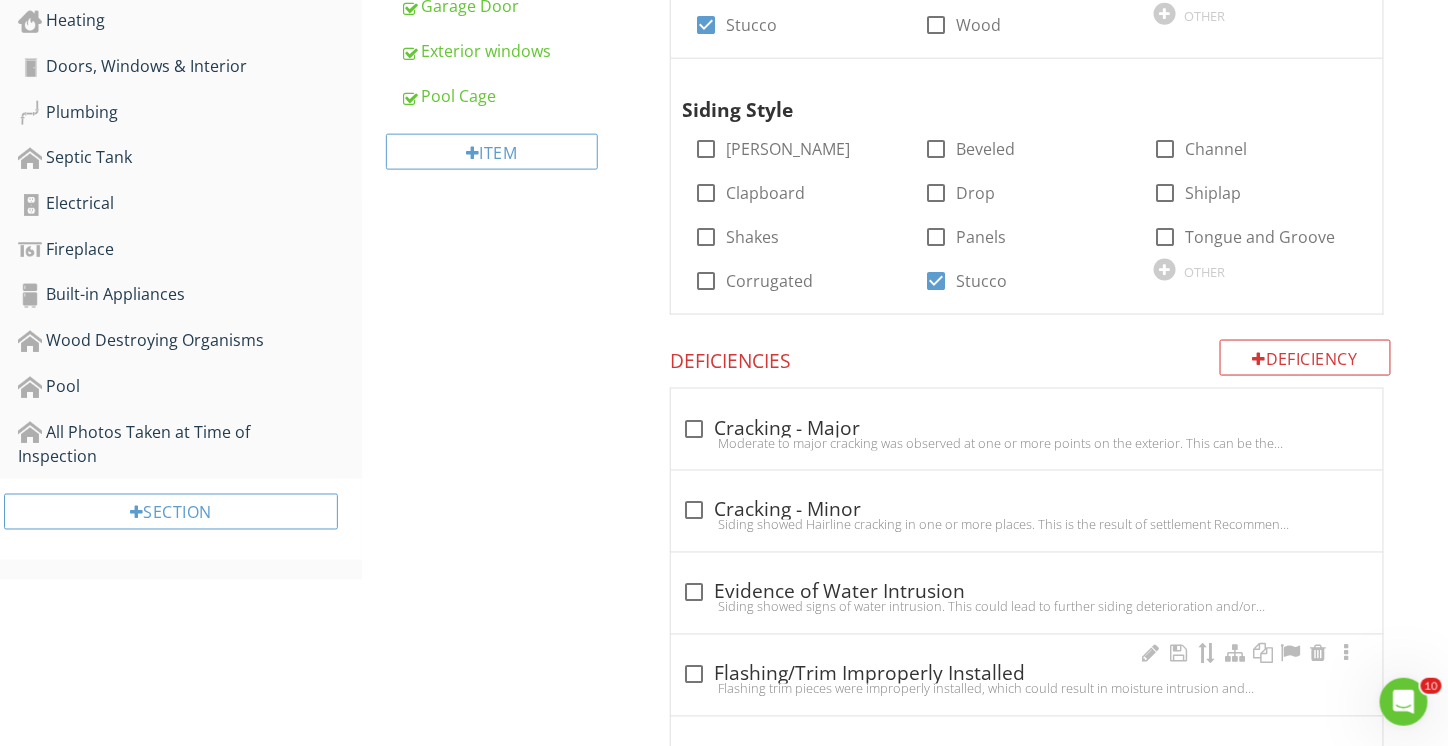 scroll, scrollTop: 814, scrollLeft: 0, axis: vertical 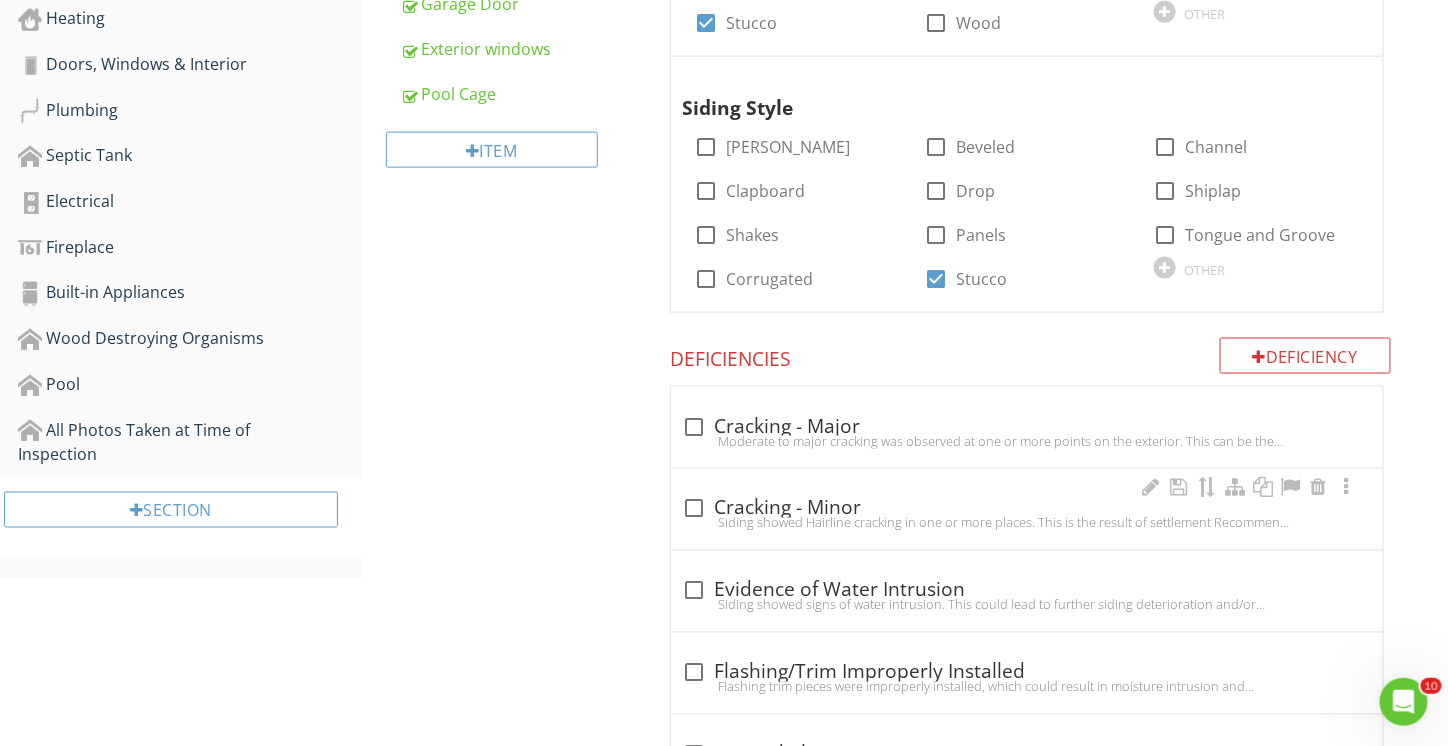 click on "check_box_outline_blank
Cracking - Minor" at bounding box center (1027, 509) 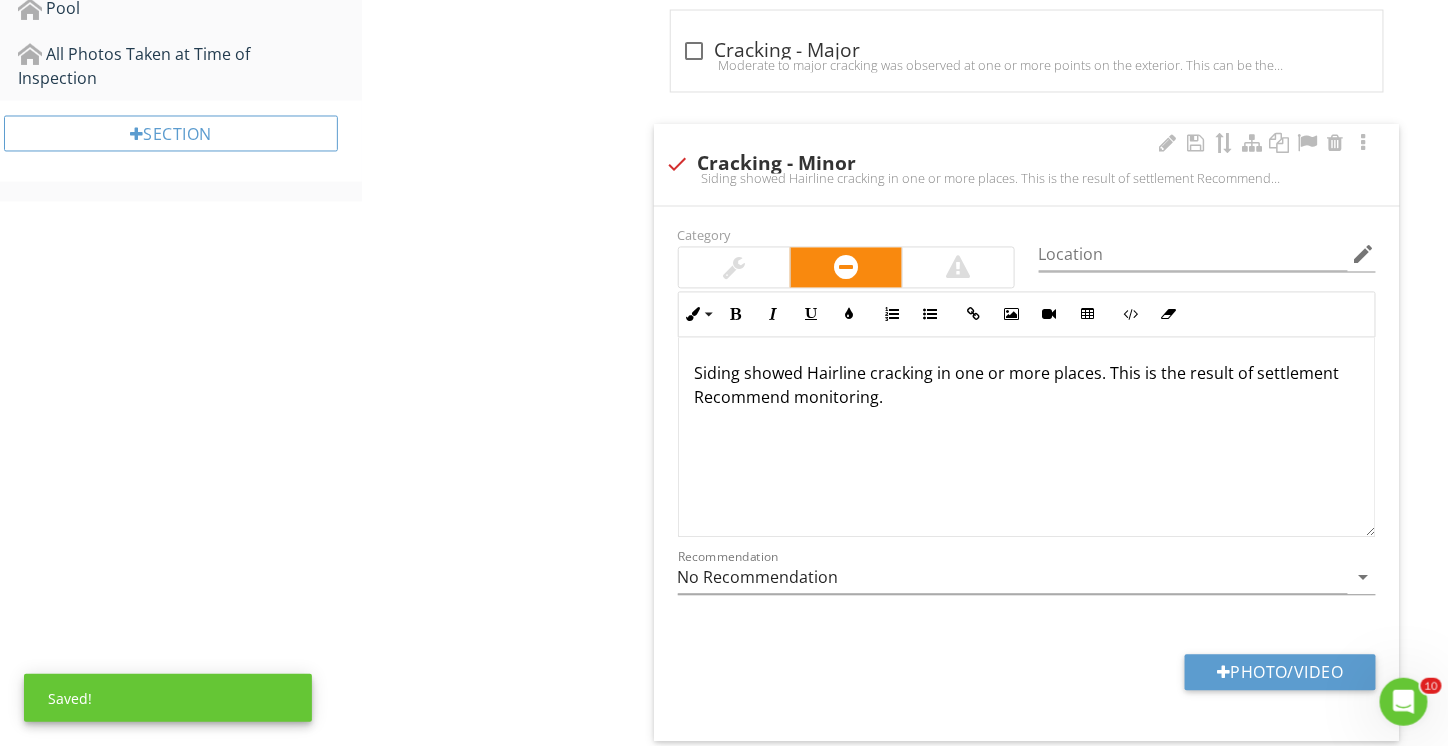 scroll, scrollTop: 1214, scrollLeft: 0, axis: vertical 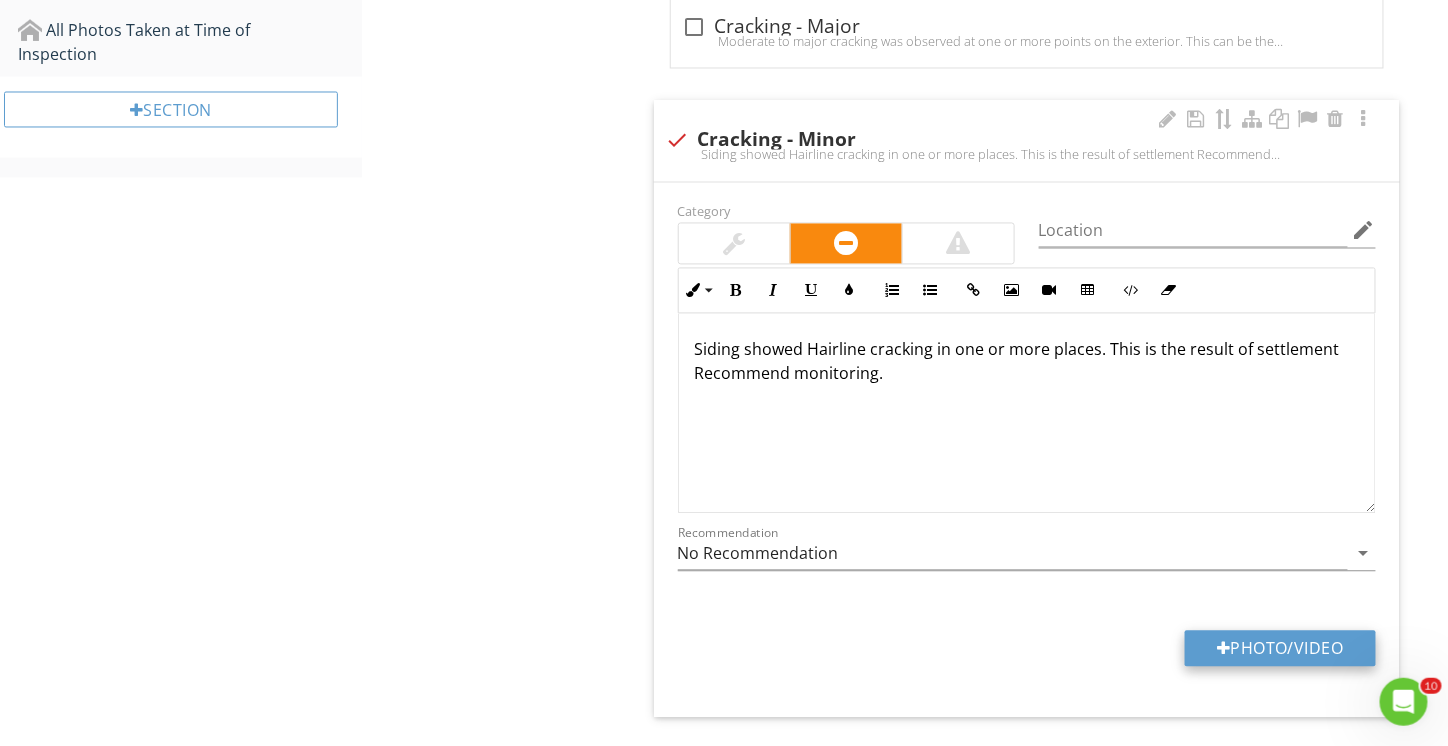 click on "Photo/Video" at bounding box center (1280, 649) 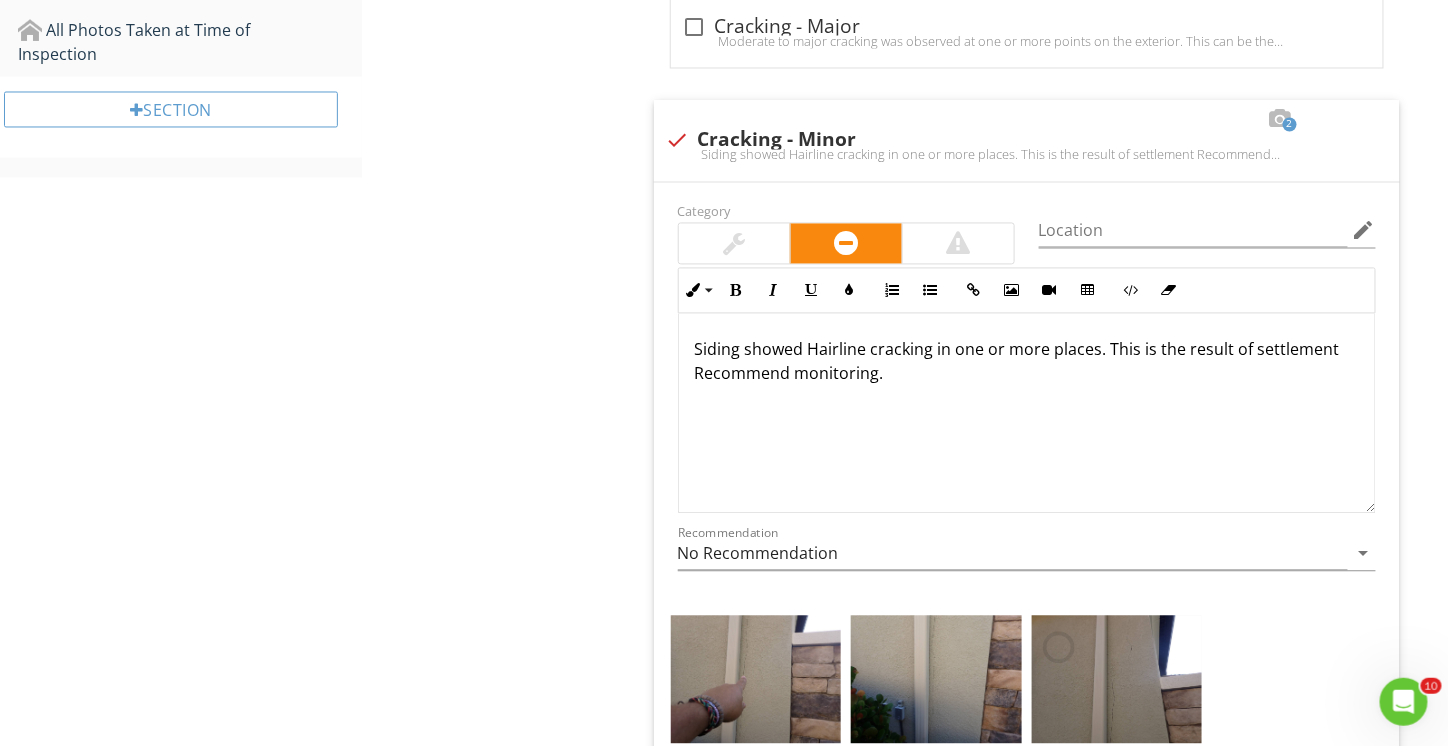 scroll, scrollTop: 1214, scrollLeft: 0, axis: vertical 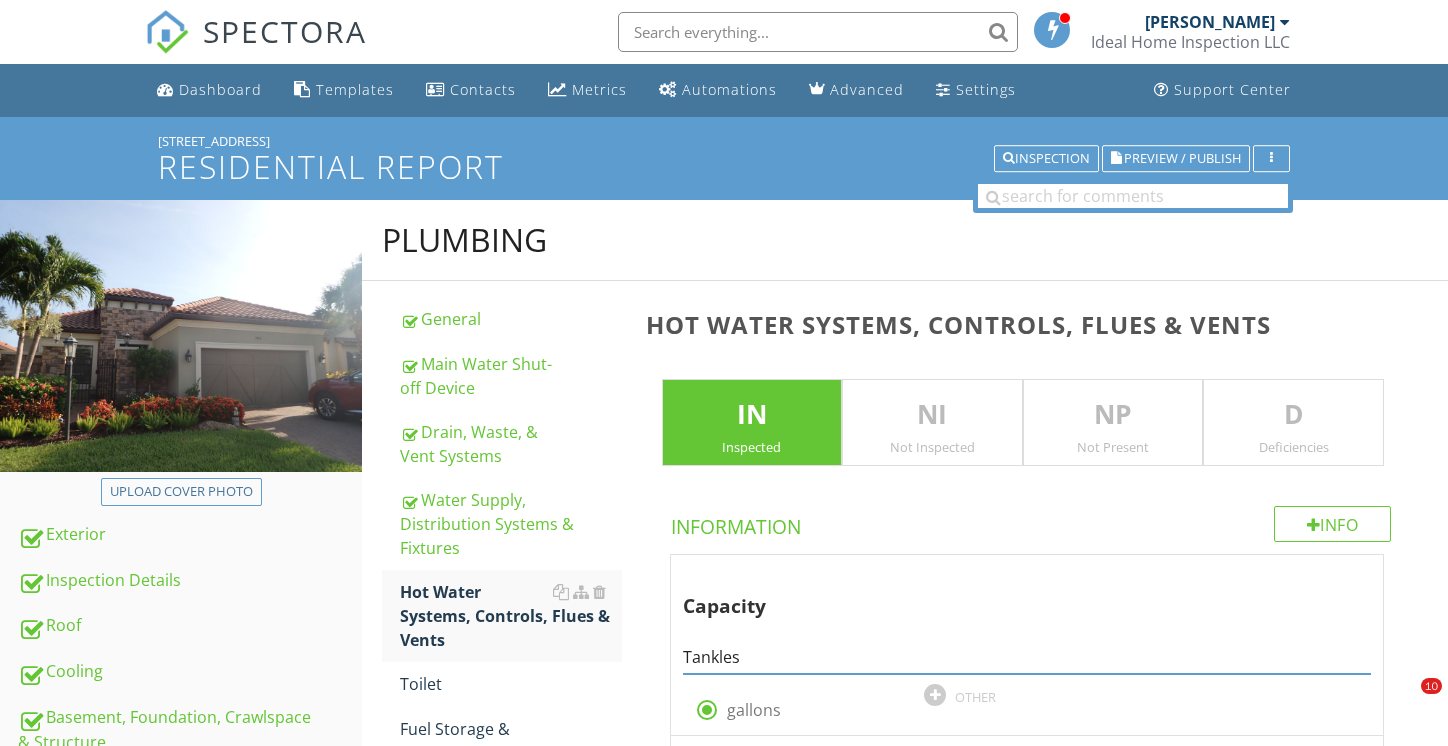 type on "Tankless" 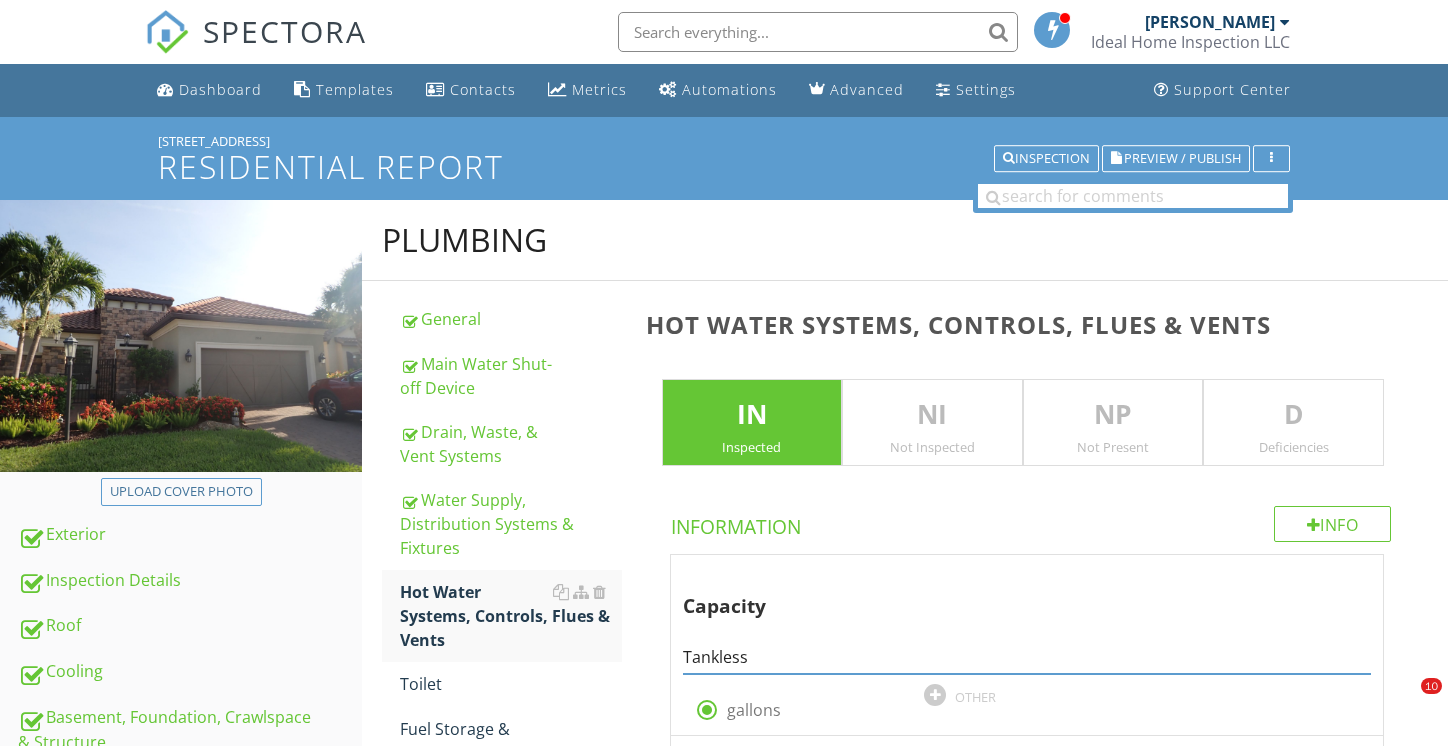 scroll, scrollTop: 359, scrollLeft: 0, axis: vertical 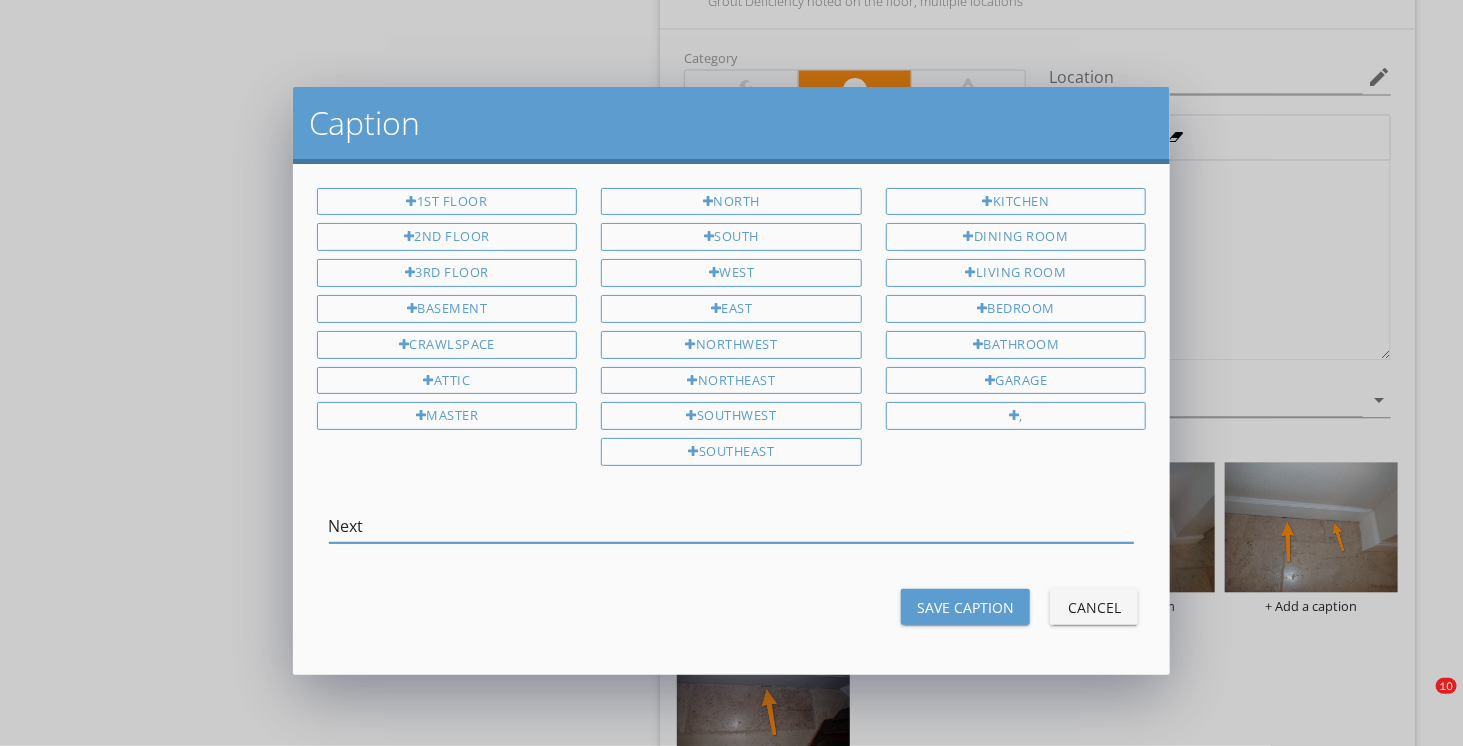 type on "Next" 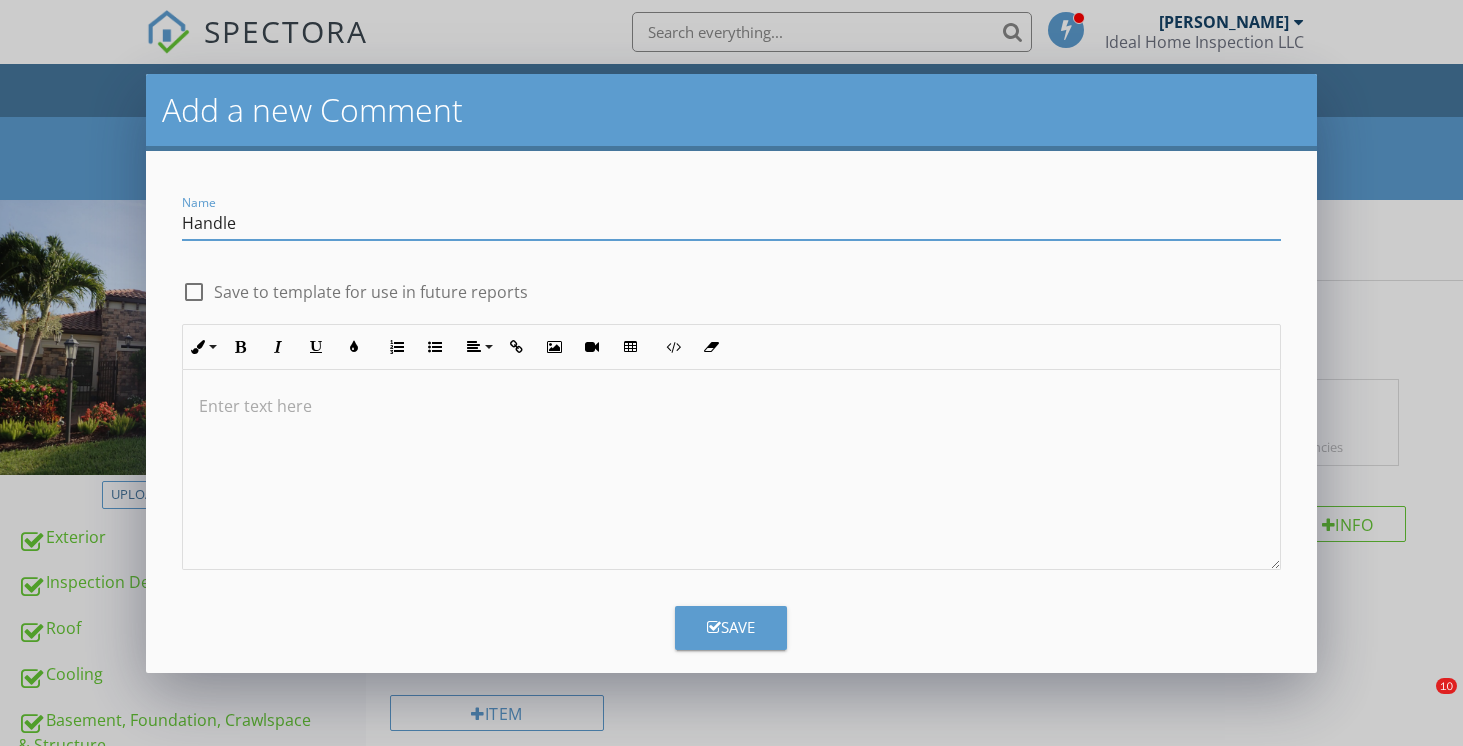 scroll, scrollTop: 157, scrollLeft: 0, axis: vertical 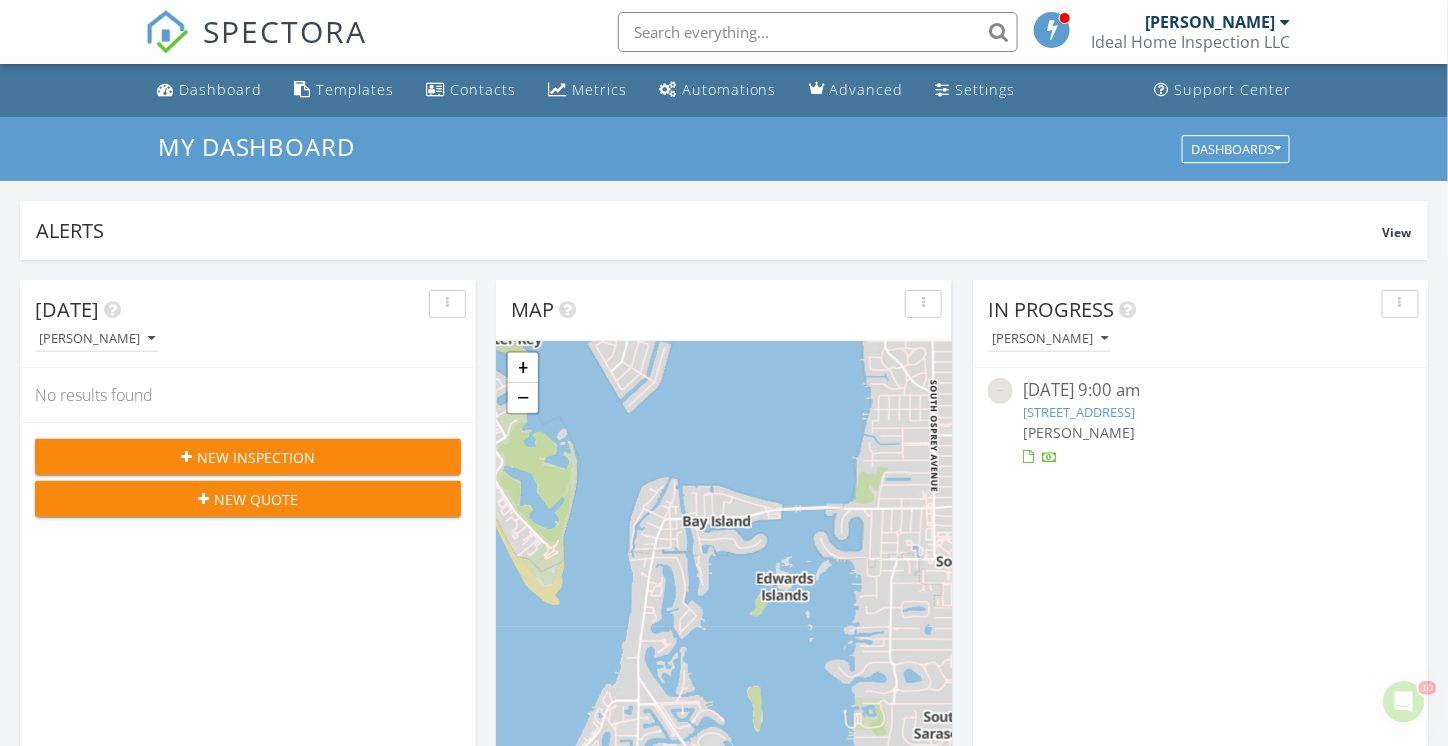 click on "3904 Waypoint Ave, Osprey, FL 34229" at bounding box center [1079, 412] 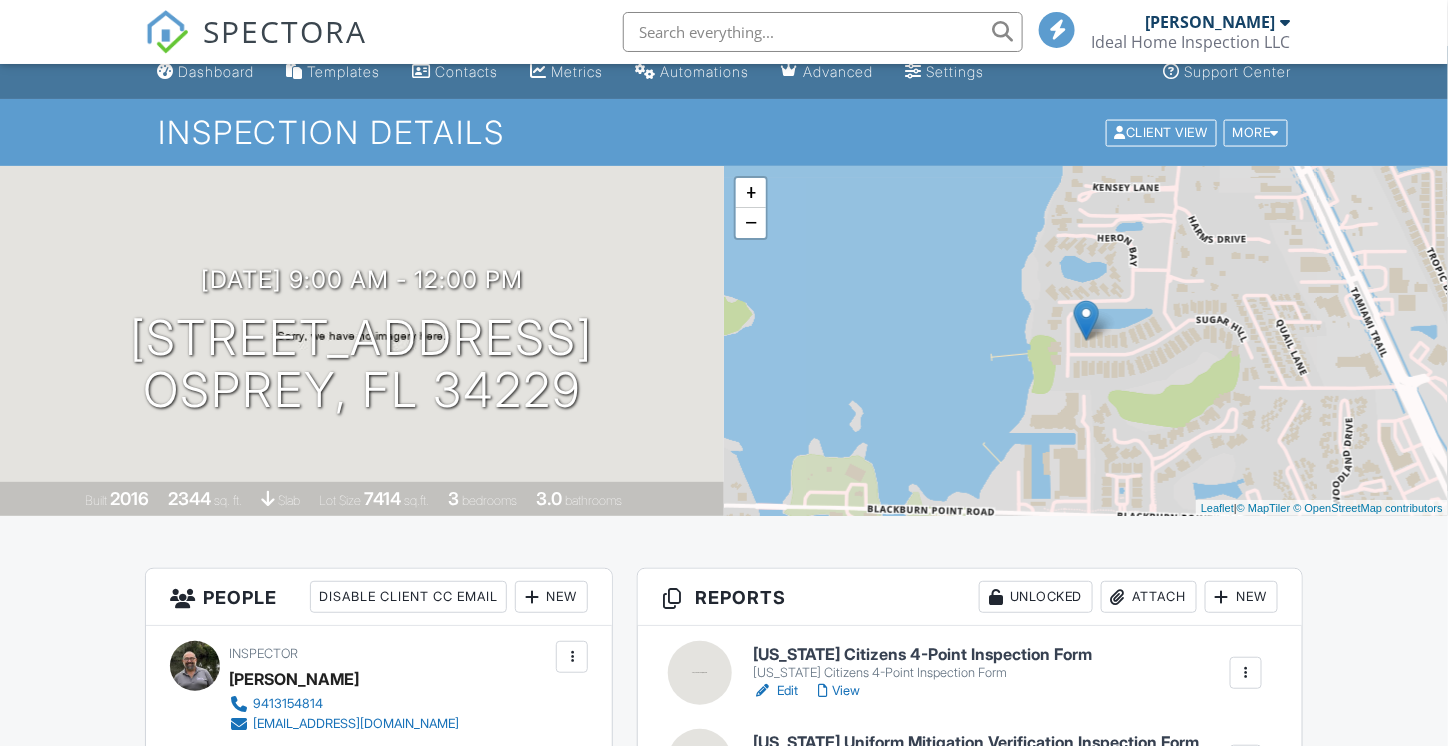 scroll, scrollTop: 500, scrollLeft: 0, axis: vertical 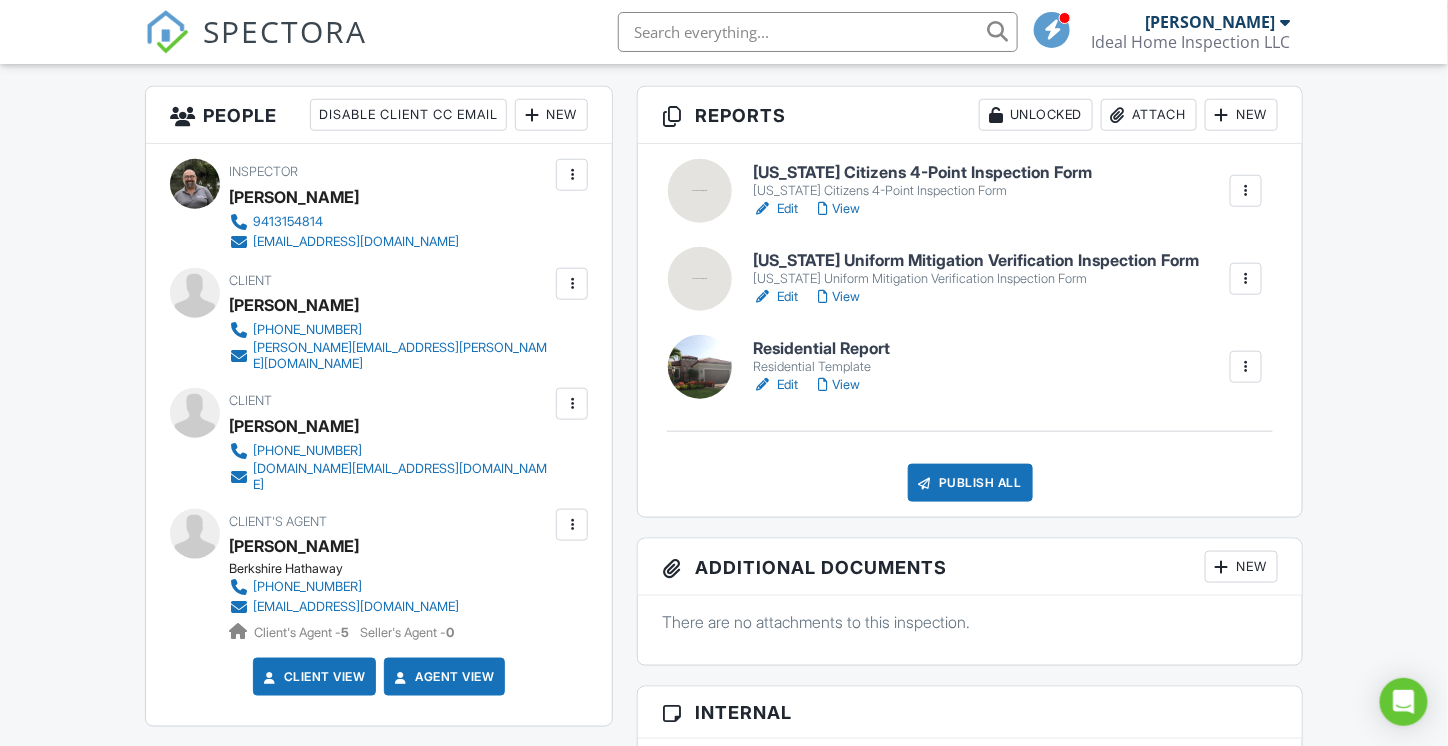click on "[US_STATE] Citizens 4-Point Inspection Form" at bounding box center [922, 173] 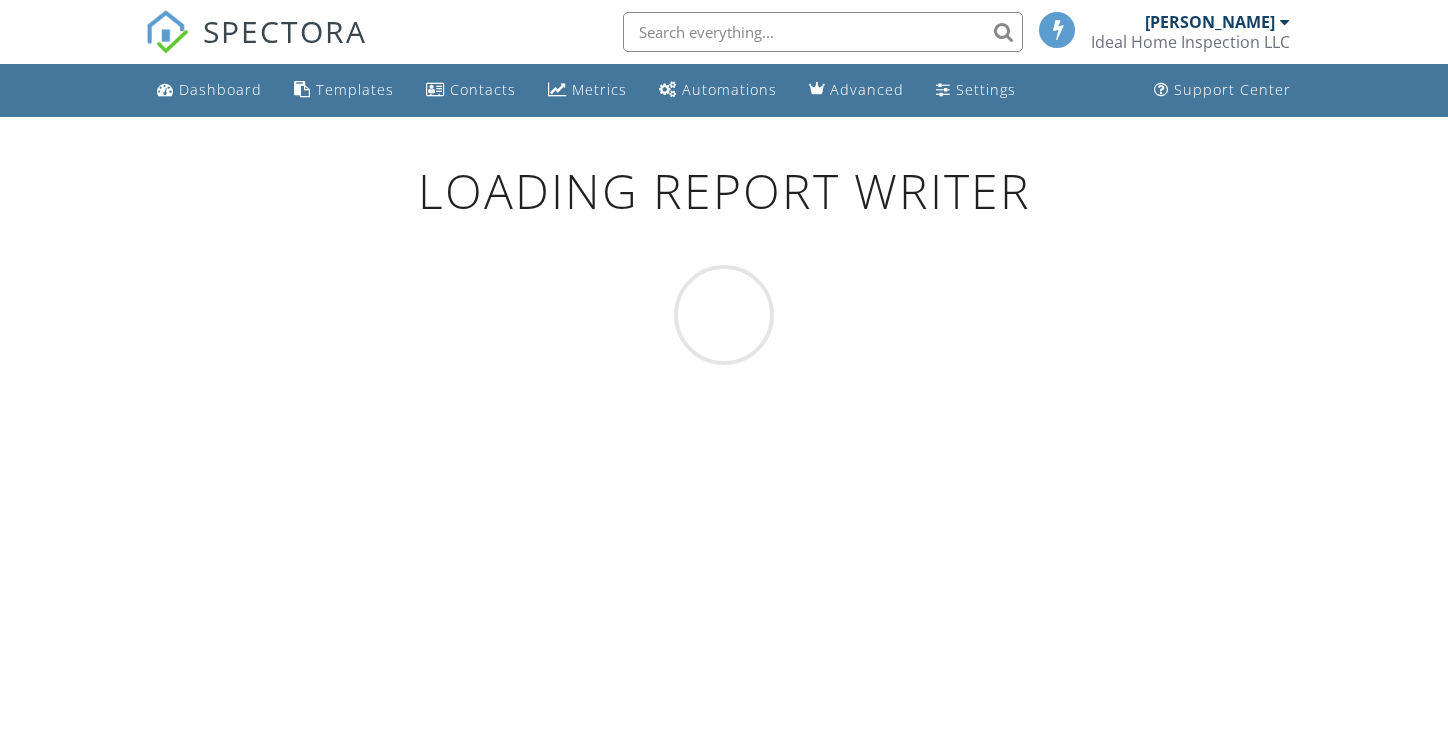 scroll, scrollTop: 0, scrollLeft: 0, axis: both 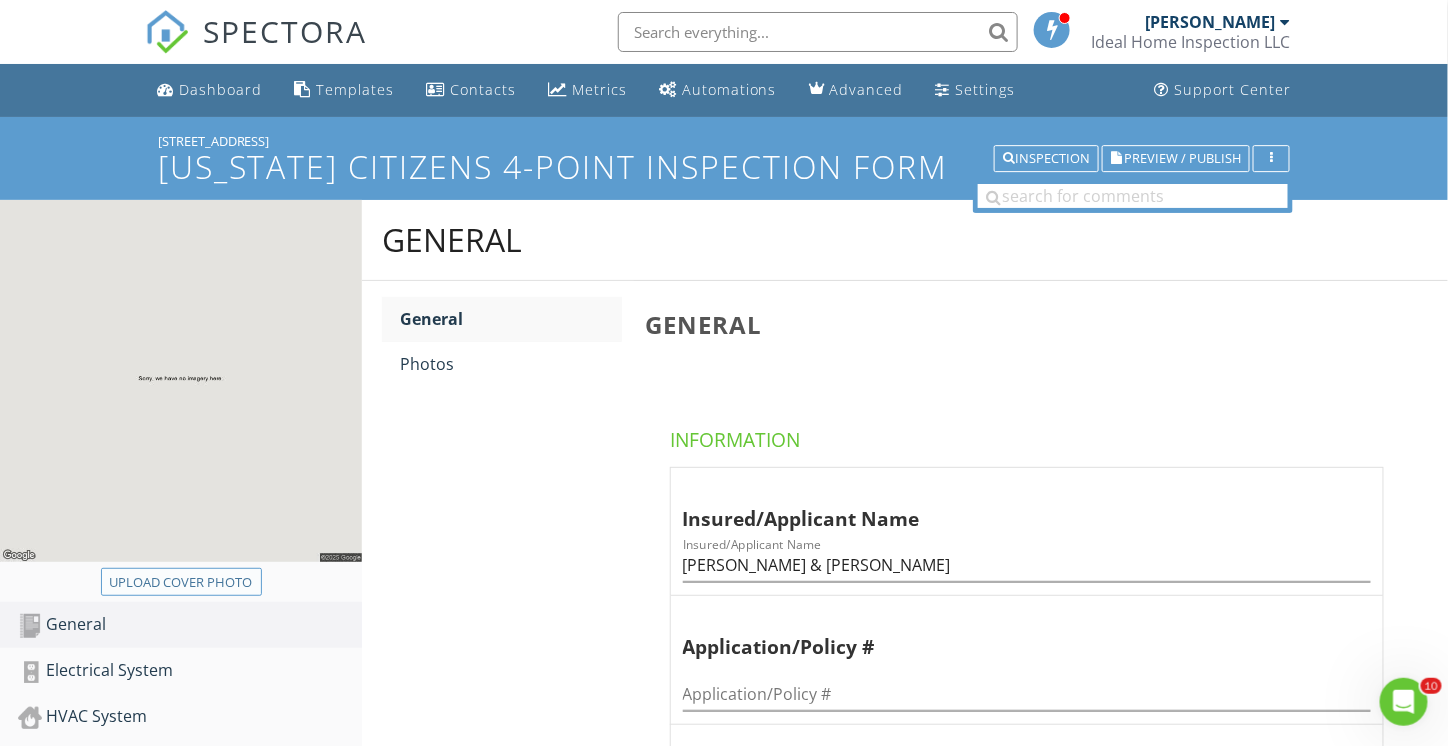 click on "Upload cover photo" at bounding box center [181, 583] 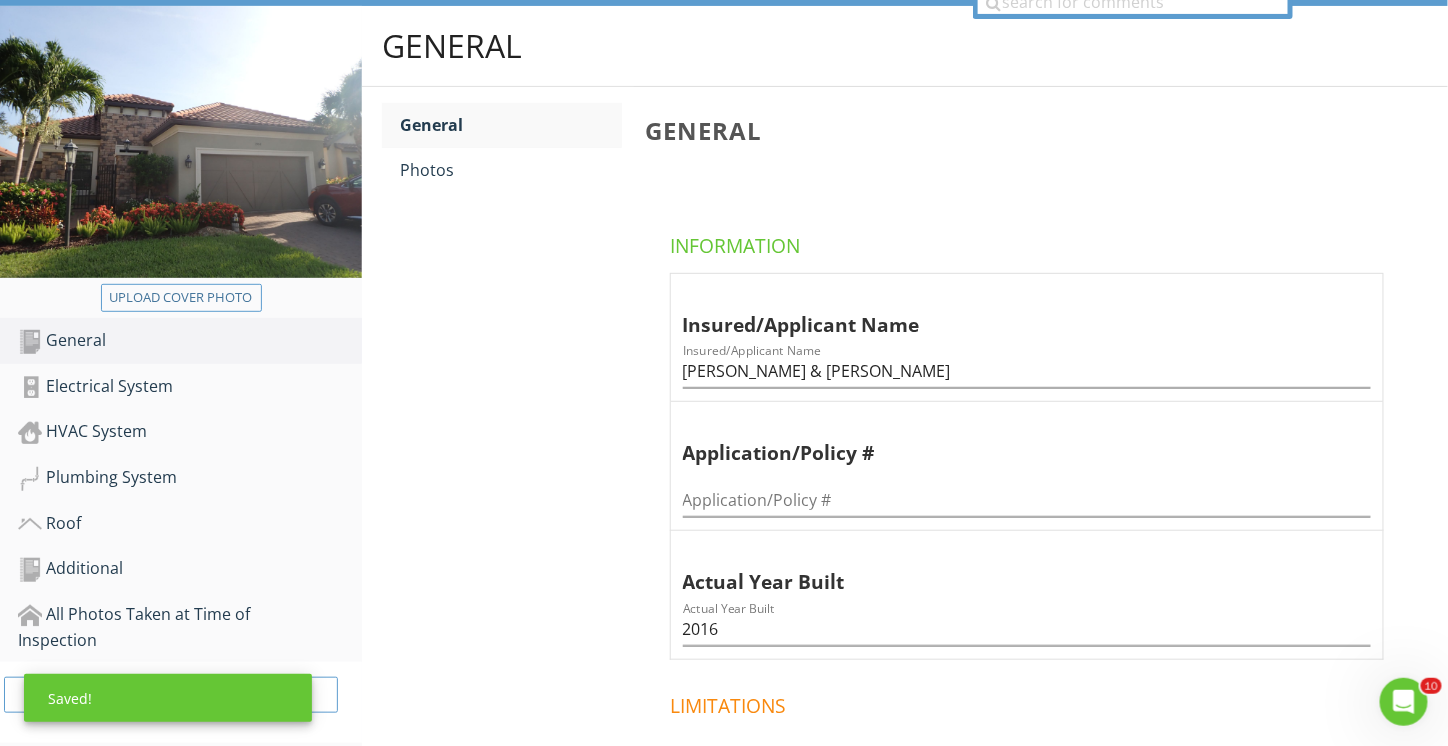 scroll, scrollTop: 200, scrollLeft: 0, axis: vertical 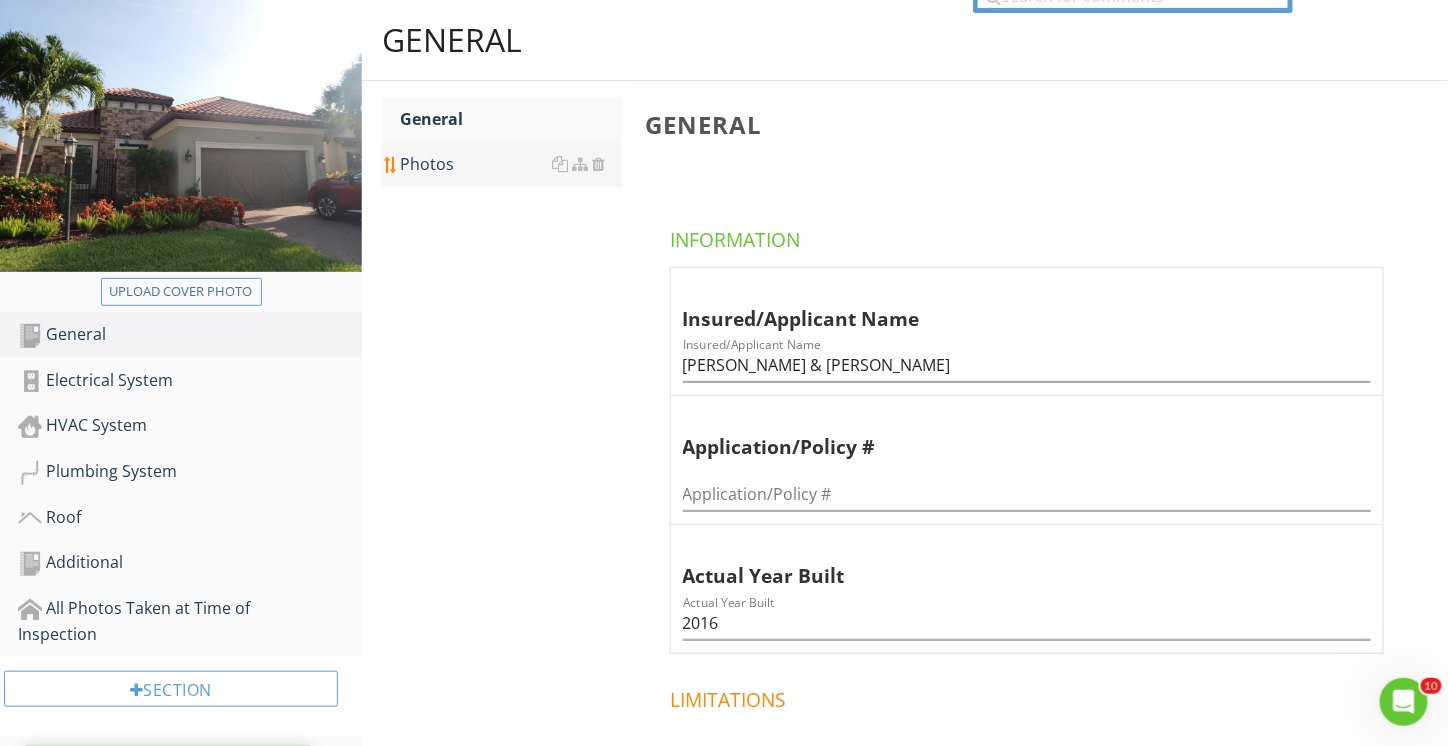 click on "Photos" at bounding box center [511, 164] 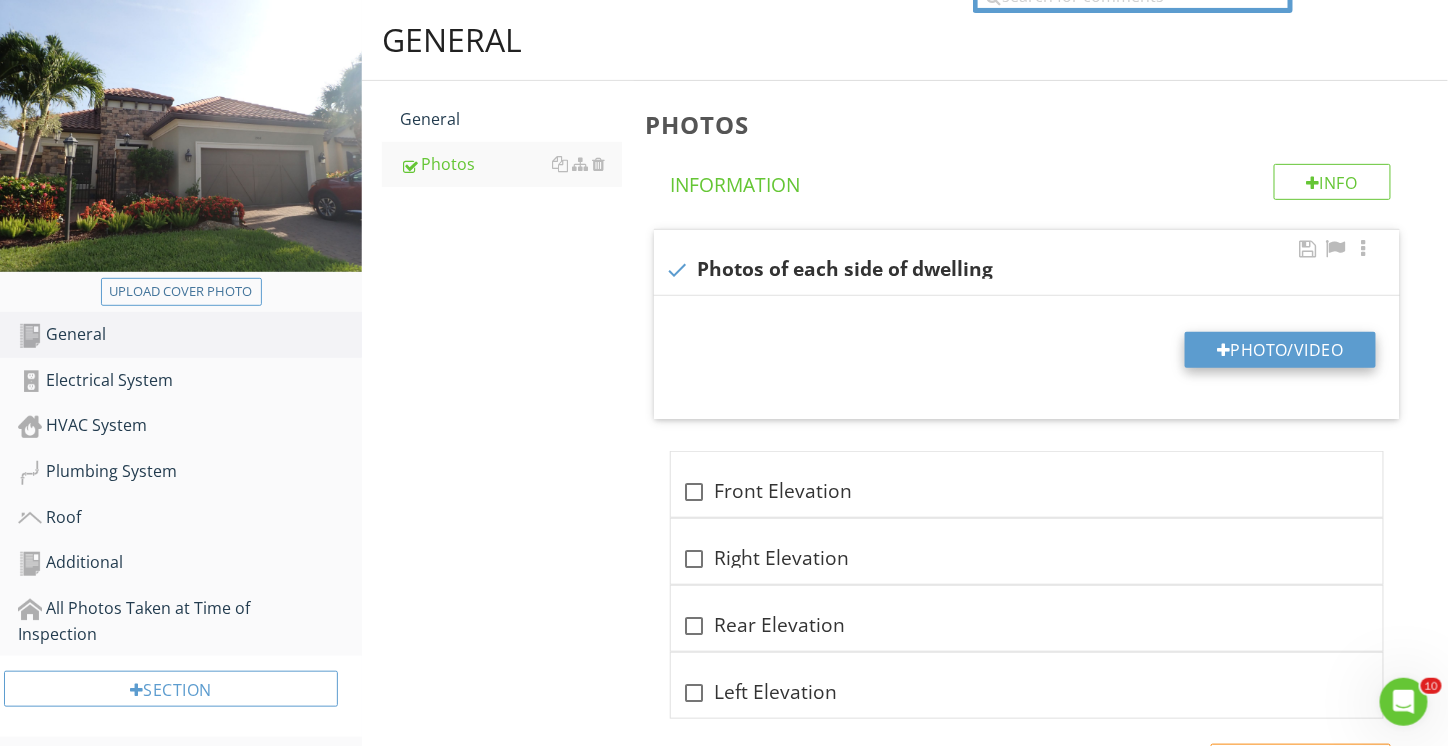 click on "Photo/Video" at bounding box center (1280, 350) 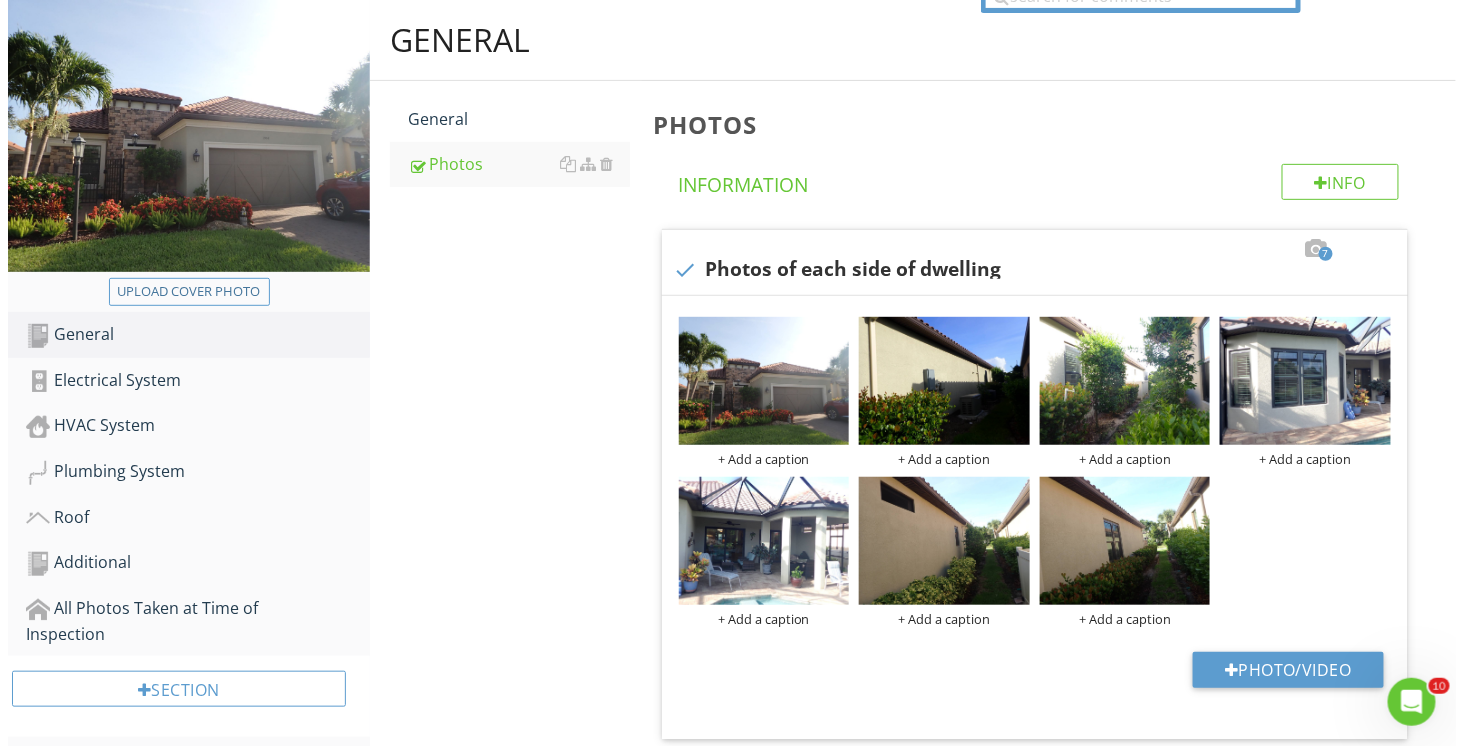 scroll, scrollTop: 300, scrollLeft: 0, axis: vertical 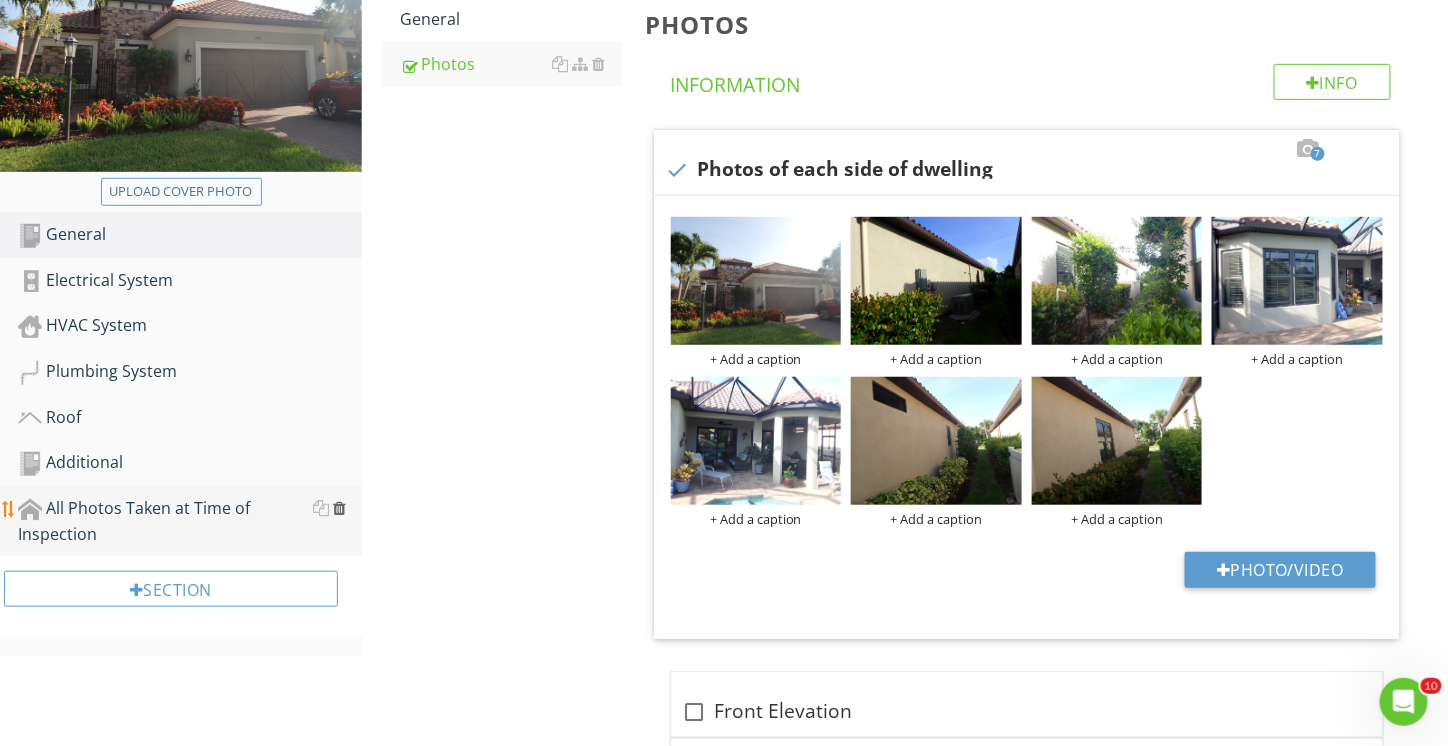 click at bounding box center [339, 508] 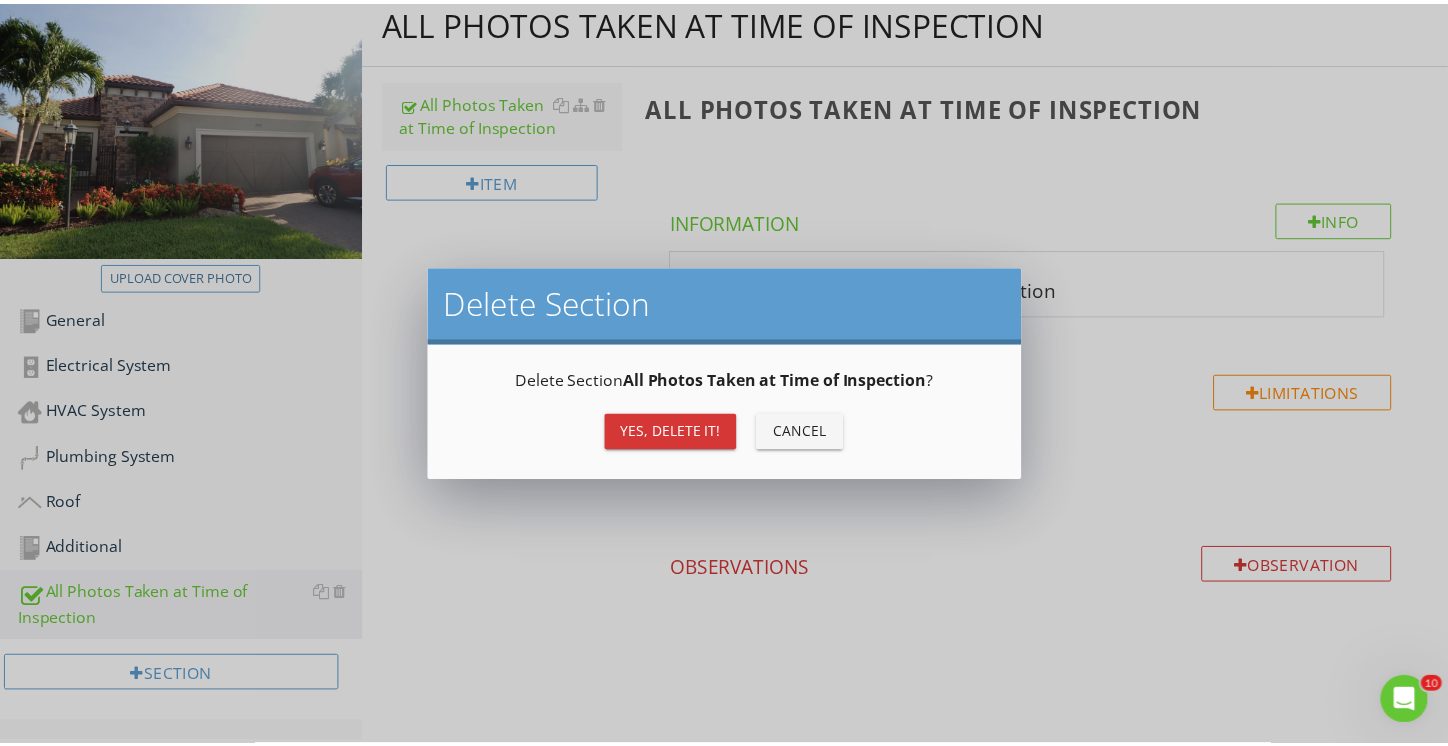 scroll, scrollTop: 216, scrollLeft: 0, axis: vertical 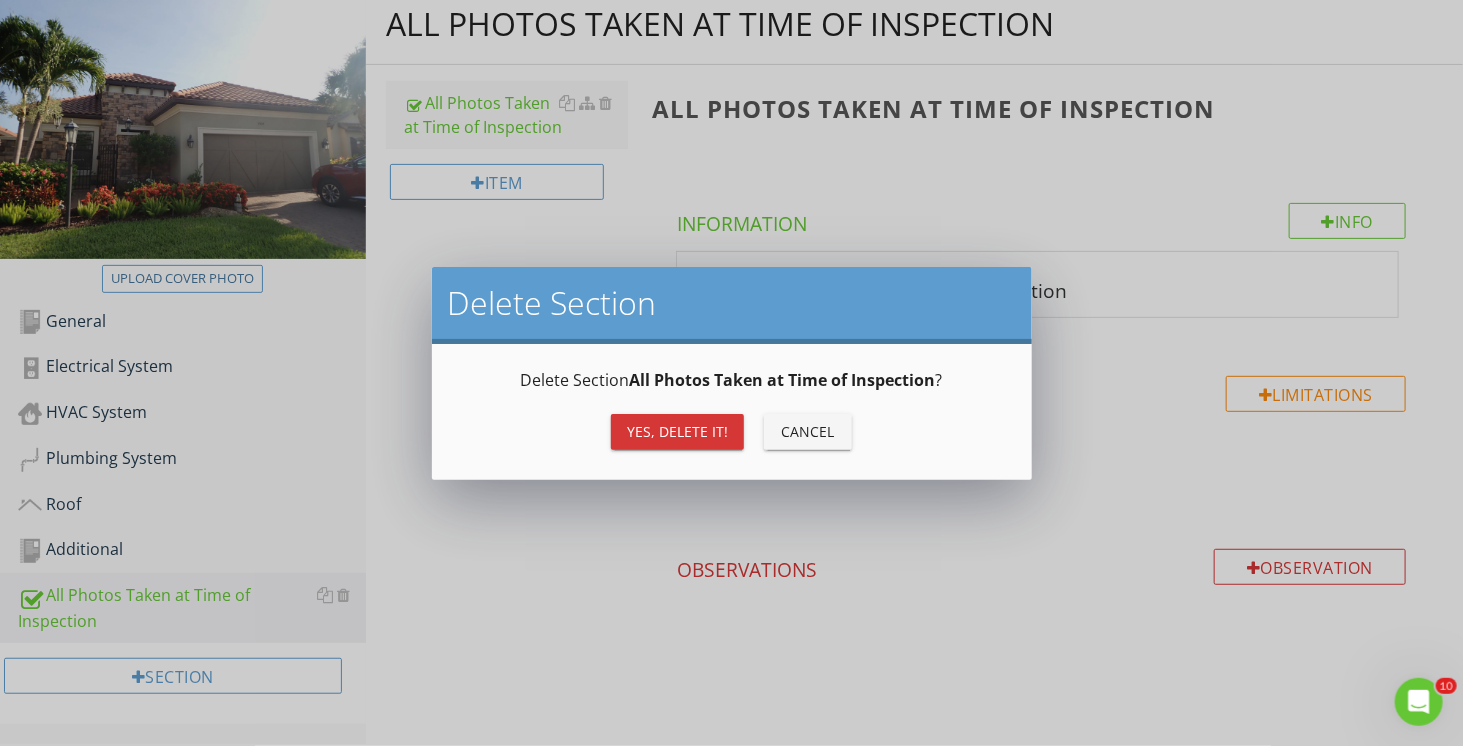 click on "Yes, Delete it!" at bounding box center (677, 432) 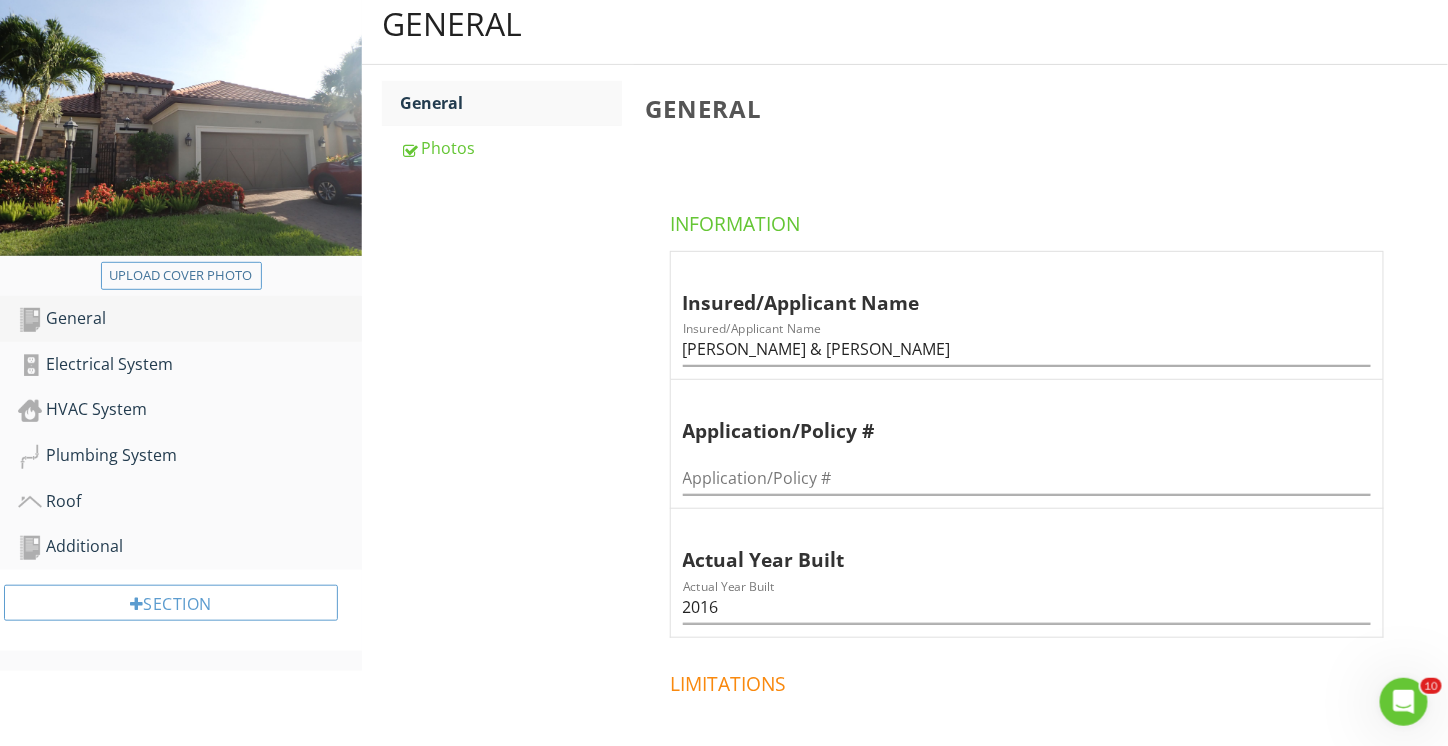 click on "General" at bounding box center [190, 319] 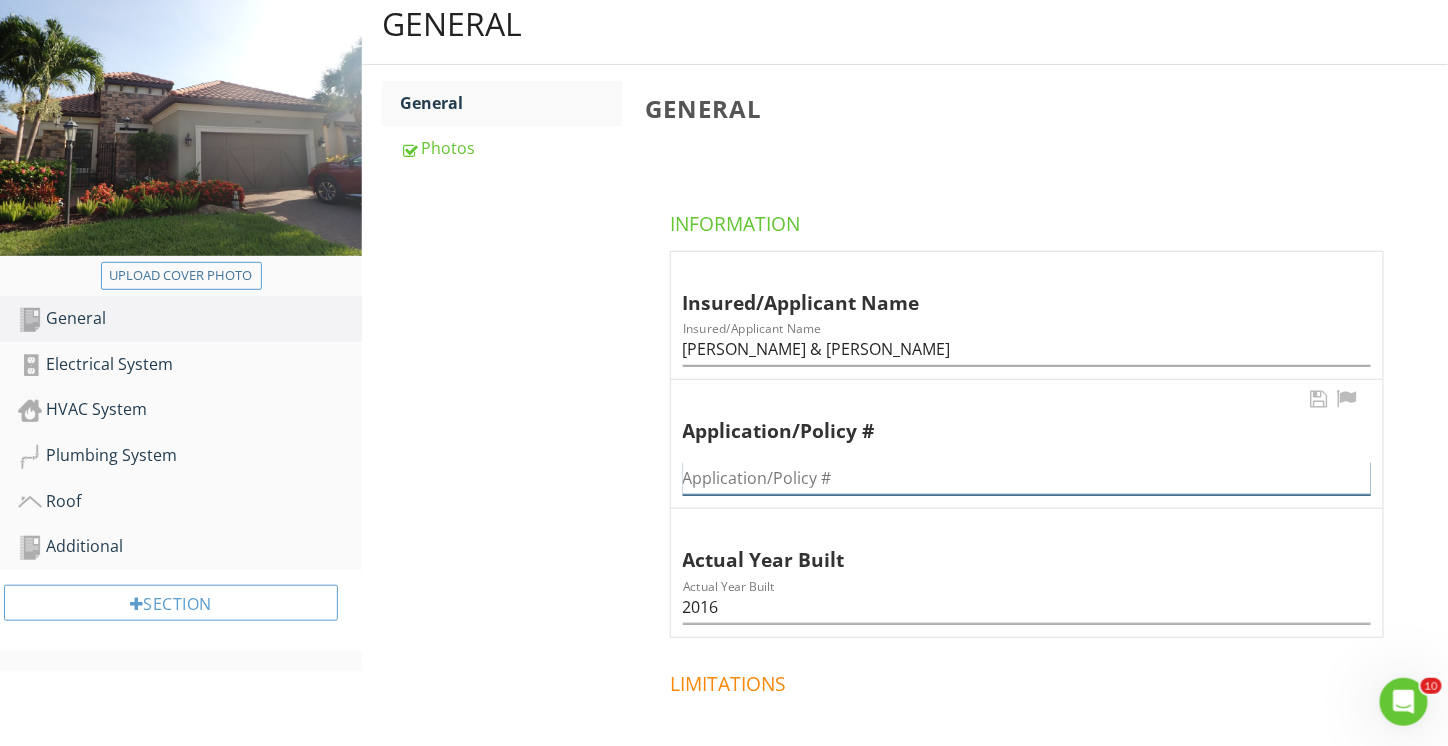 click at bounding box center [1027, 478] 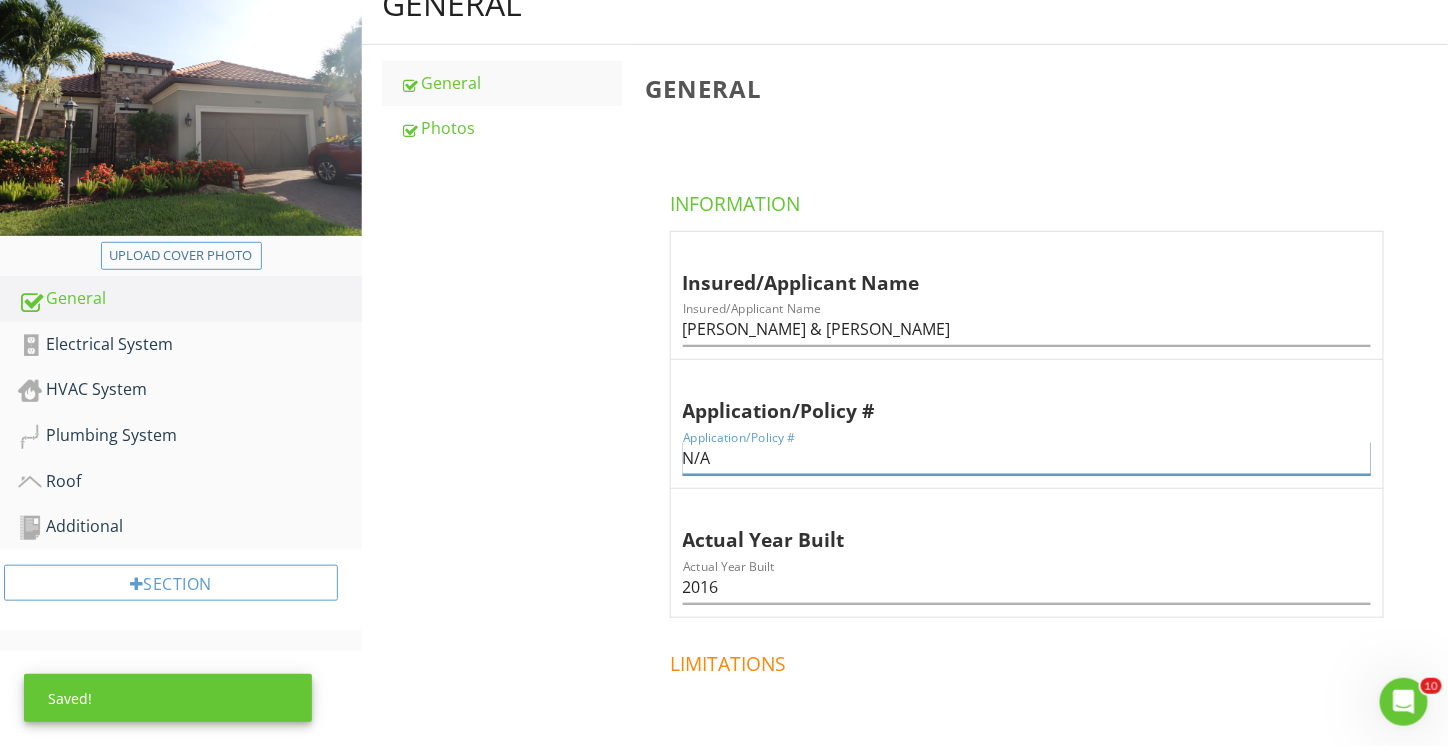 scroll, scrollTop: 116, scrollLeft: 0, axis: vertical 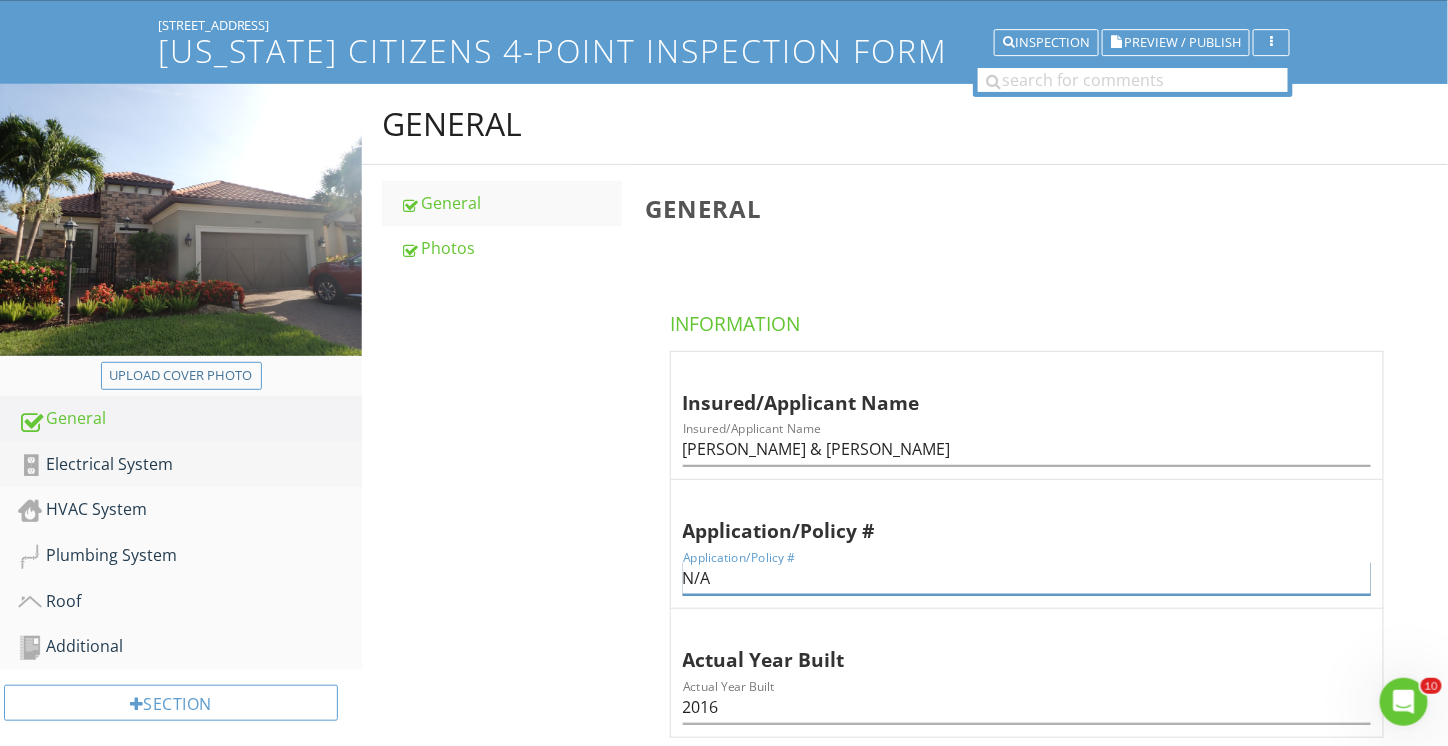 type on "N/A" 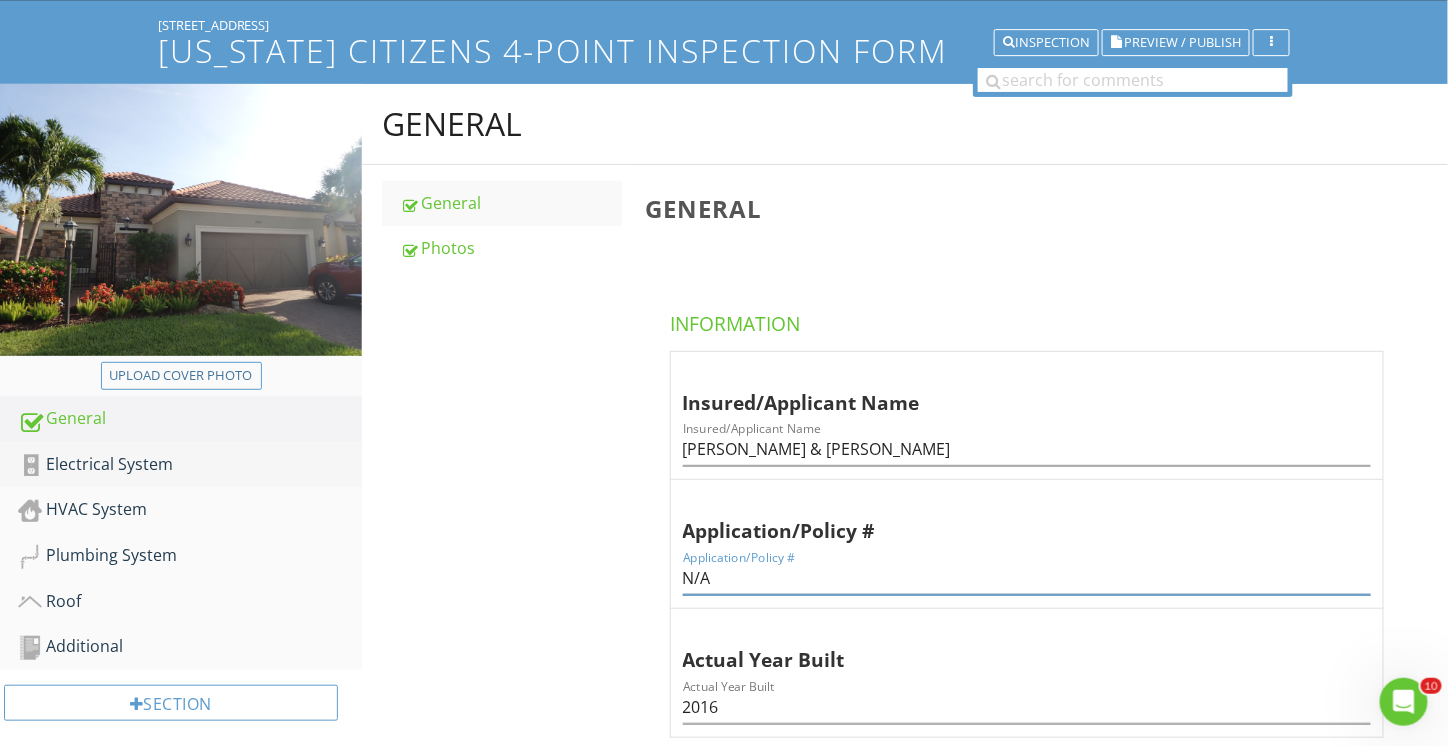 click on "Electrical System" at bounding box center (190, 465) 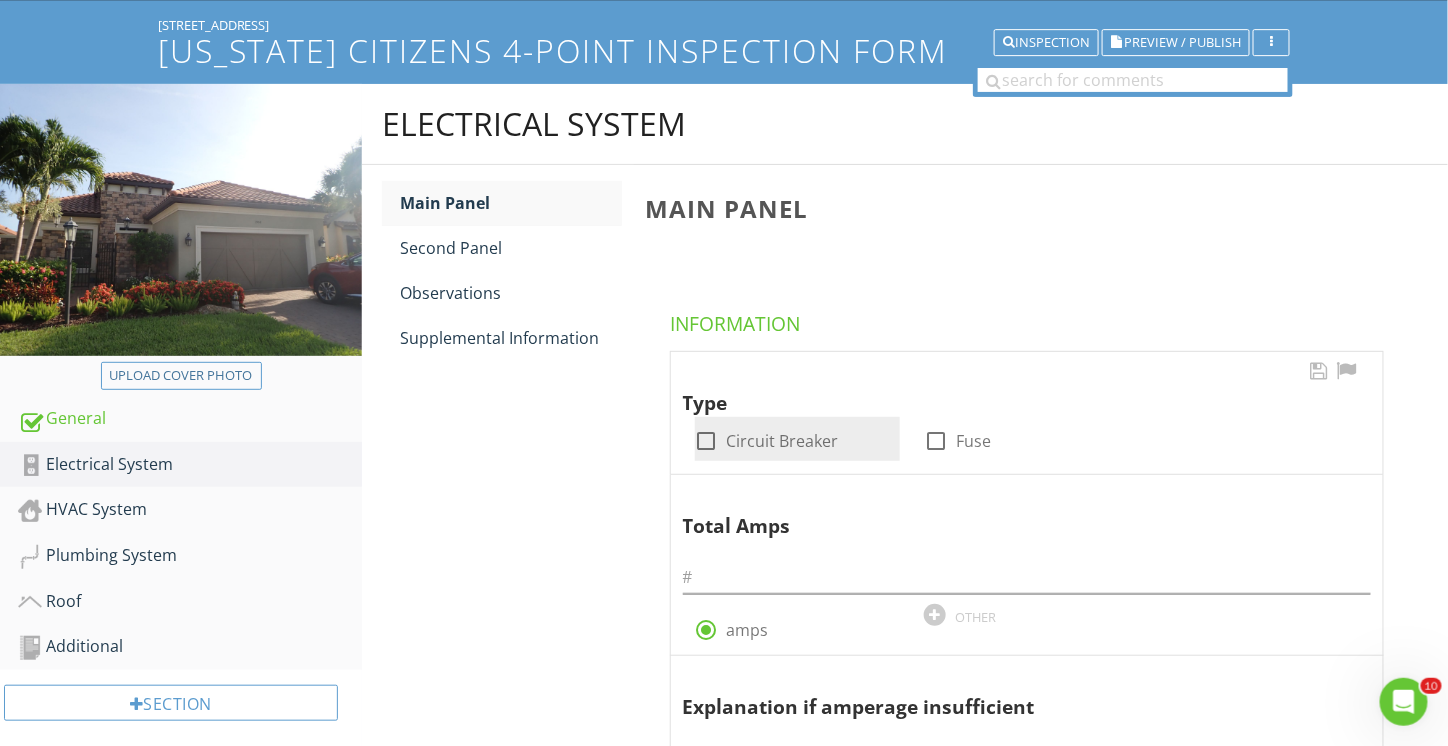 click at bounding box center (707, 441) 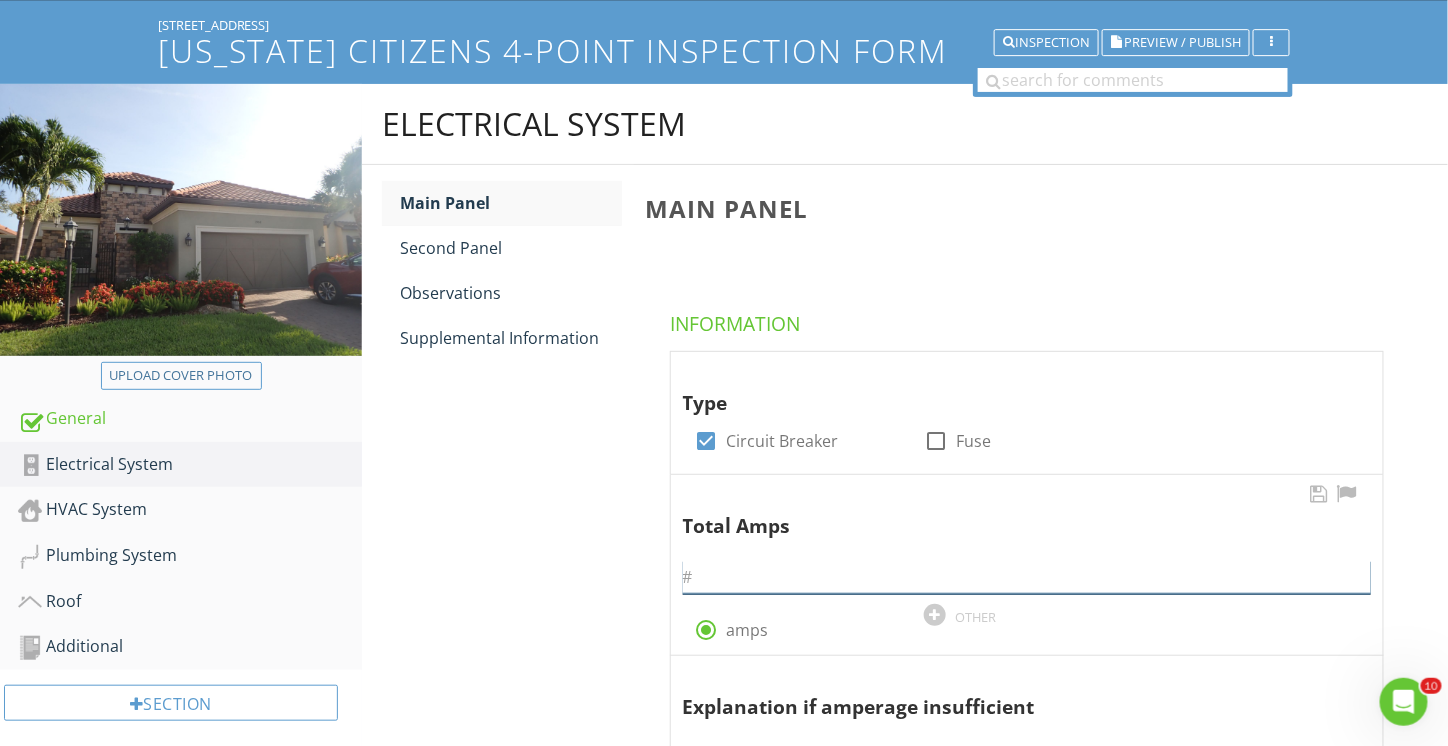 click at bounding box center [1027, 577] 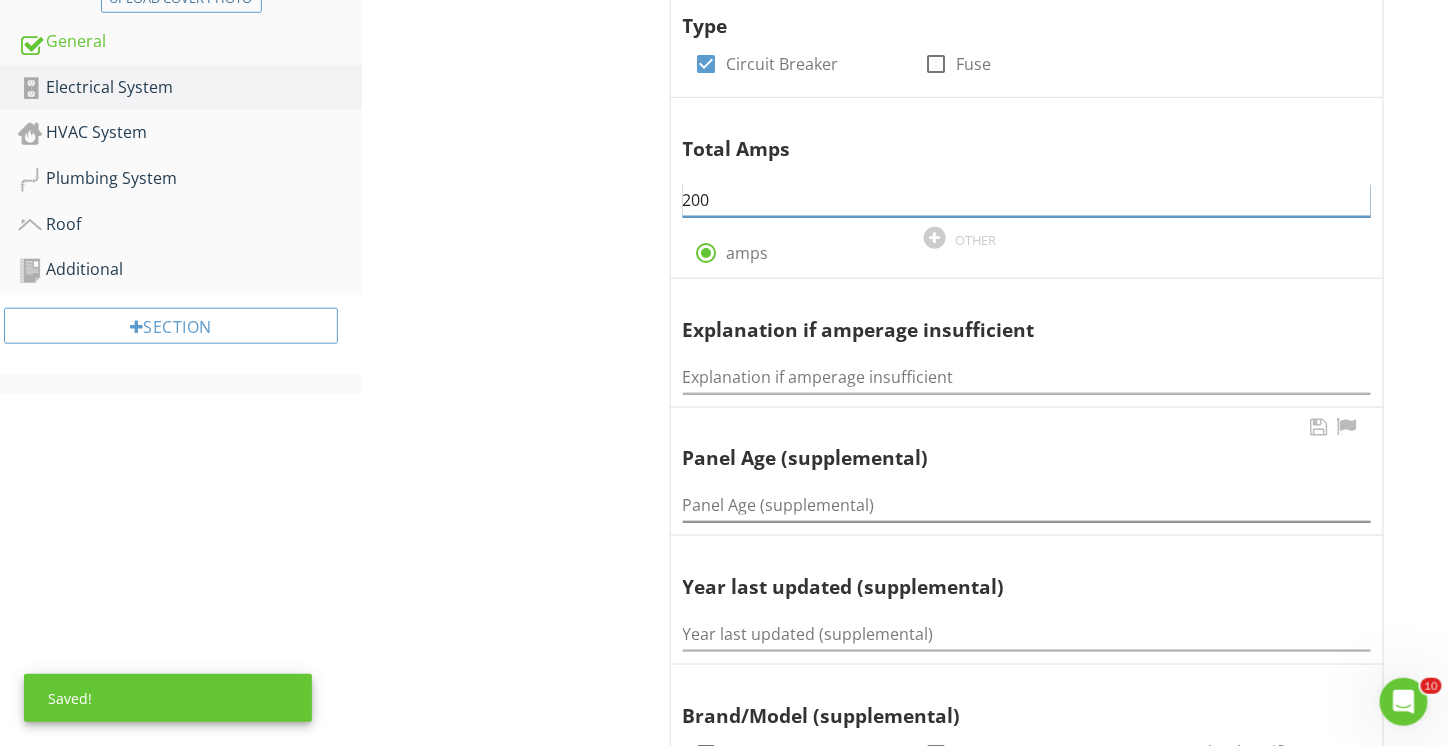 scroll, scrollTop: 516, scrollLeft: 0, axis: vertical 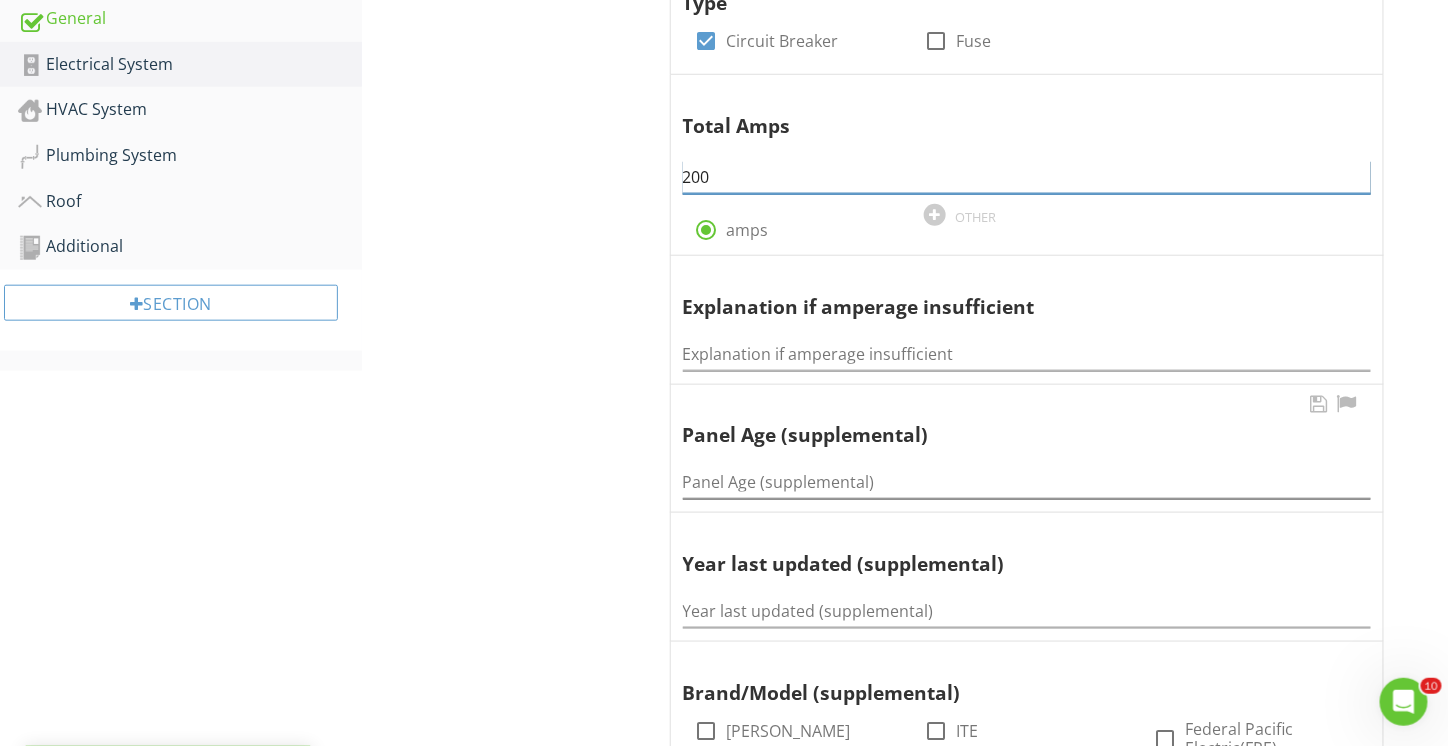 type on "200" 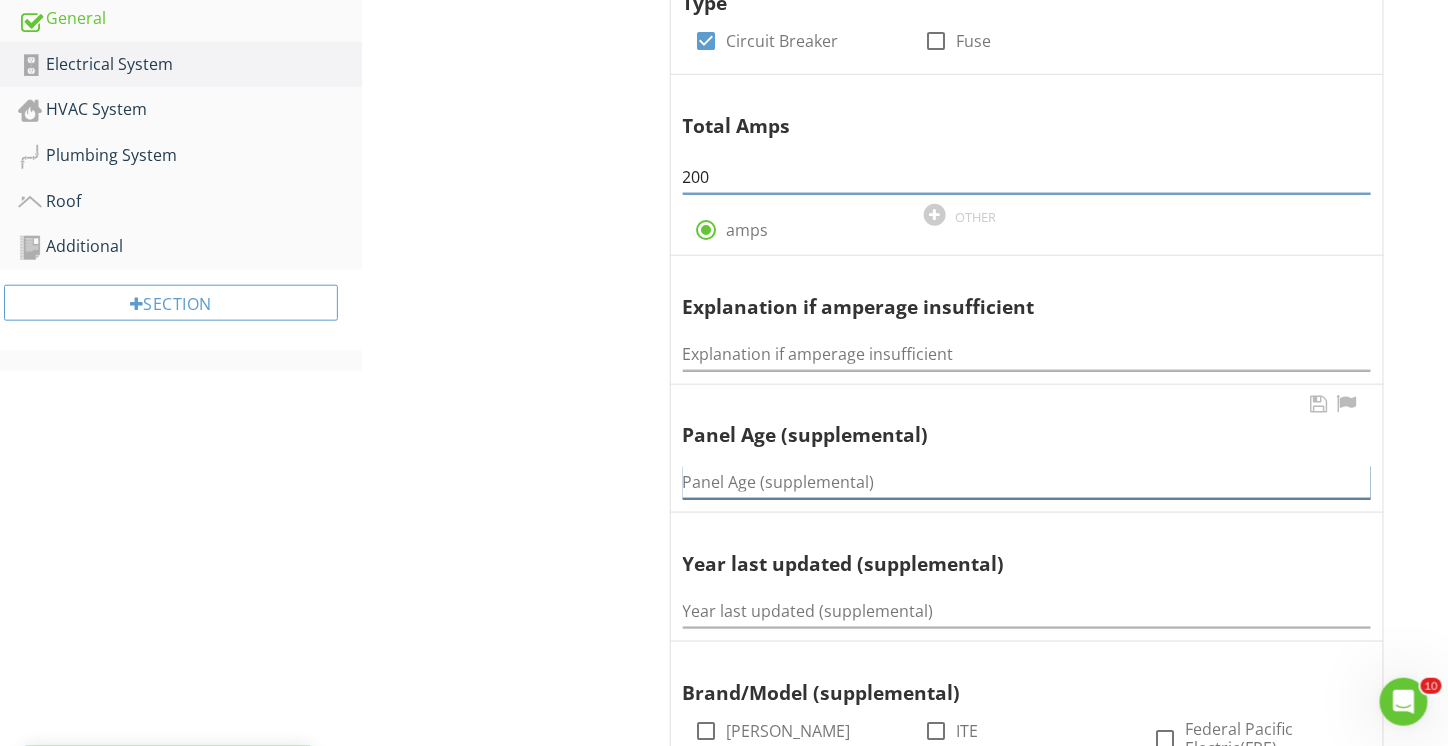 click at bounding box center (1027, 482) 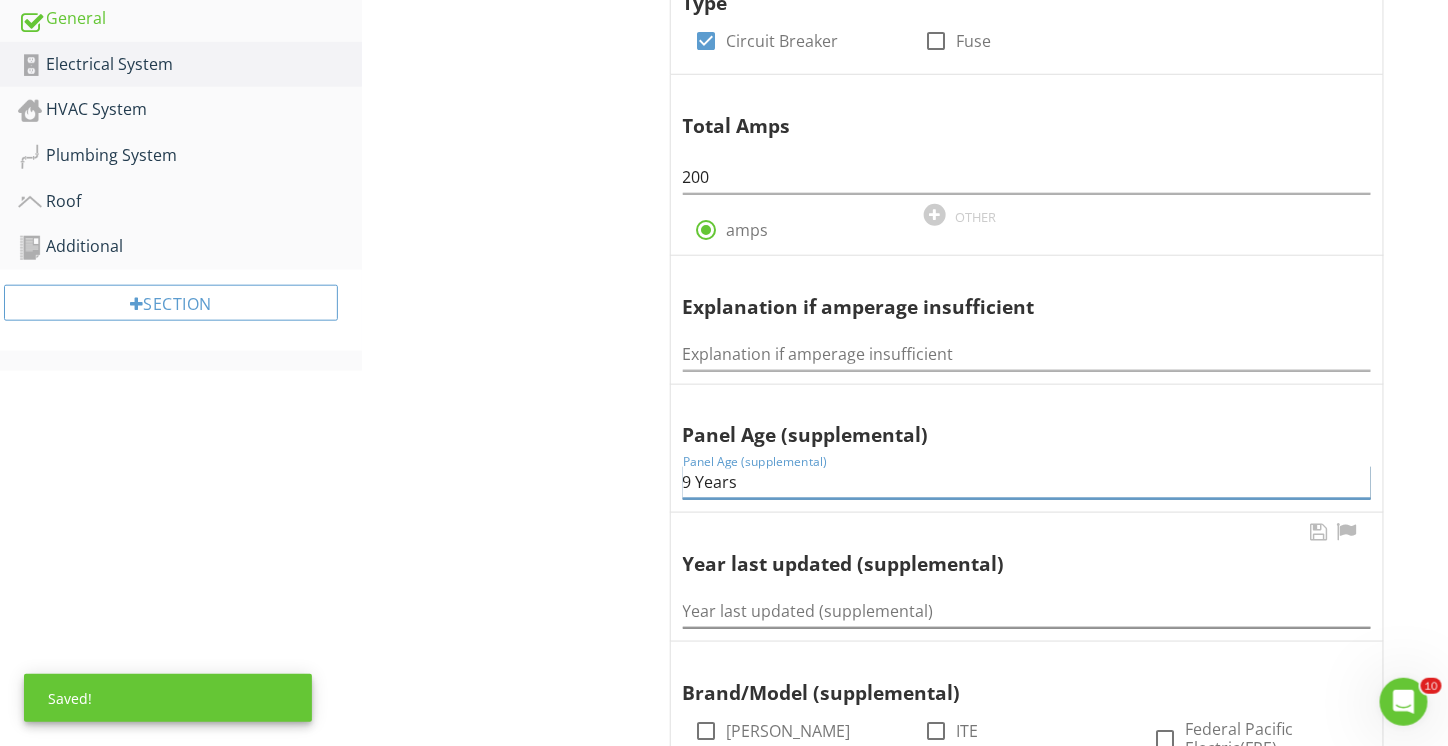 type on "9 Years" 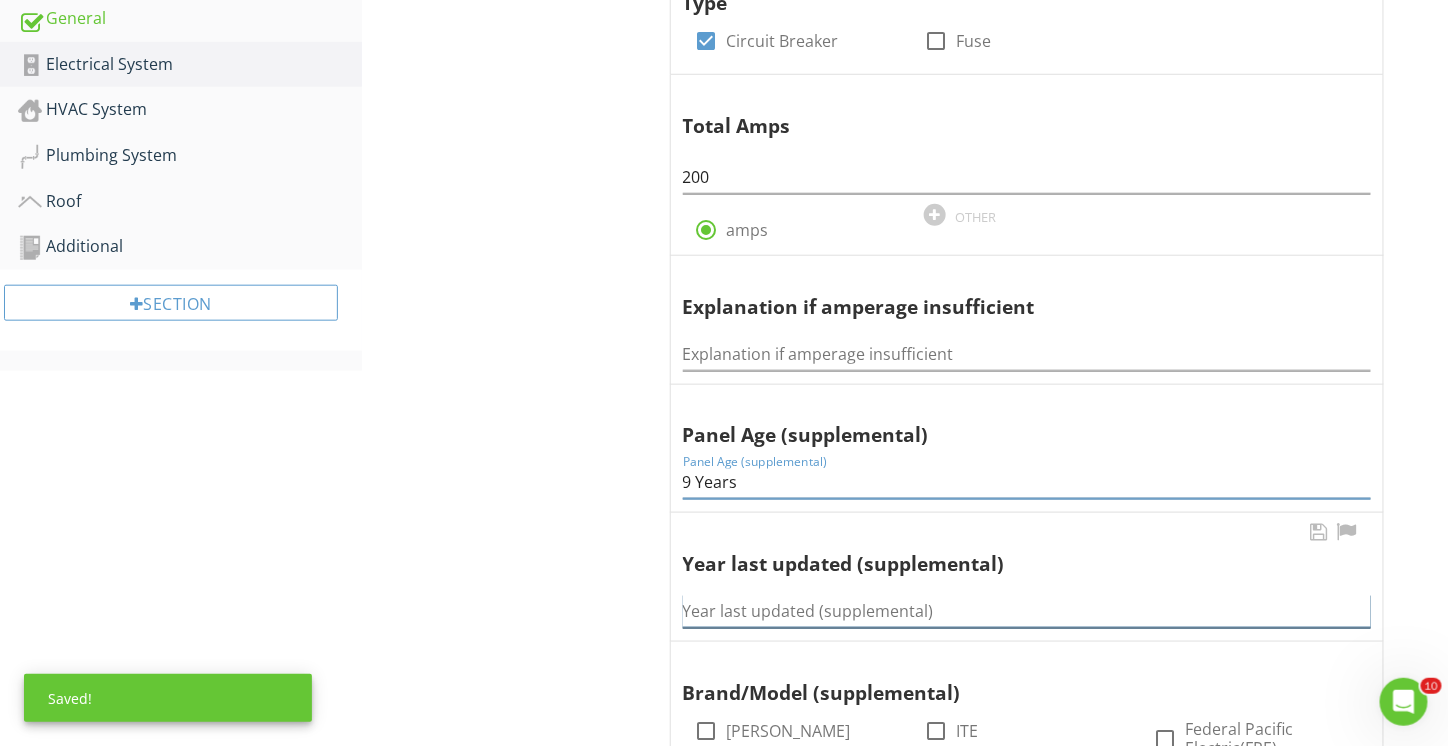 click at bounding box center (1027, 611) 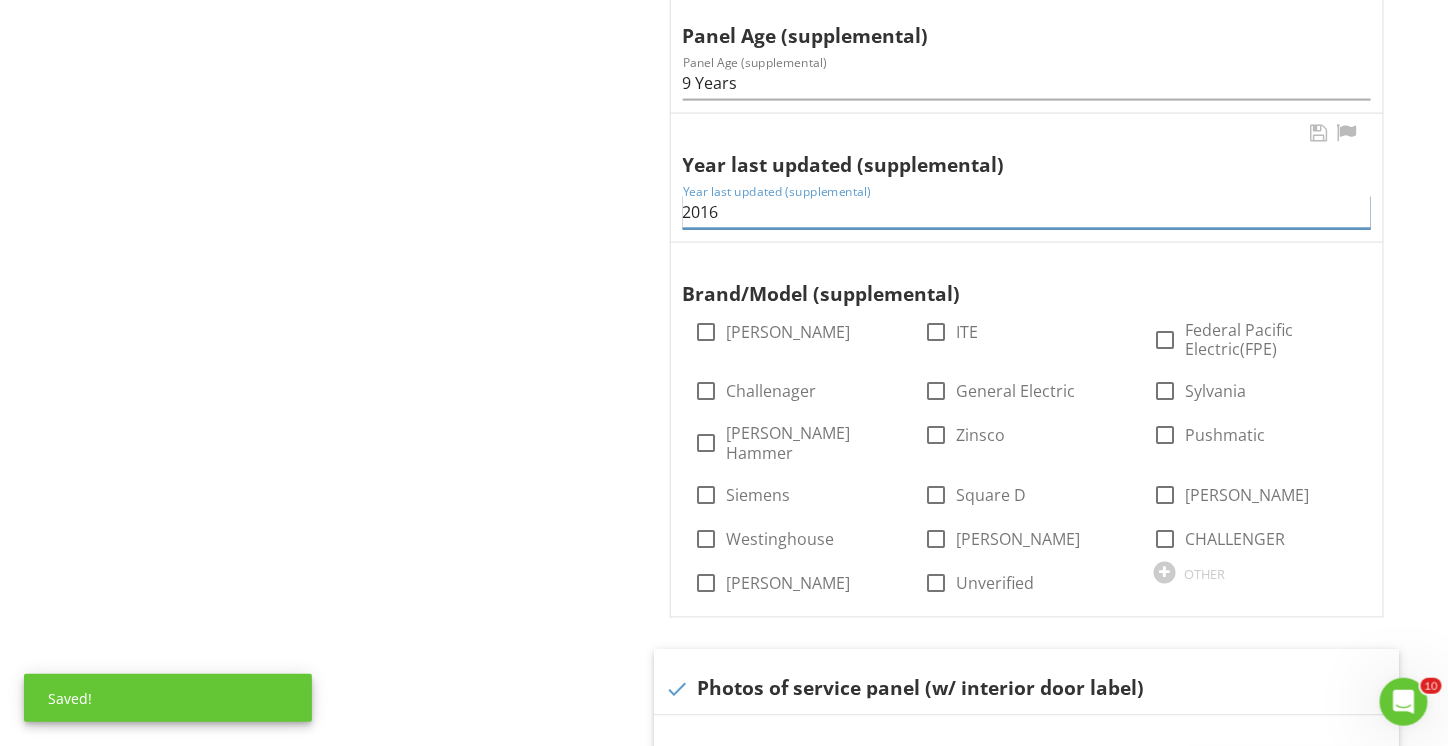 scroll, scrollTop: 916, scrollLeft: 0, axis: vertical 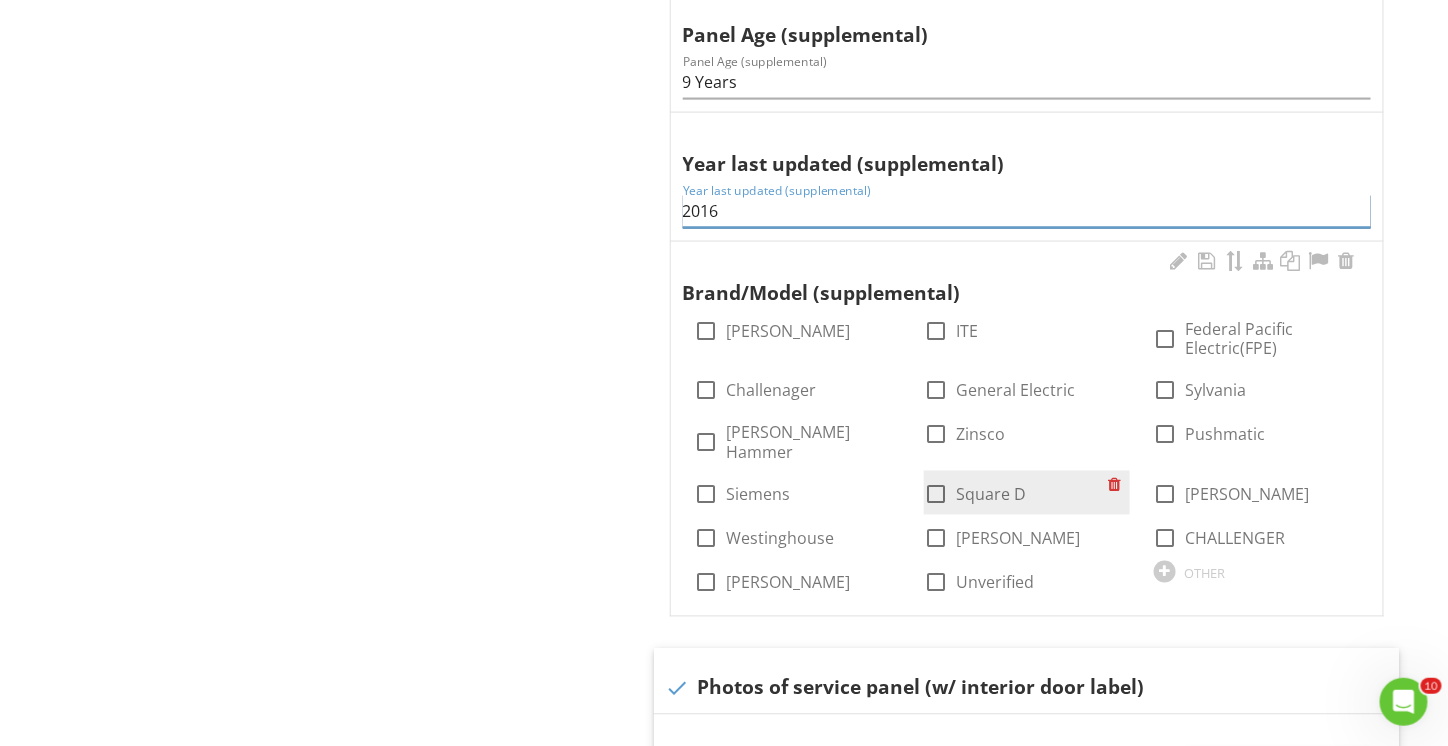 type on "2016" 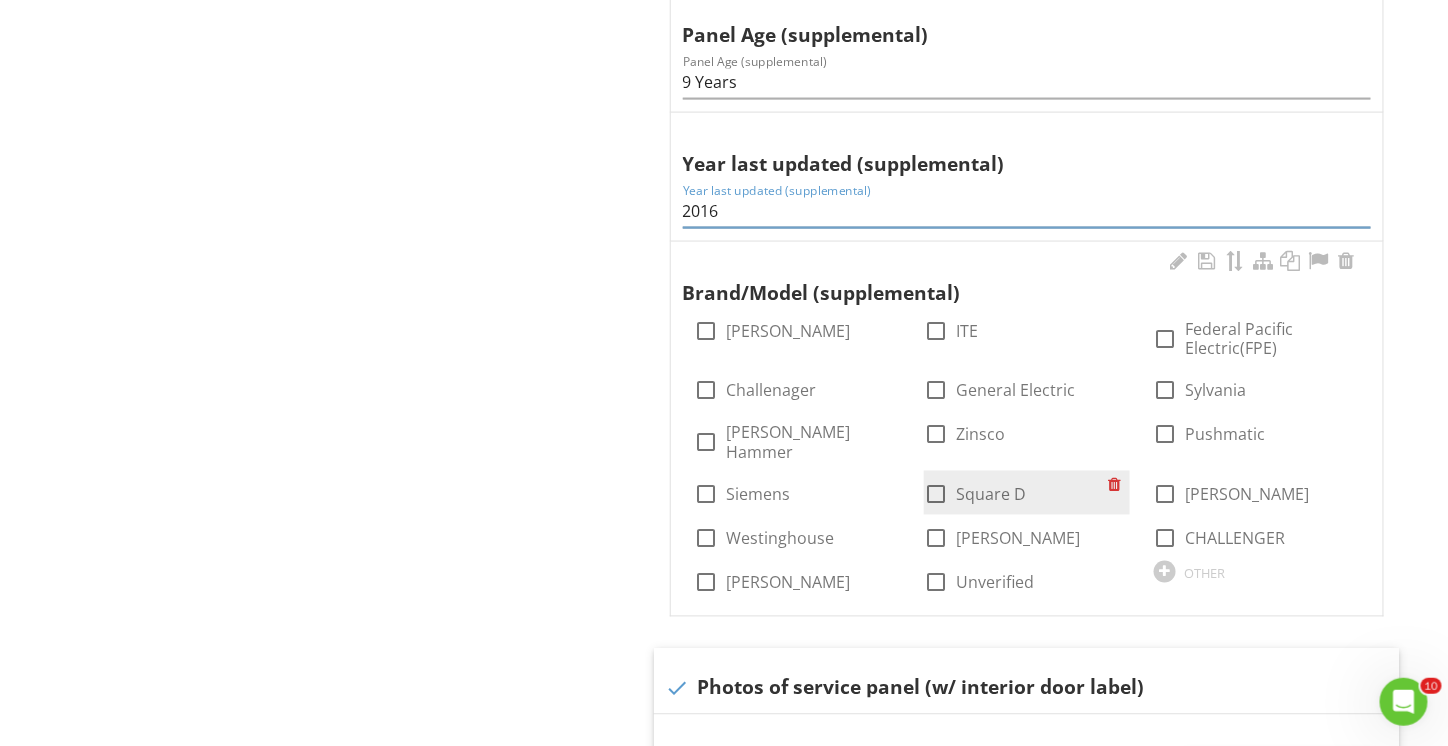 click at bounding box center [936, 495] 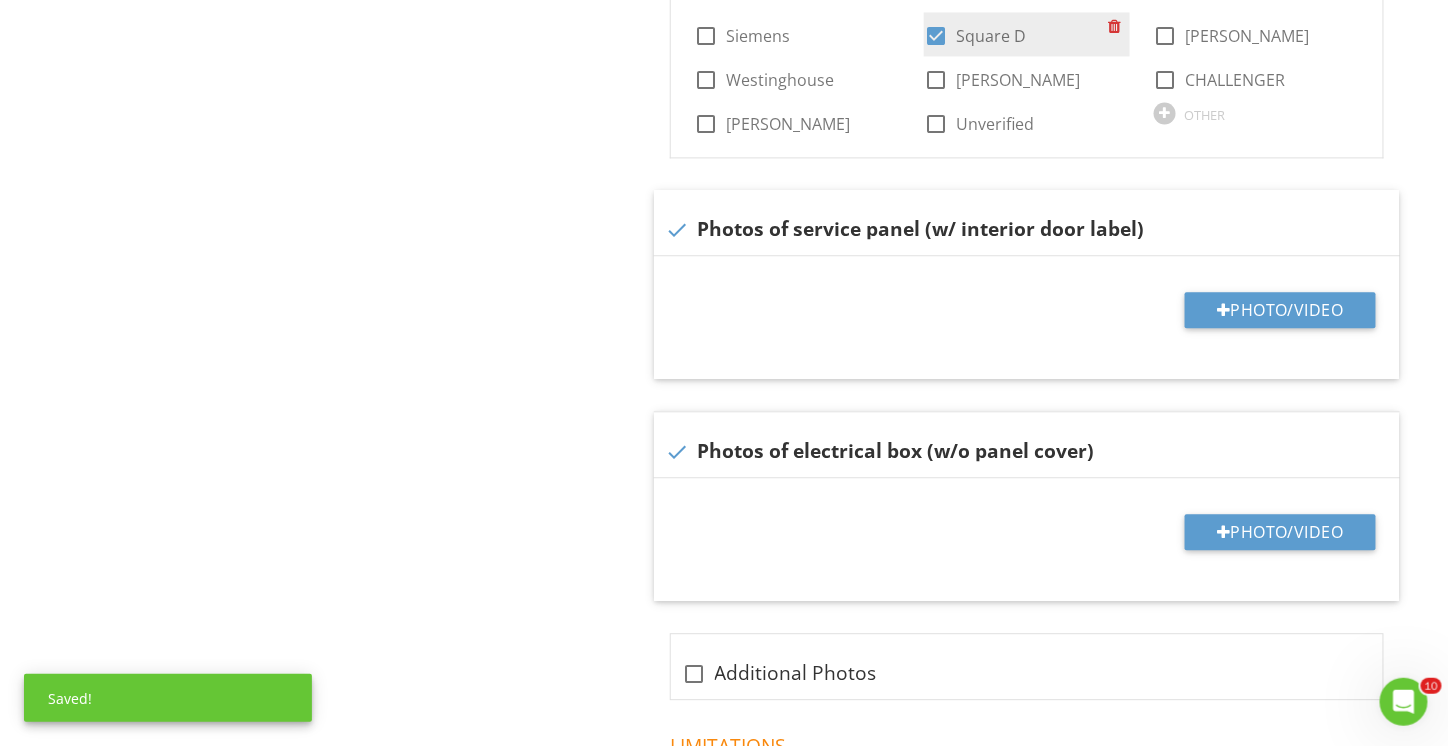 scroll, scrollTop: 1416, scrollLeft: 0, axis: vertical 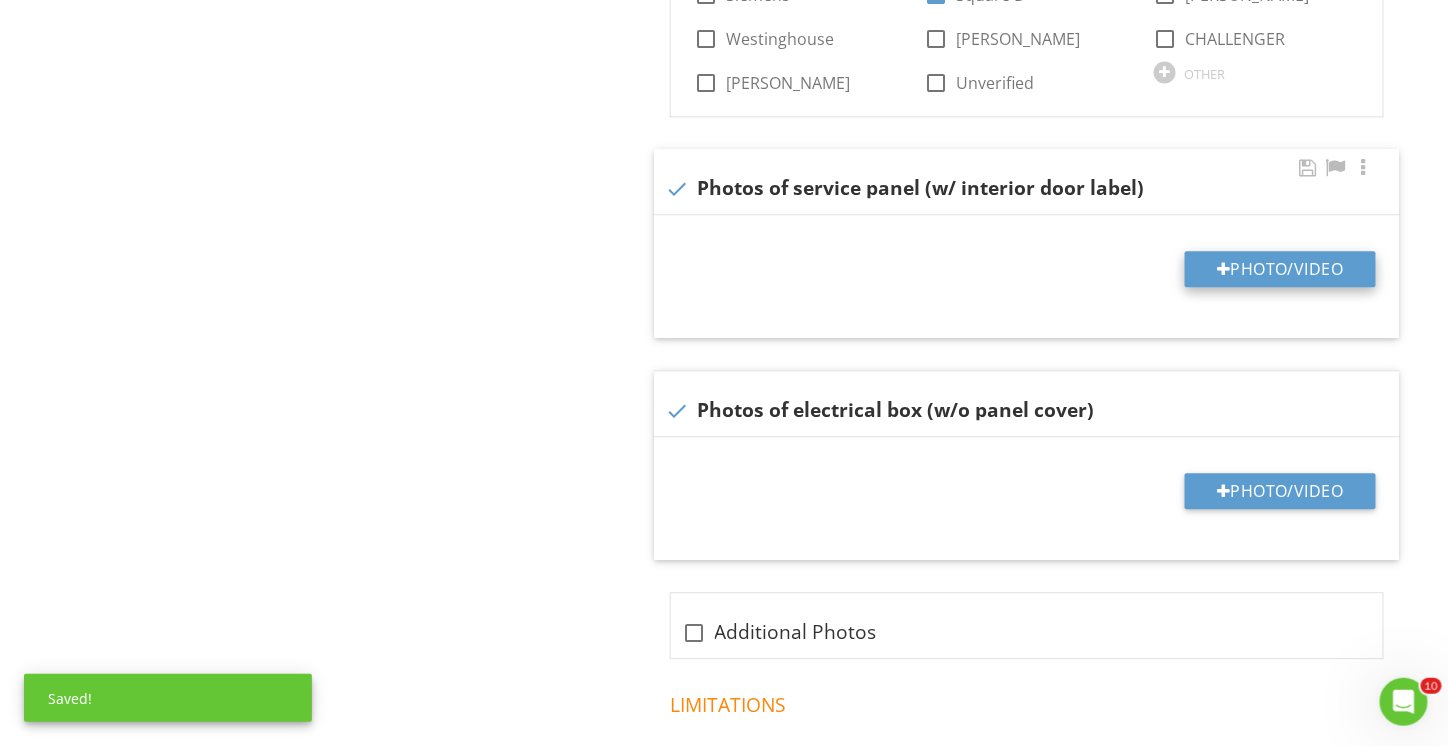 click on "Photo/Video" at bounding box center [1280, 269] 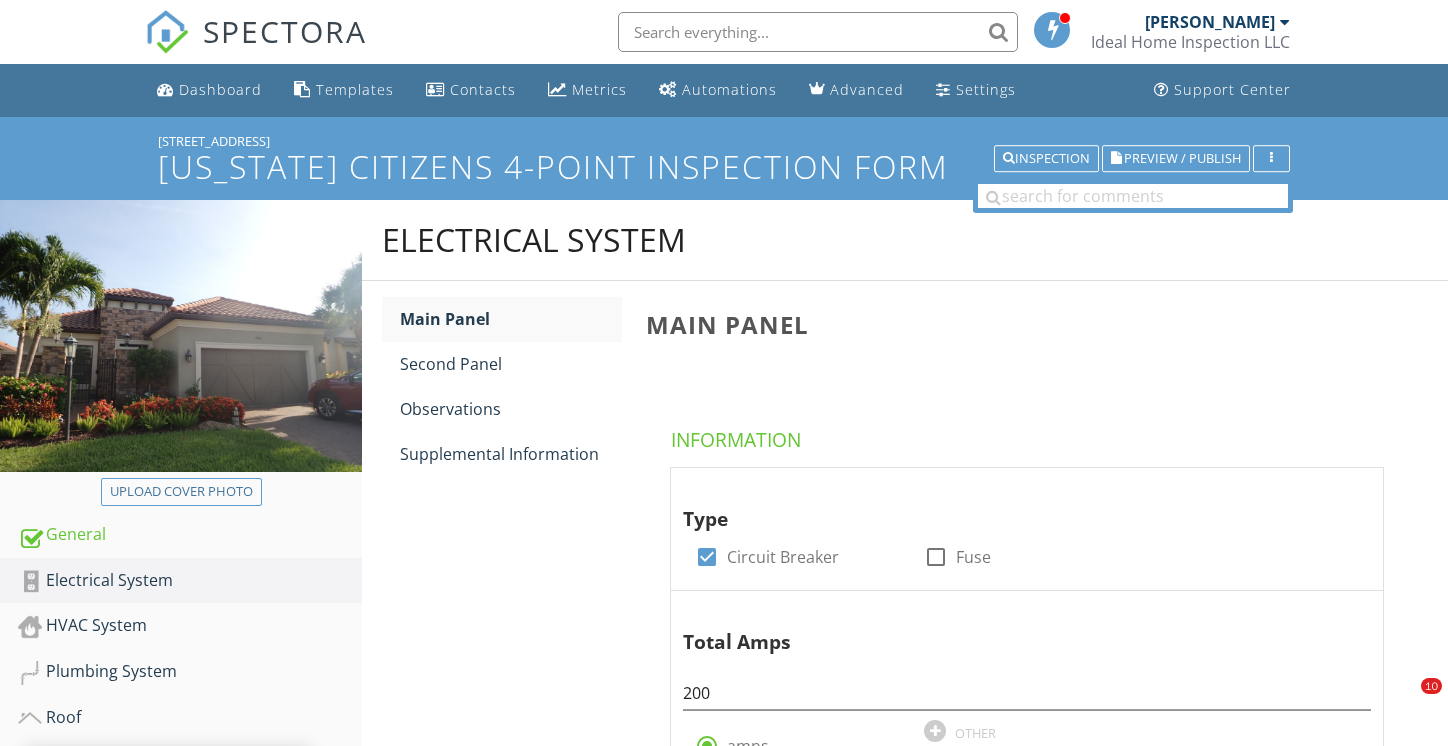 scroll, scrollTop: 1416, scrollLeft: 0, axis: vertical 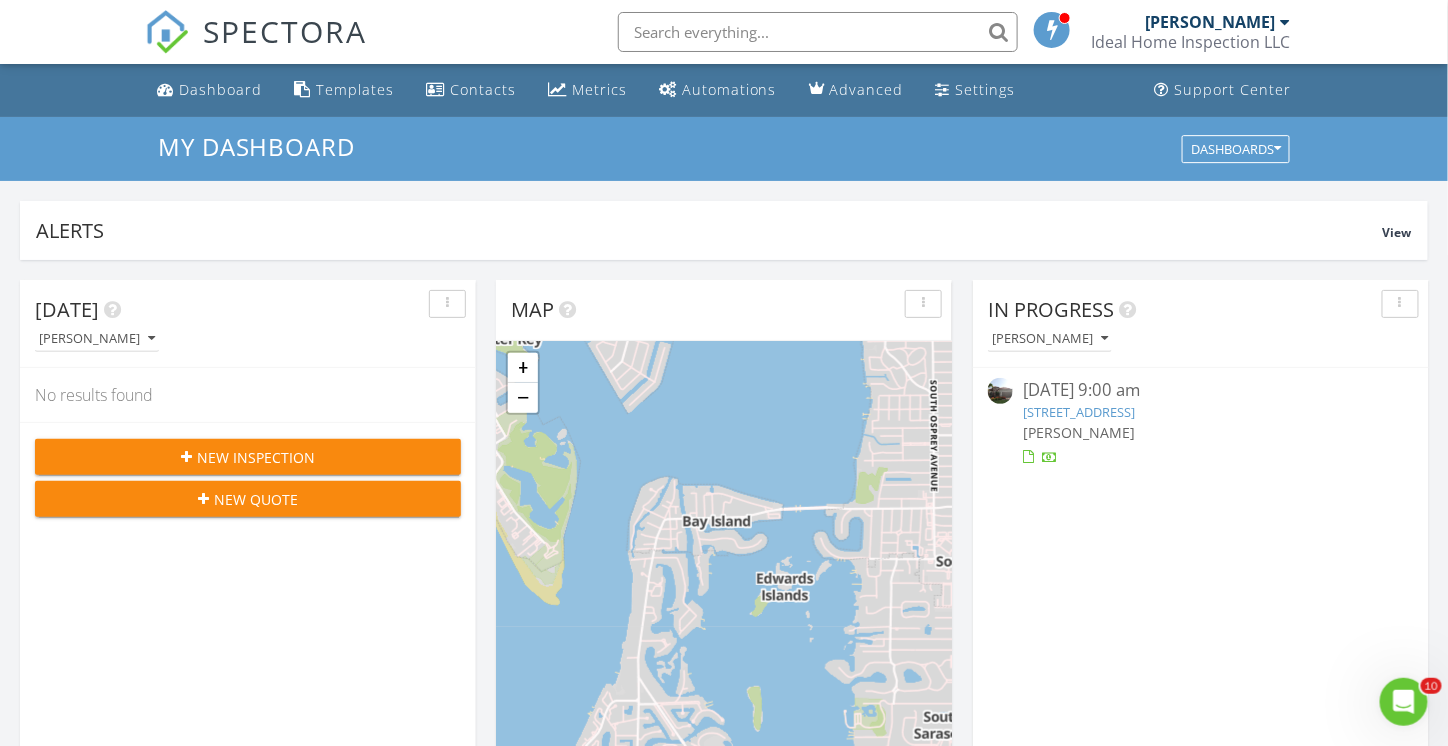 click on "[PERSON_NAME]" at bounding box center [1079, 432] 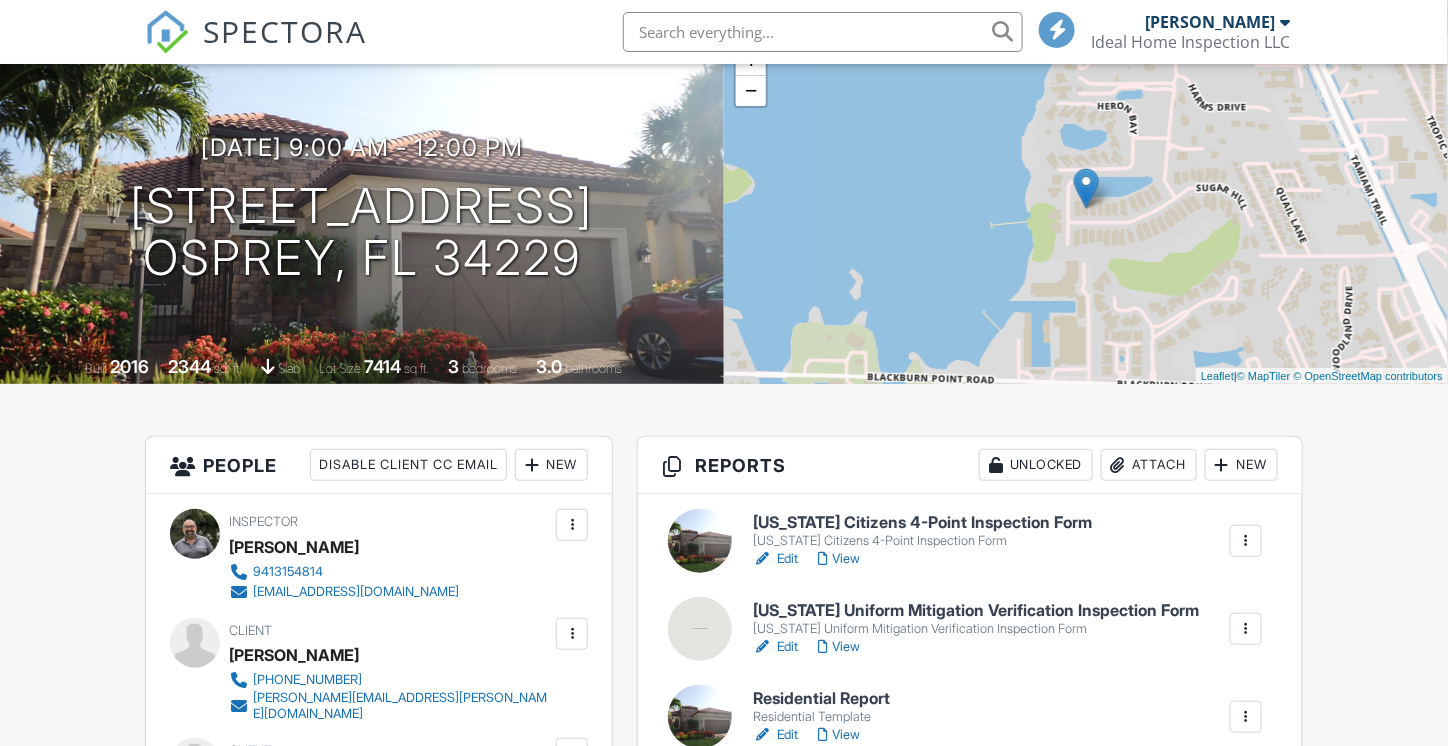 scroll, scrollTop: 300, scrollLeft: 0, axis: vertical 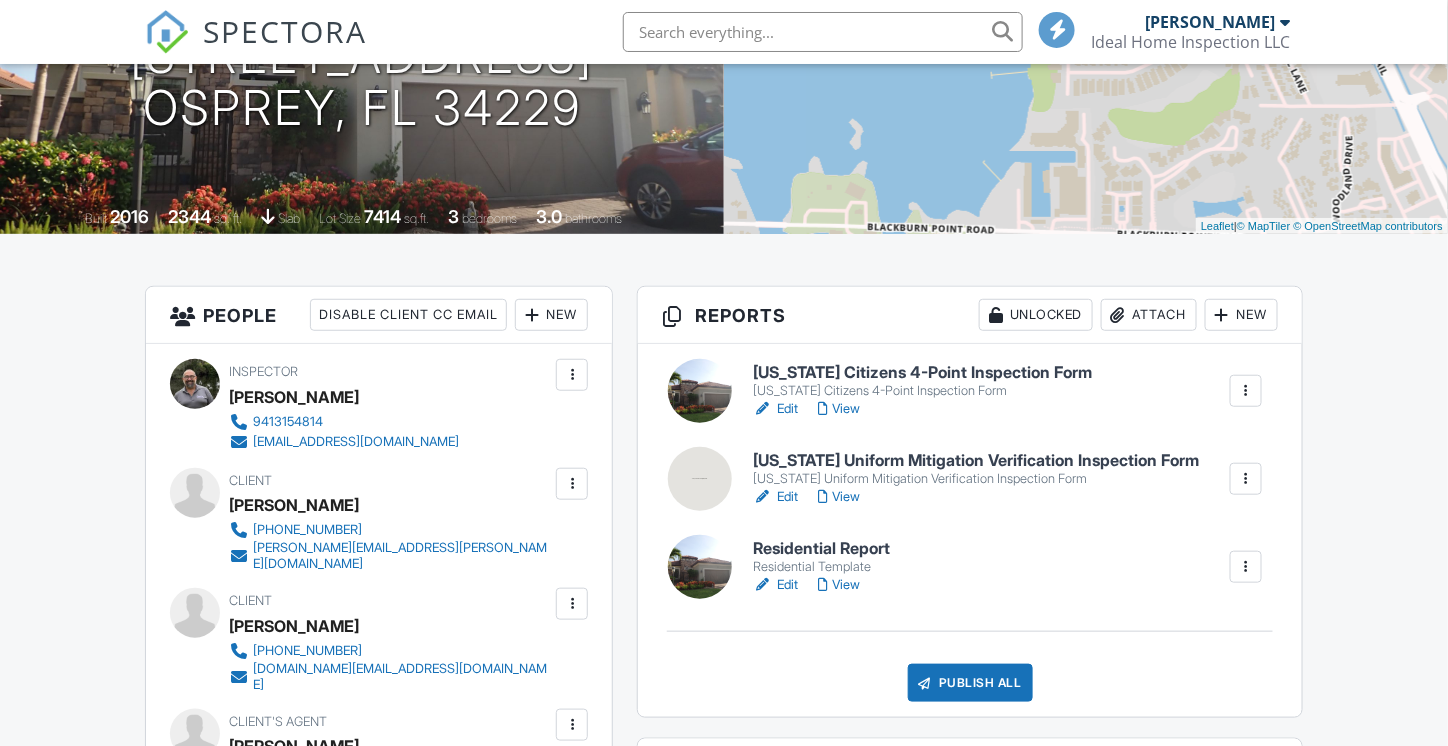 click on "[US_STATE] Uniform Mitigation Verification Inspection Form" at bounding box center (976, 479) 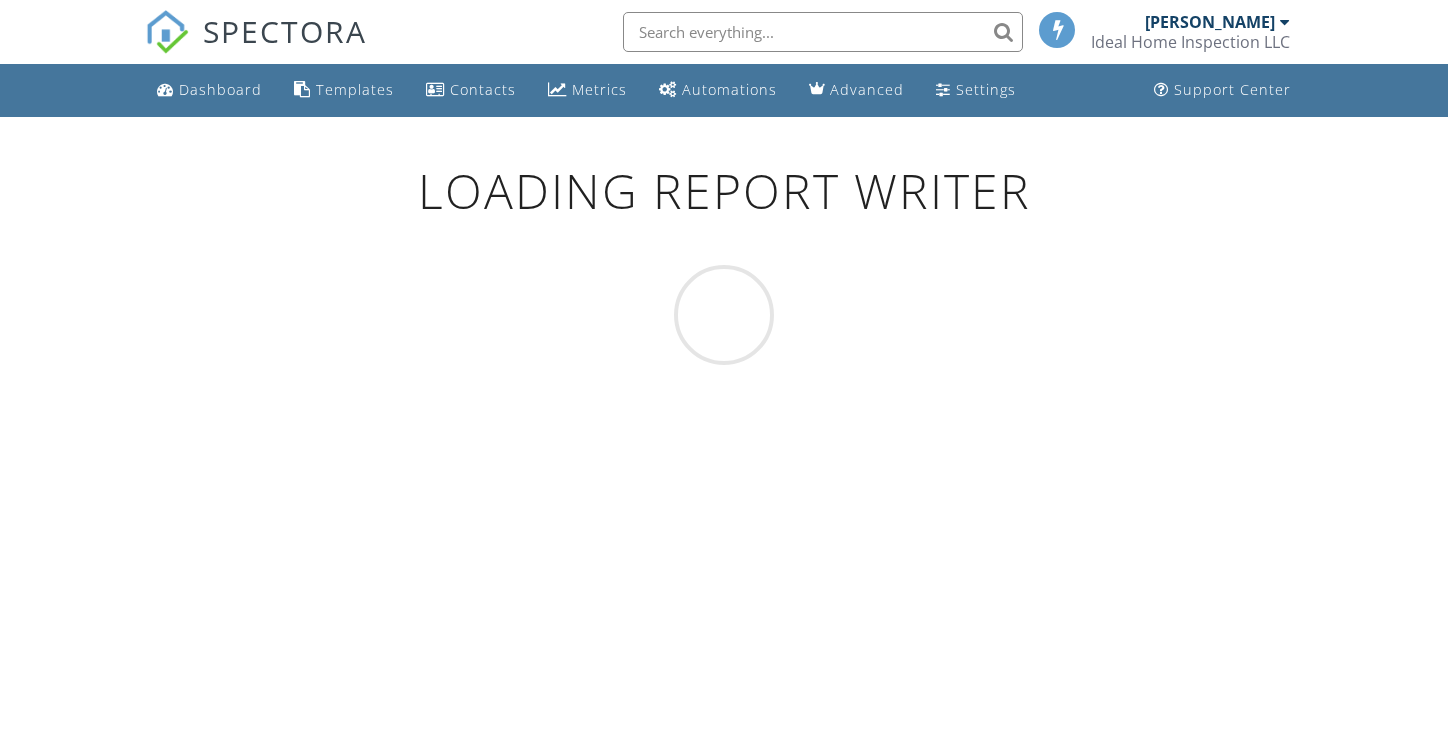 scroll, scrollTop: 0, scrollLeft: 0, axis: both 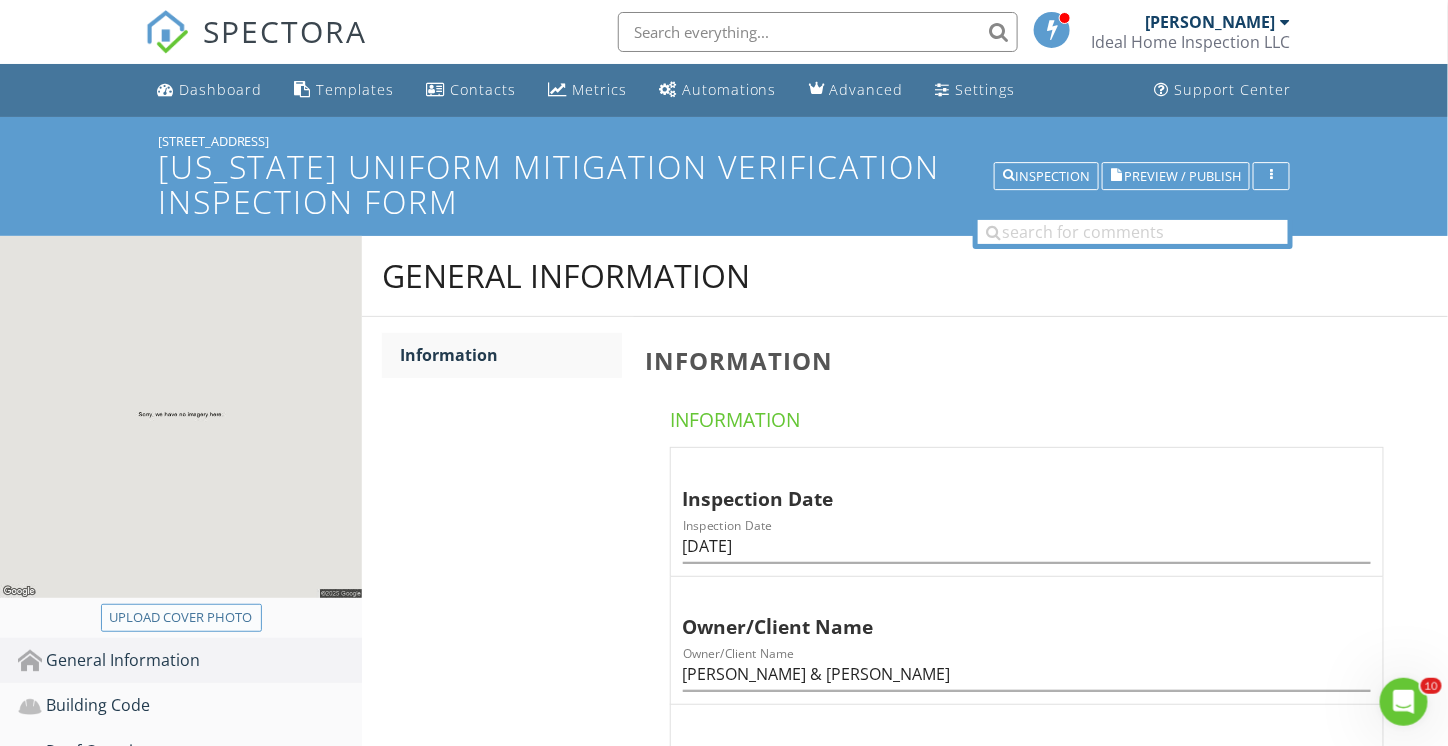 click on "Upload cover photo" at bounding box center [181, 618] 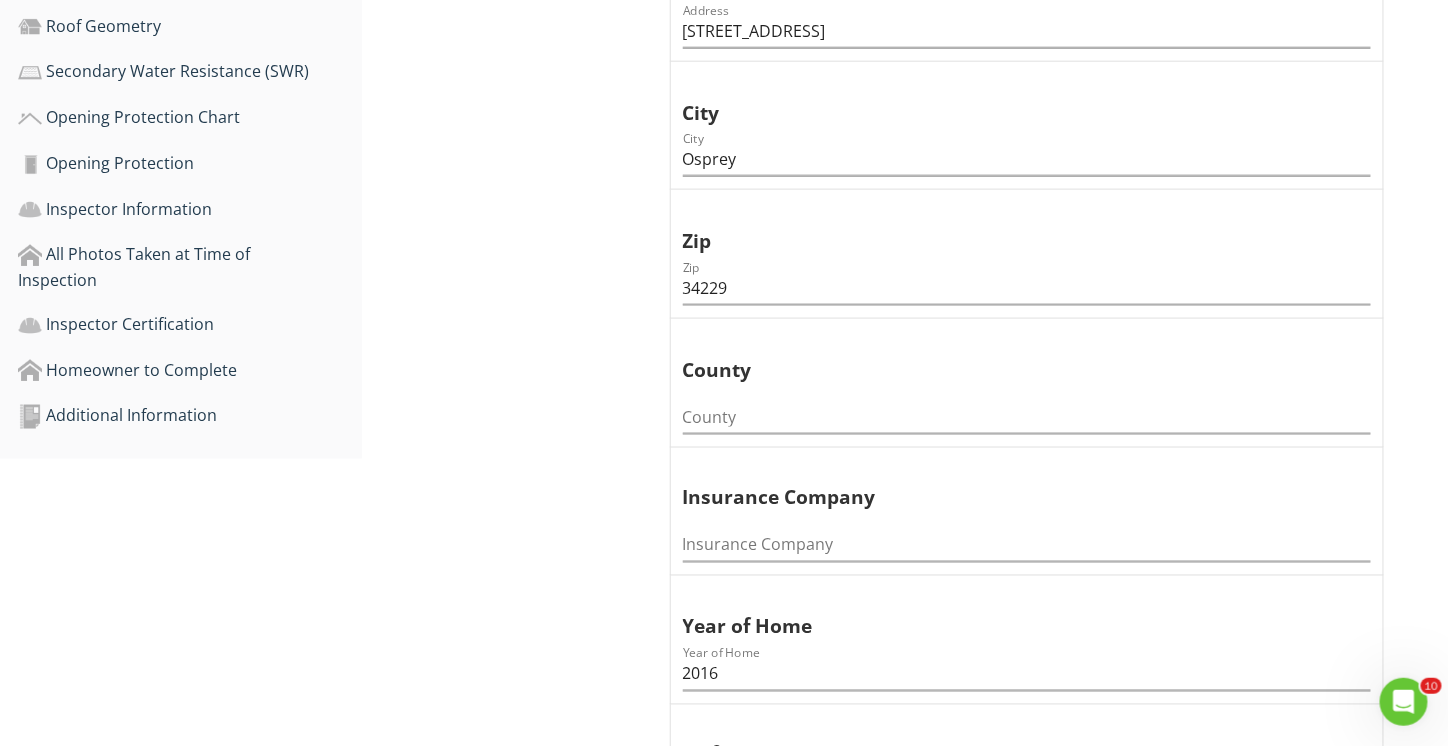 scroll, scrollTop: 800, scrollLeft: 0, axis: vertical 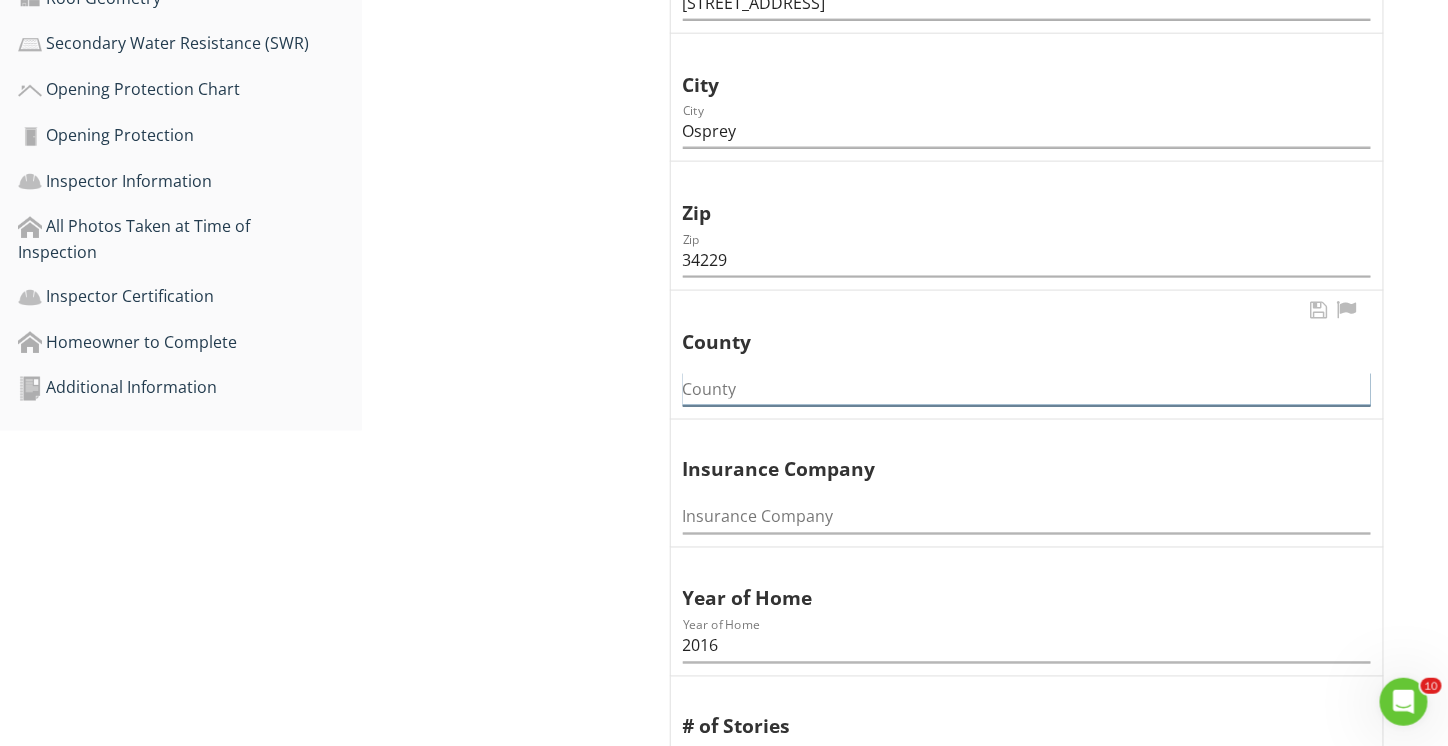 click at bounding box center (1027, 389) 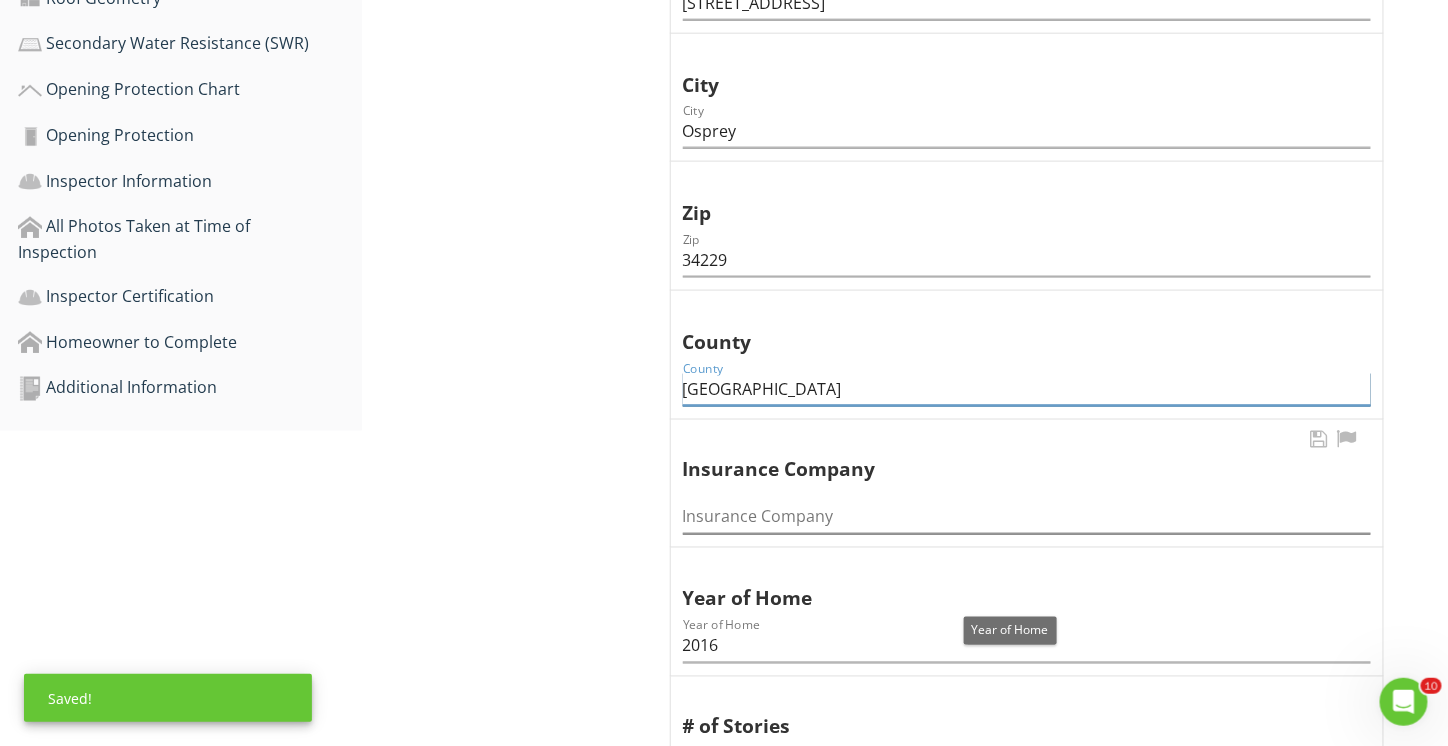 type on "Sarasota" 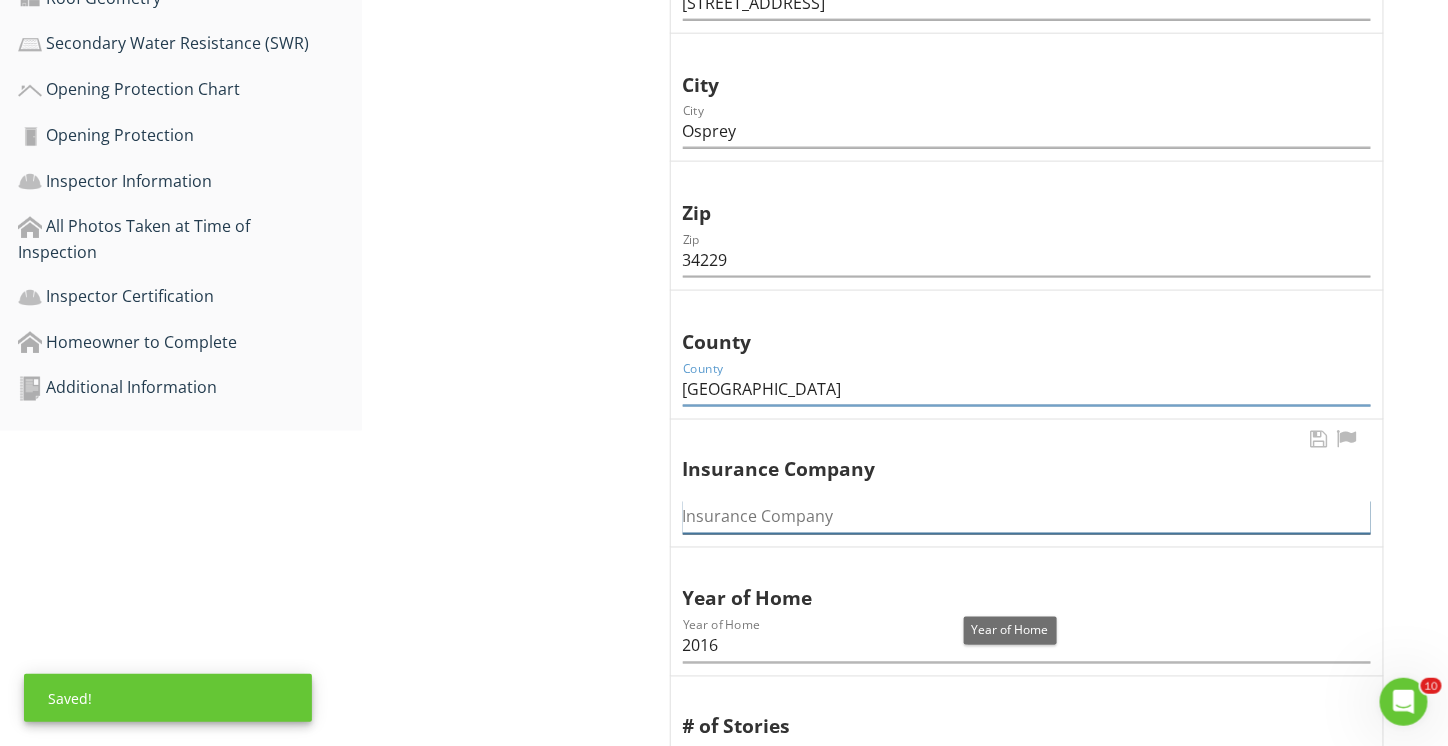 click at bounding box center [1027, 517] 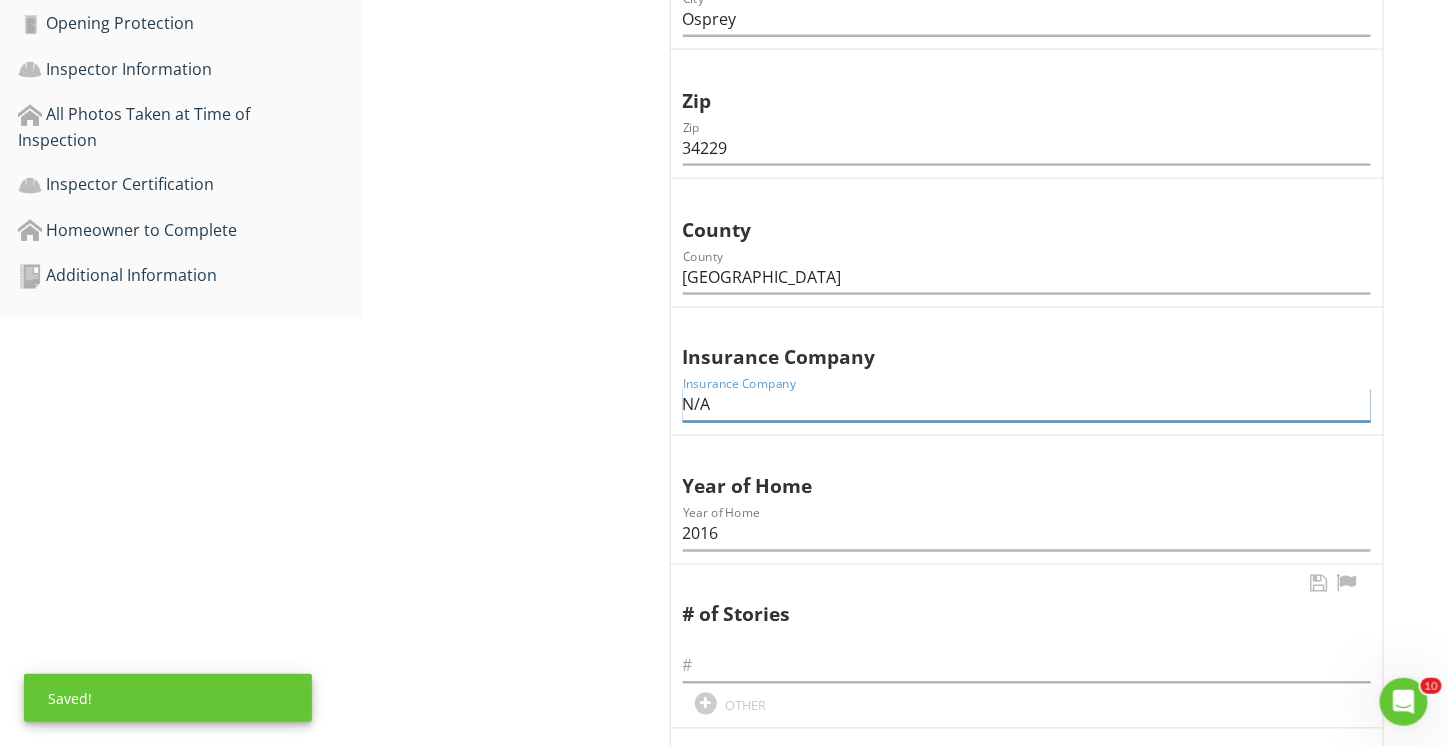 scroll, scrollTop: 1000, scrollLeft: 0, axis: vertical 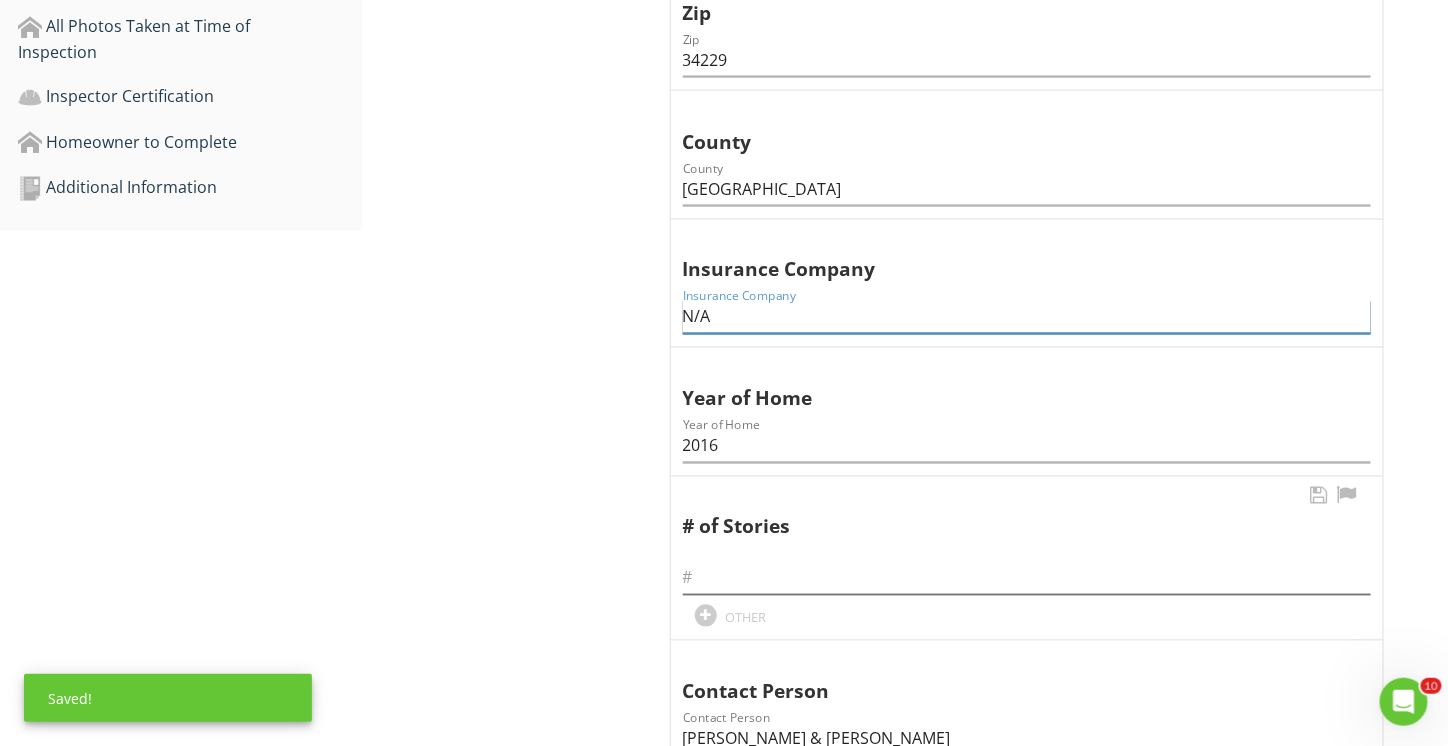 type on "N/A" 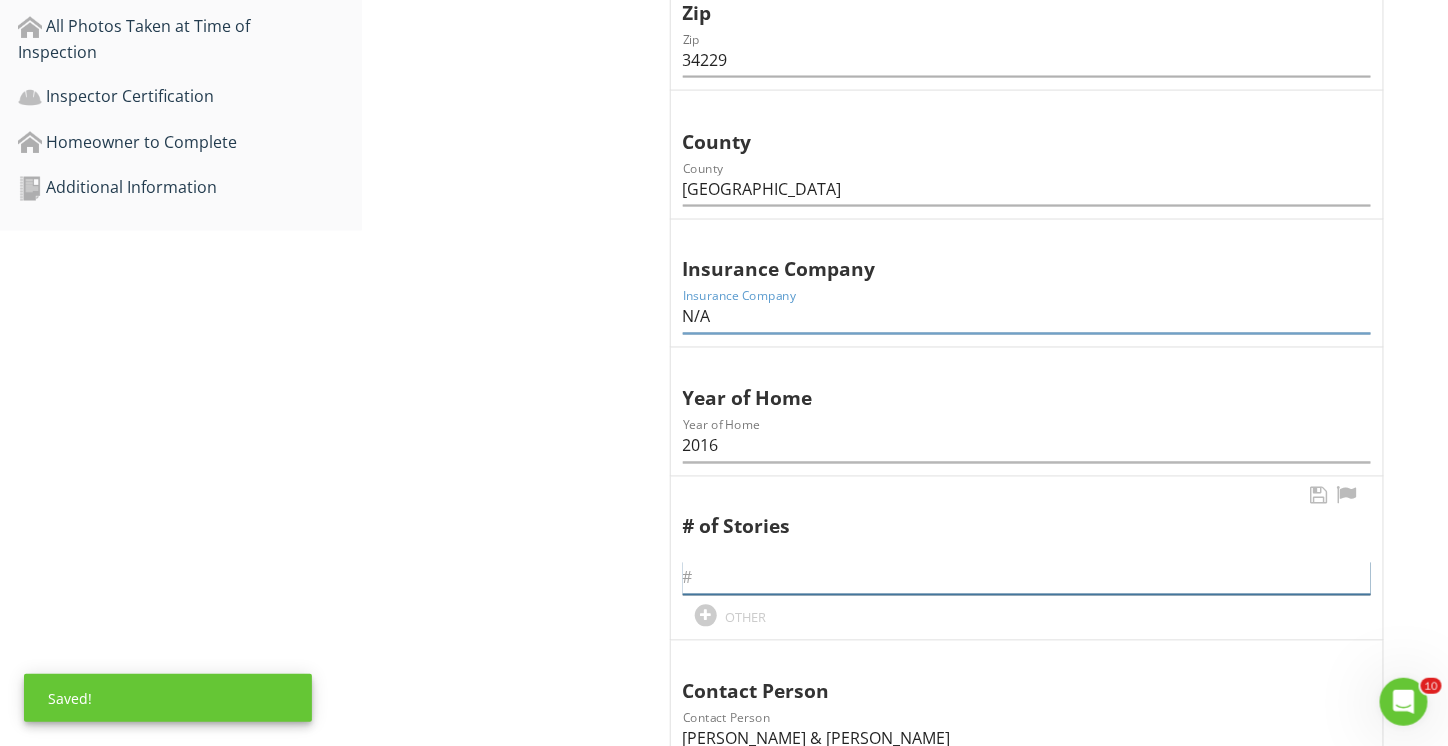 click at bounding box center (1027, 578) 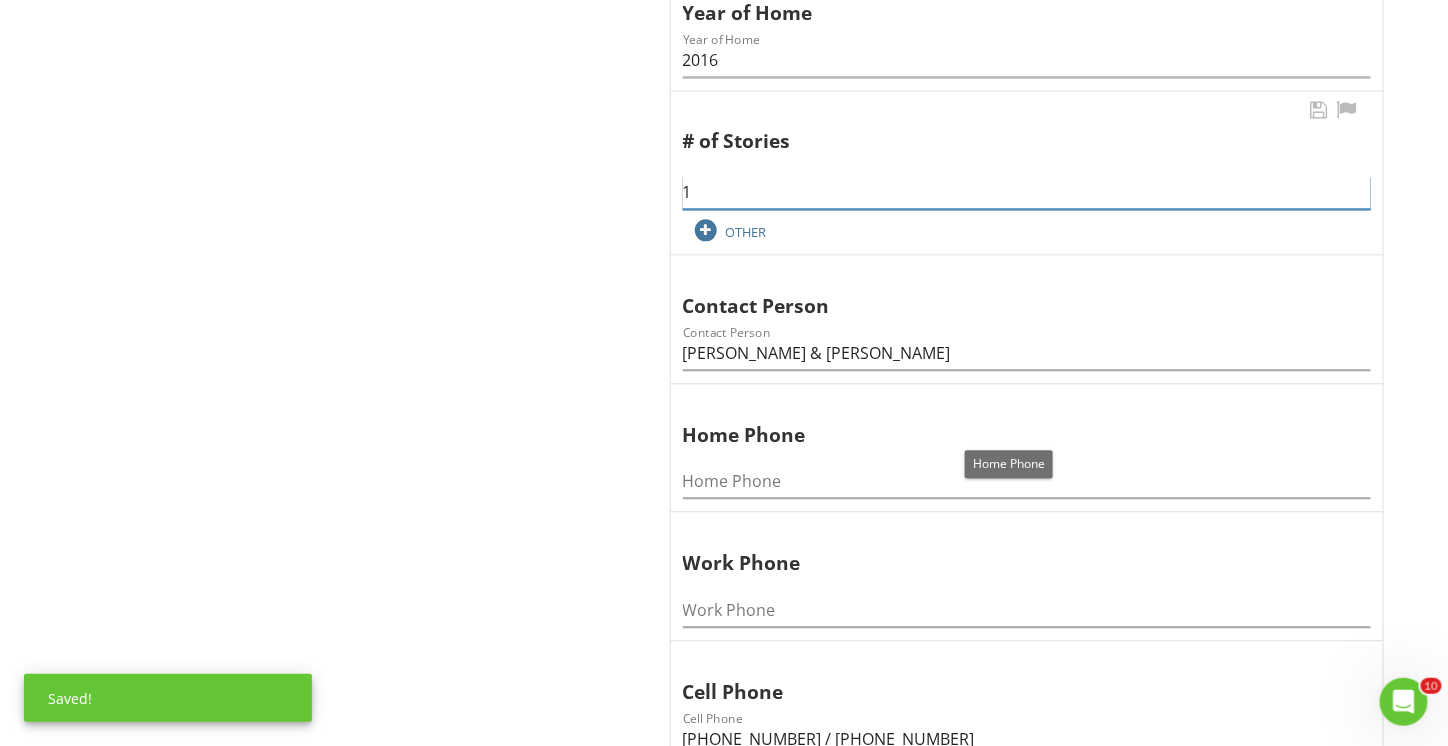 scroll, scrollTop: 1400, scrollLeft: 0, axis: vertical 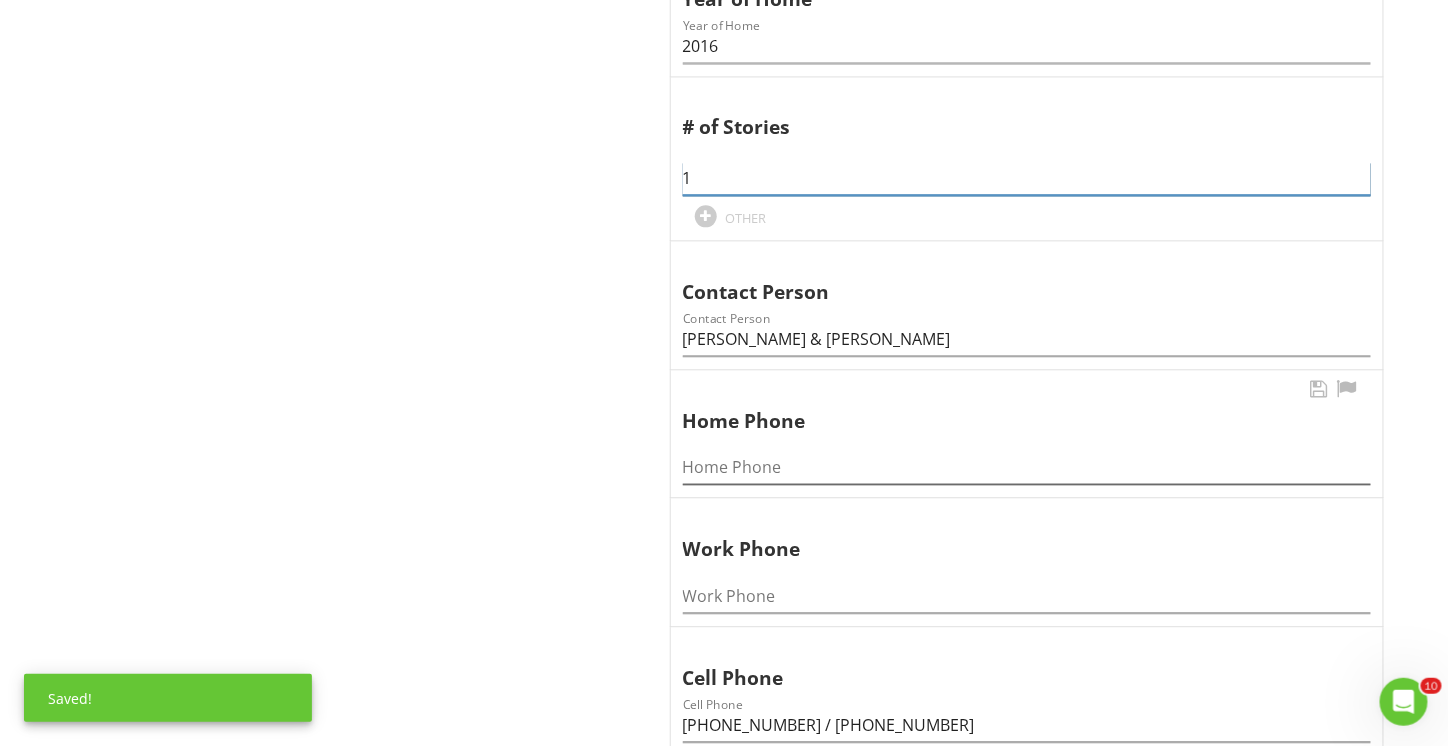 type on "1" 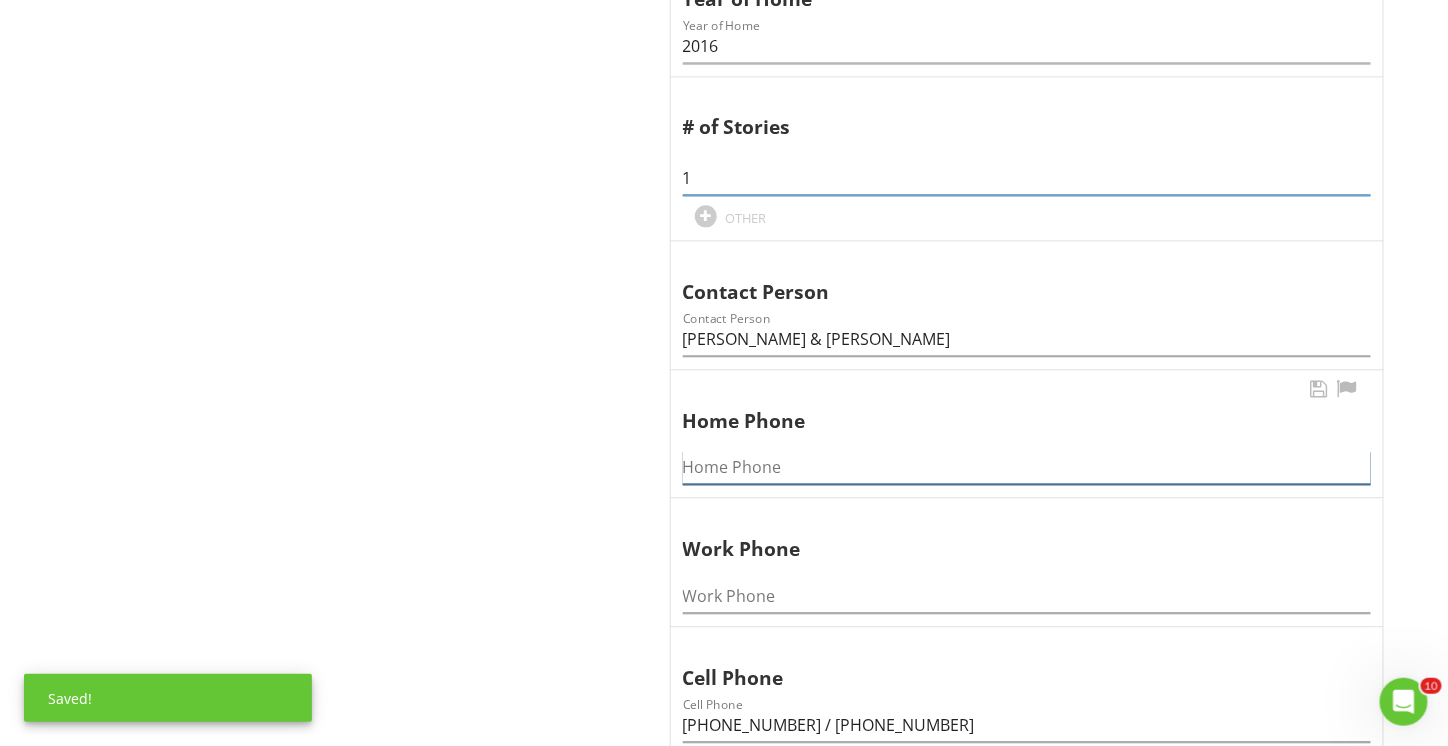 click at bounding box center (1027, 467) 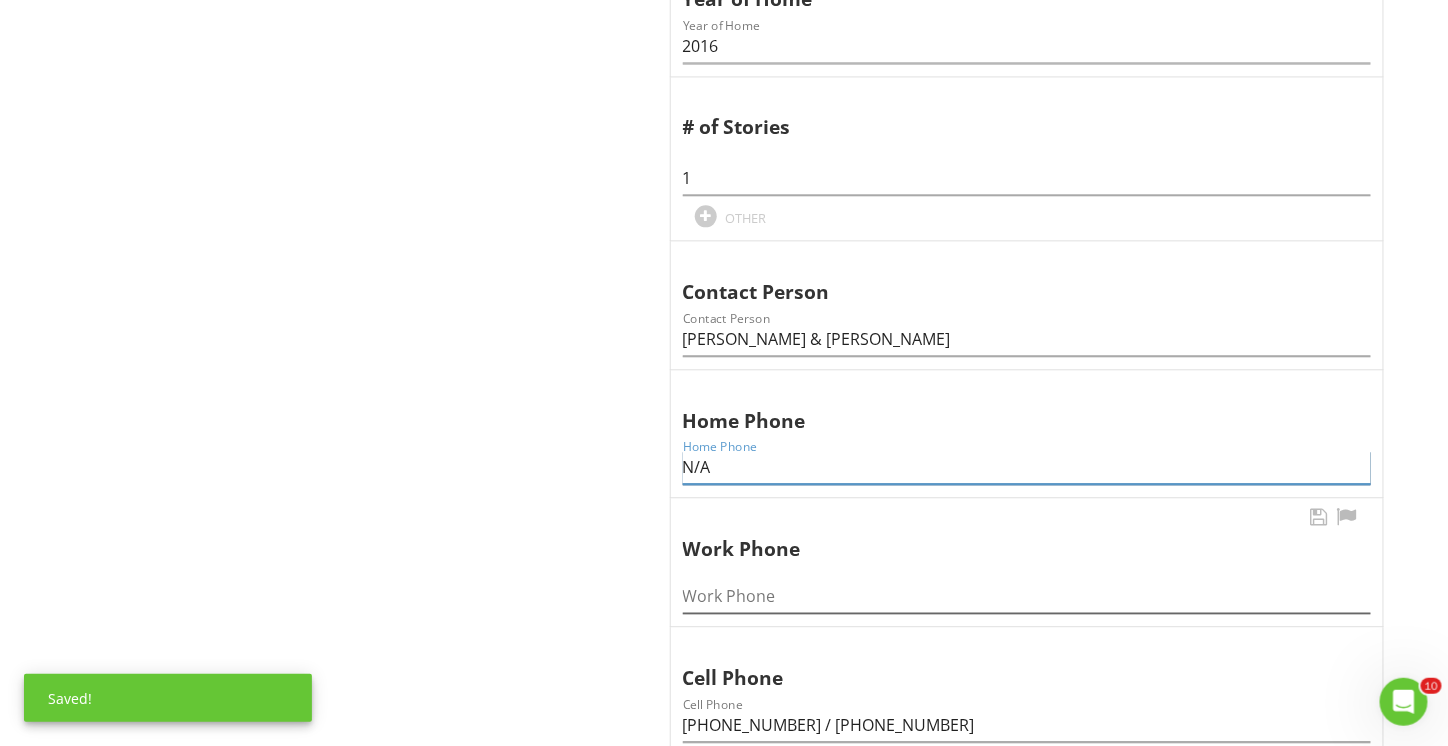 type on "N/A" 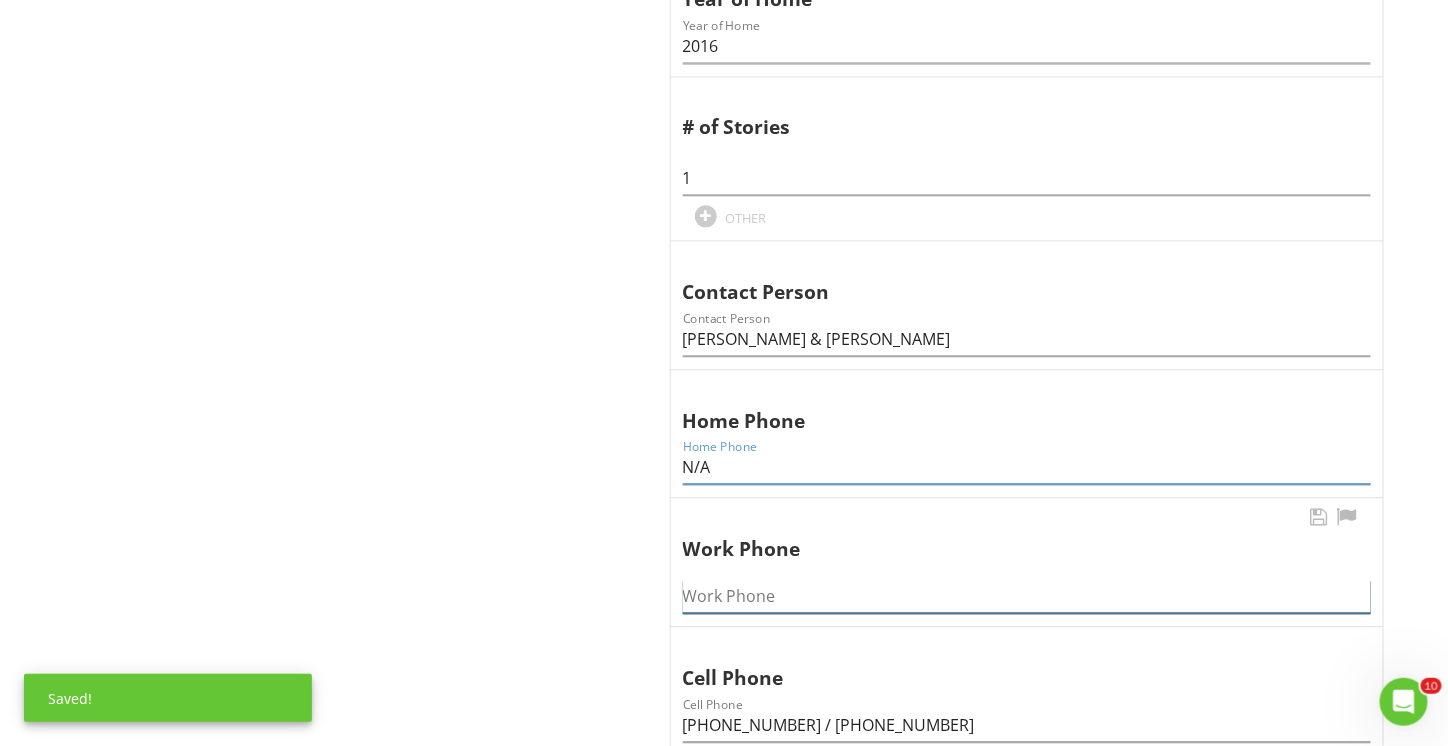 click at bounding box center [1027, 596] 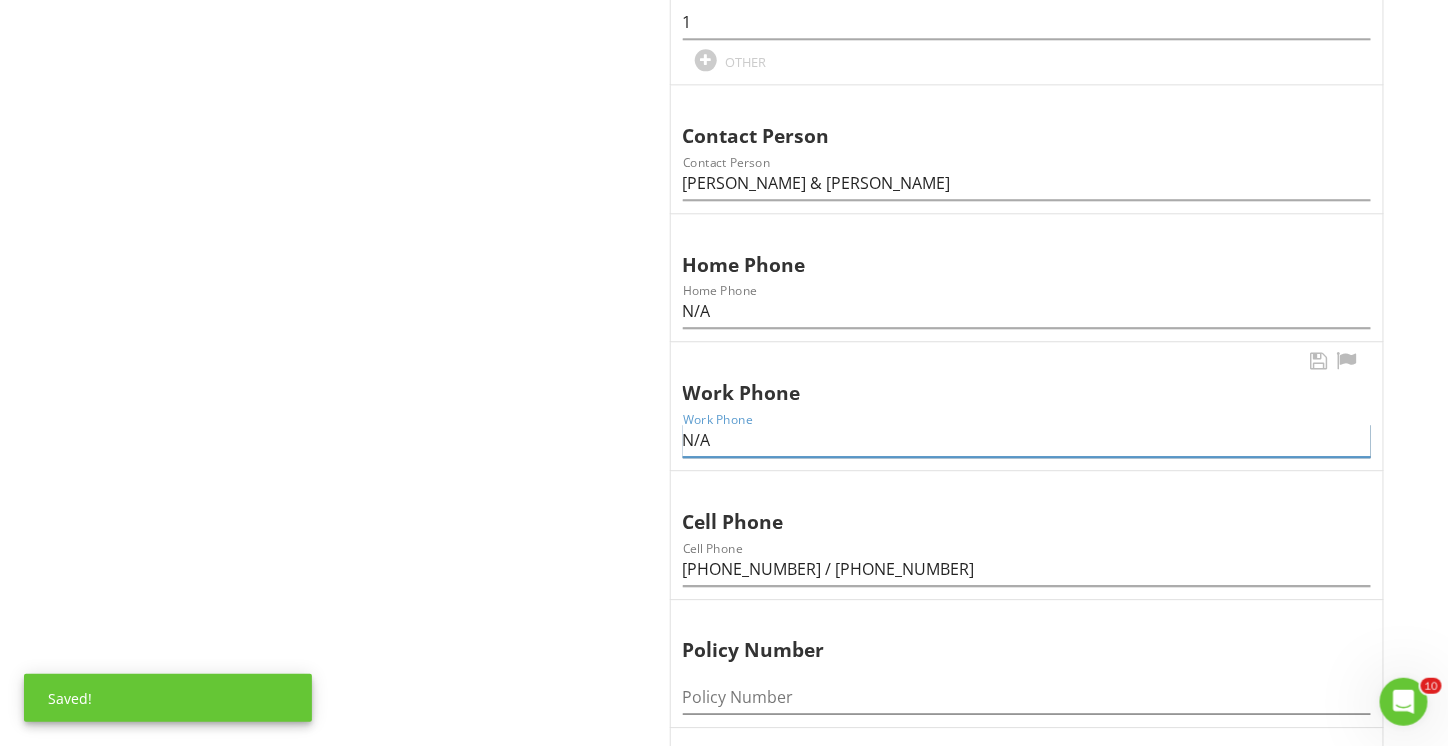 scroll, scrollTop: 1700, scrollLeft: 0, axis: vertical 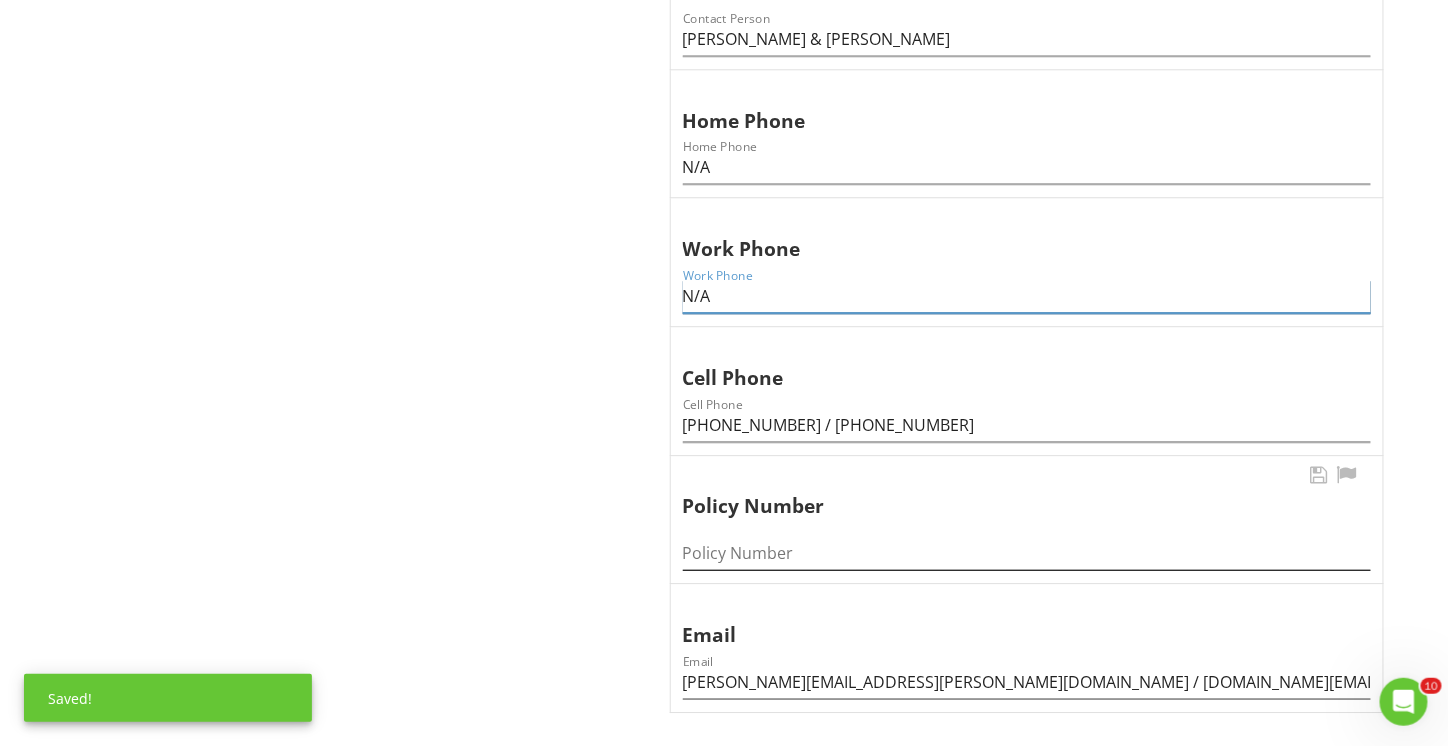 type on "N/A" 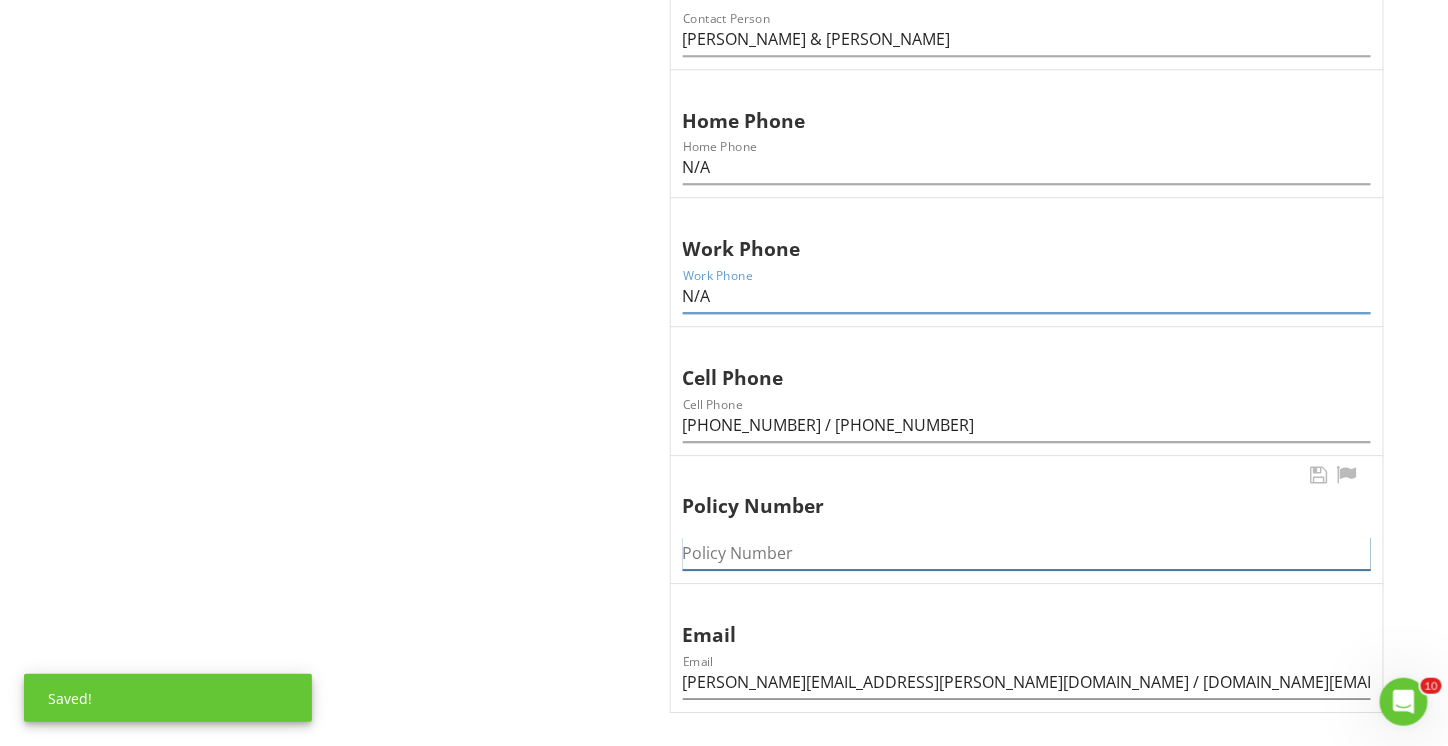 click at bounding box center [1027, 553] 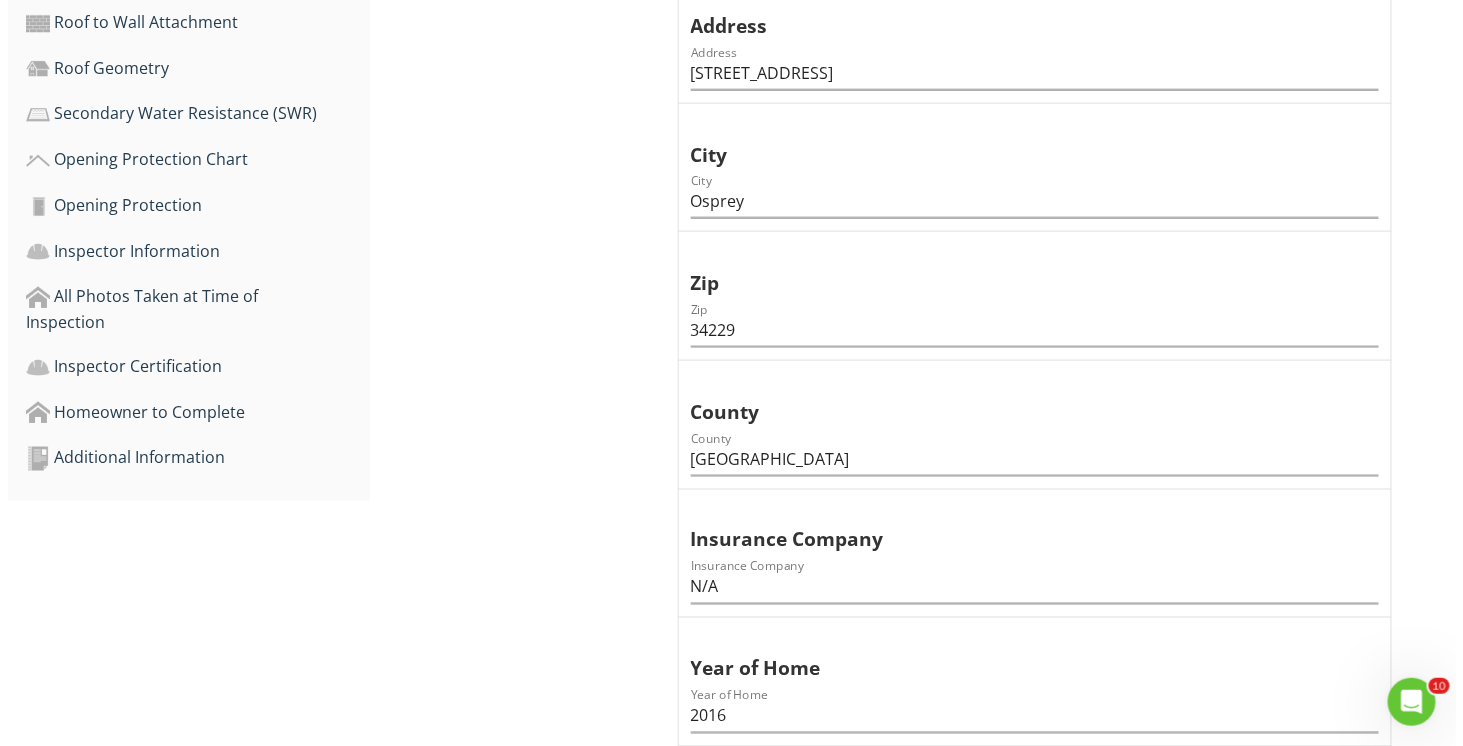 scroll, scrollTop: 775, scrollLeft: 0, axis: vertical 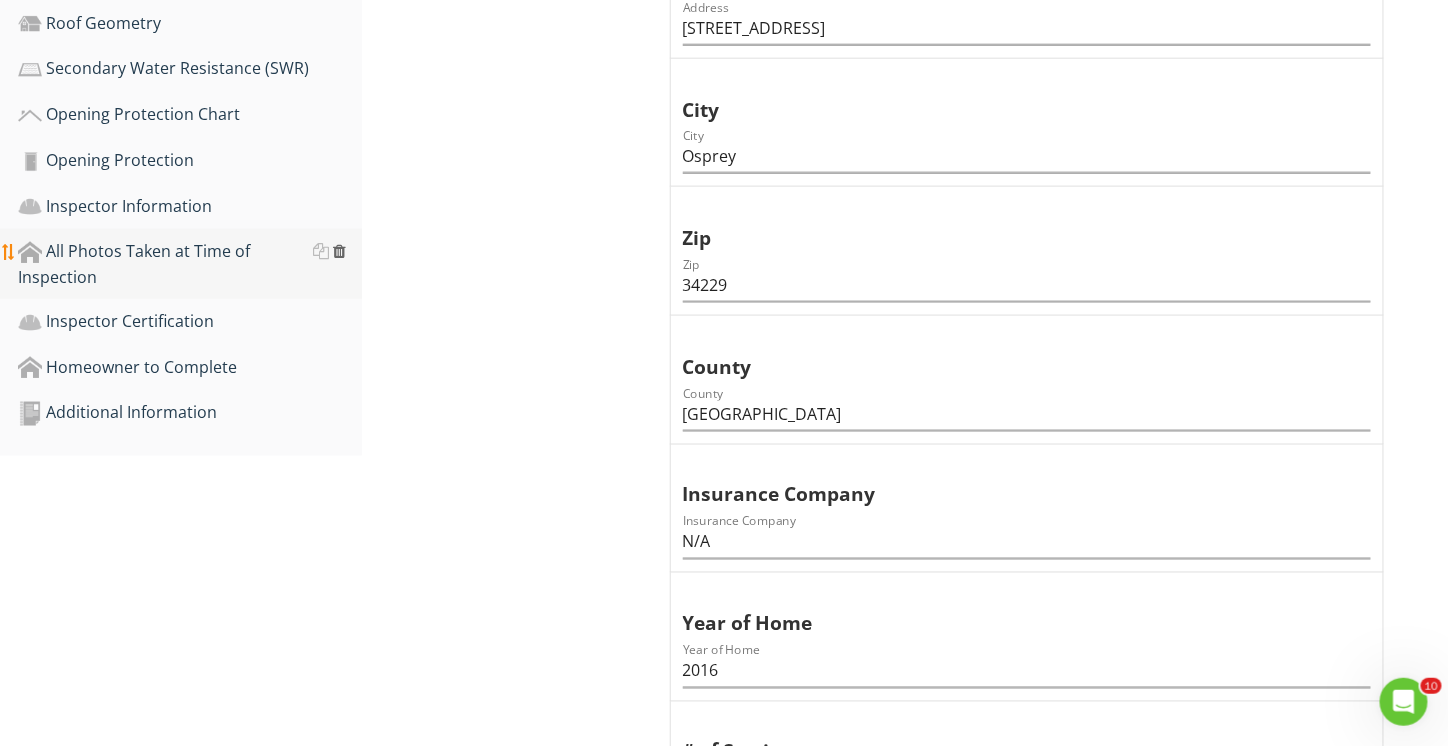 type on "N/A" 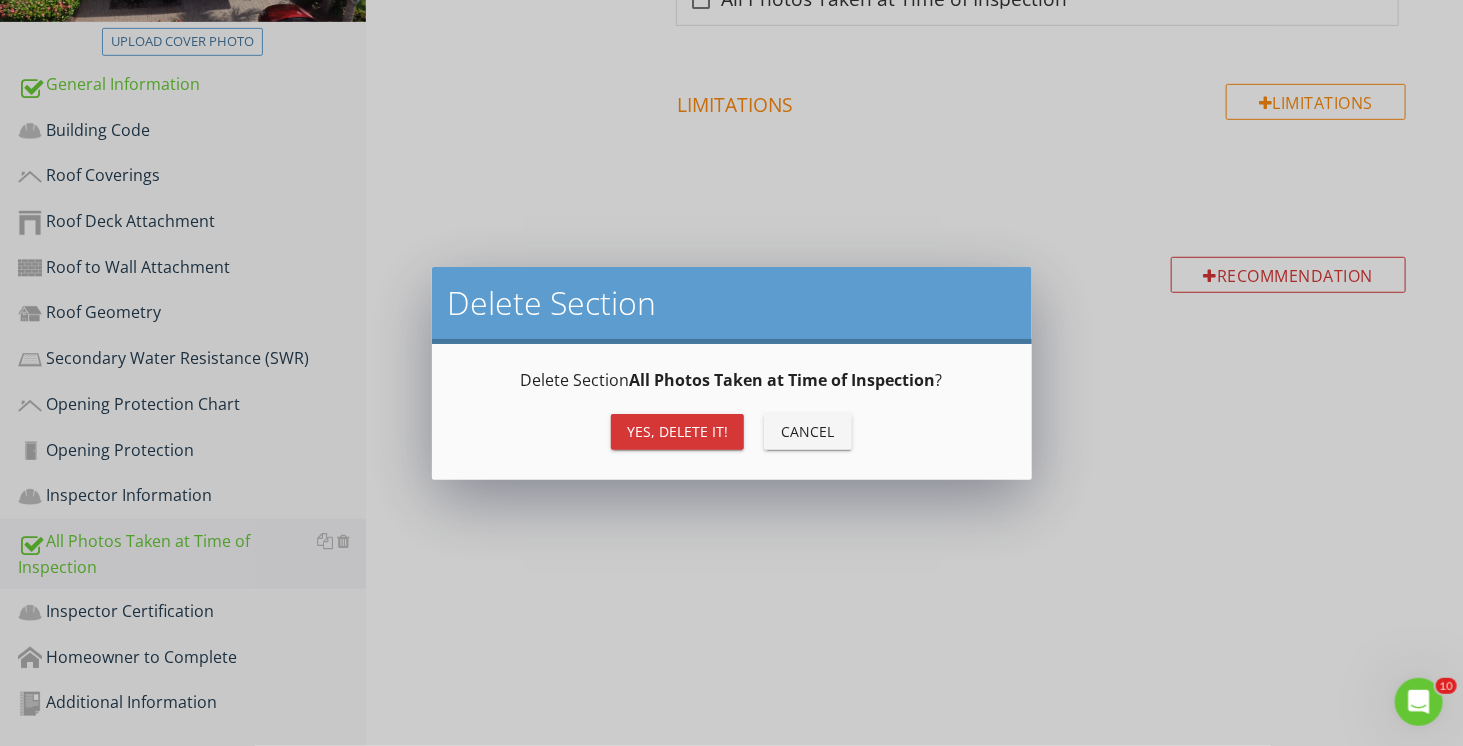 click on "Yes, Delete it!" at bounding box center [677, 431] 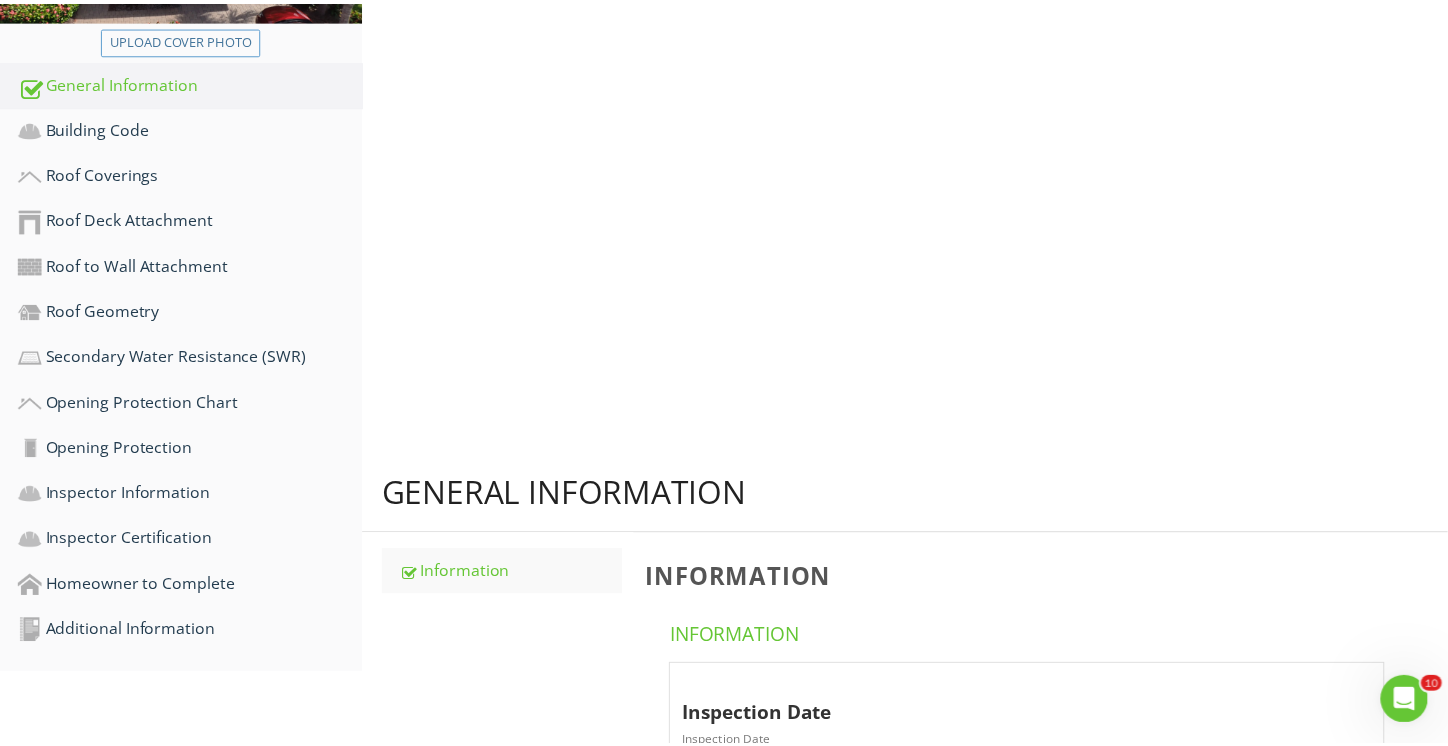 scroll, scrollTop: 418, scrollLeft: 0, axis: vertical 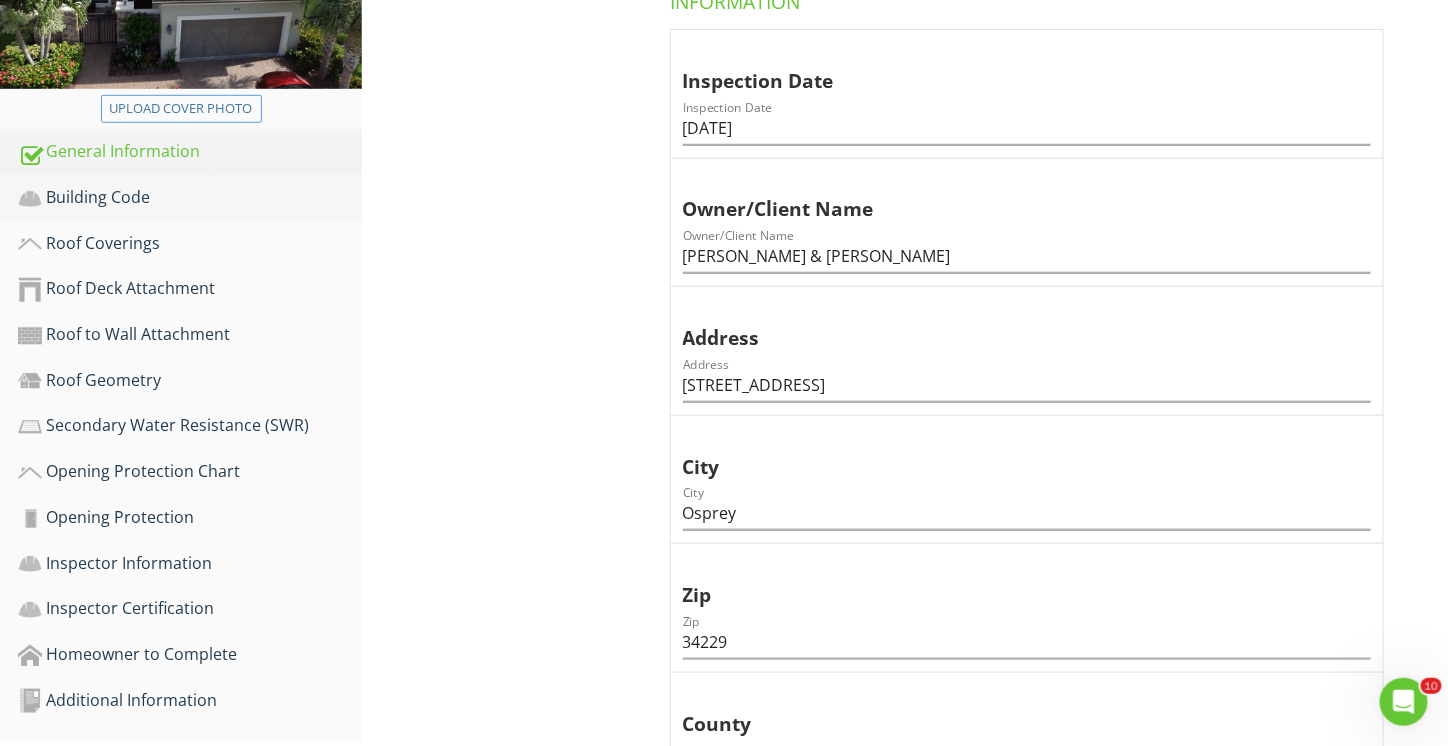 click on "Building Code" at bounding box center [190, 198] 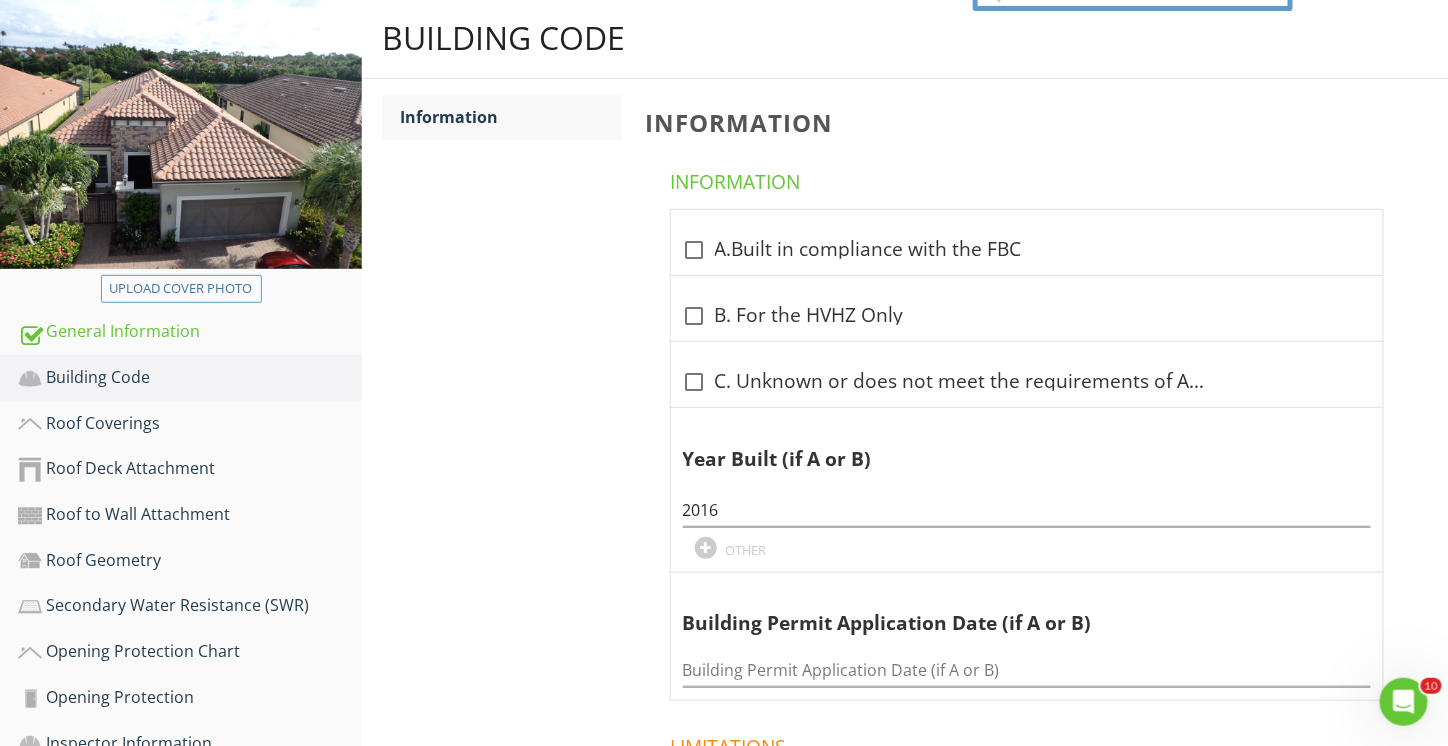 scroll, scrollTop: 218, scrollLeft: 0, axis: vertical 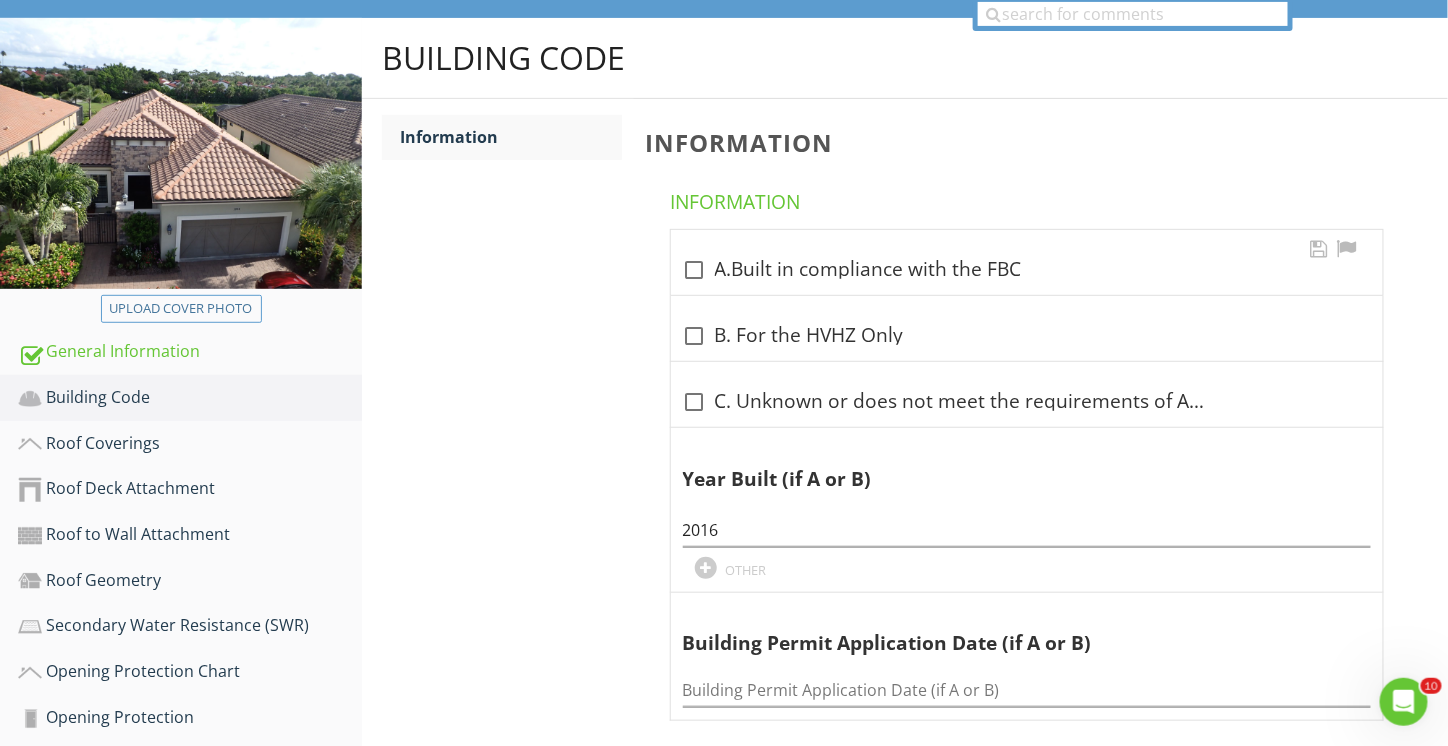 click at bounding box center [695, 270] 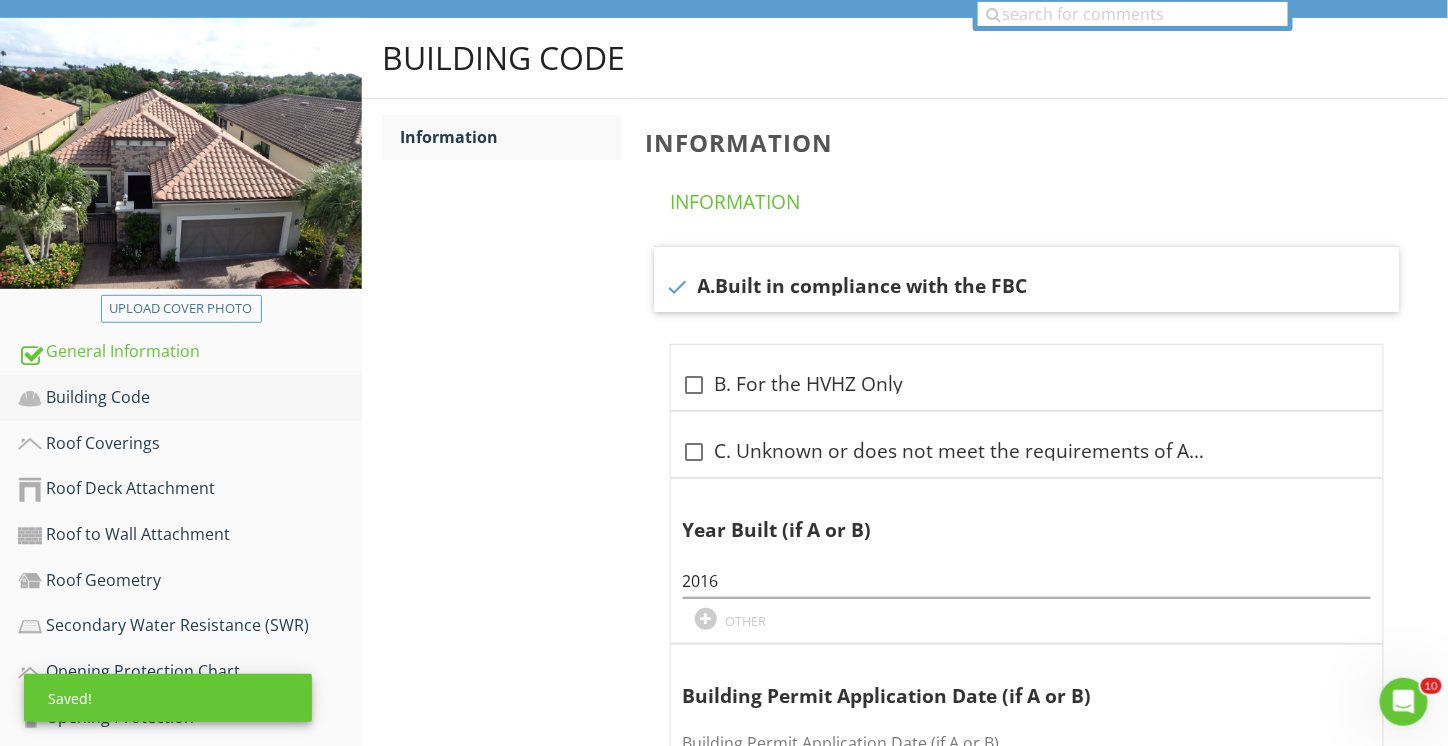 click on "Building Code" at bounding box center [190, 398] 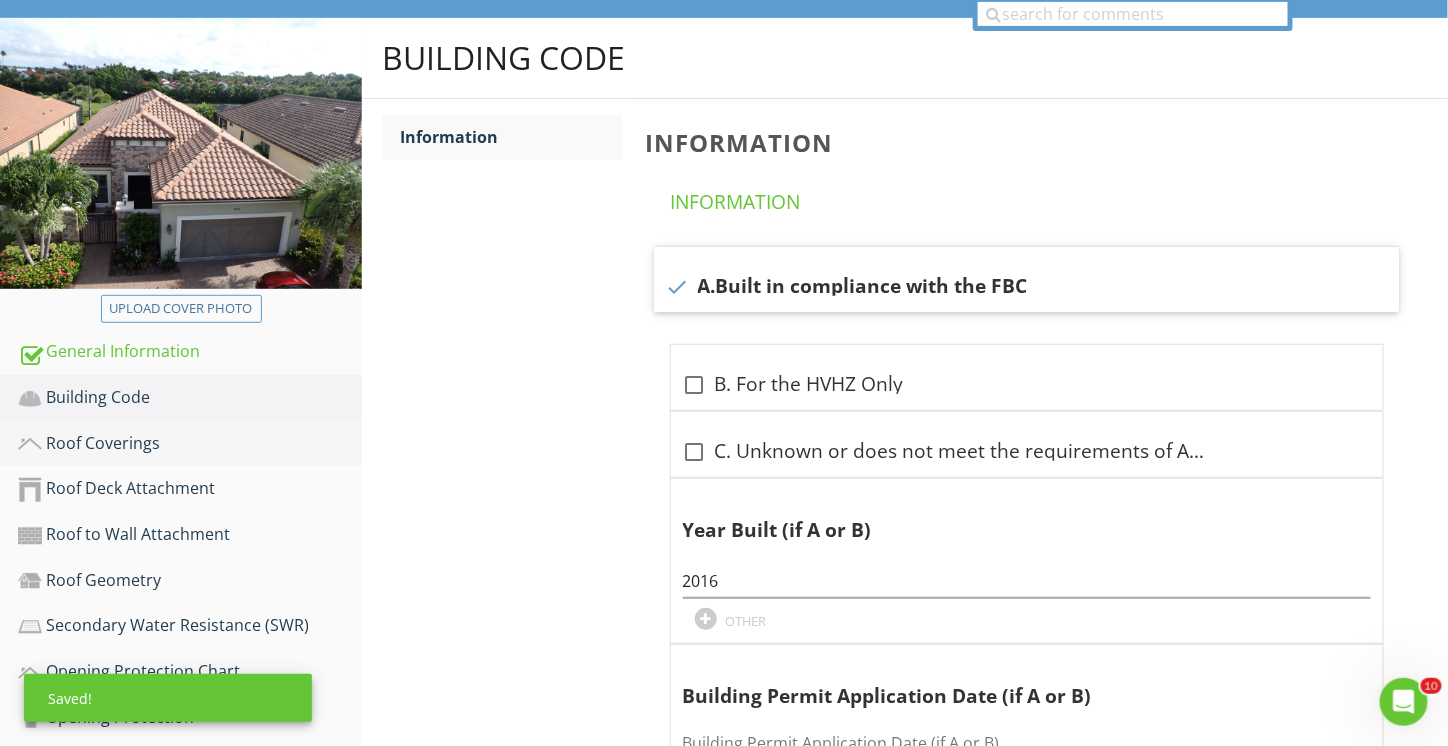 click on "Roof Coverings" at bounding box center [190, 444] 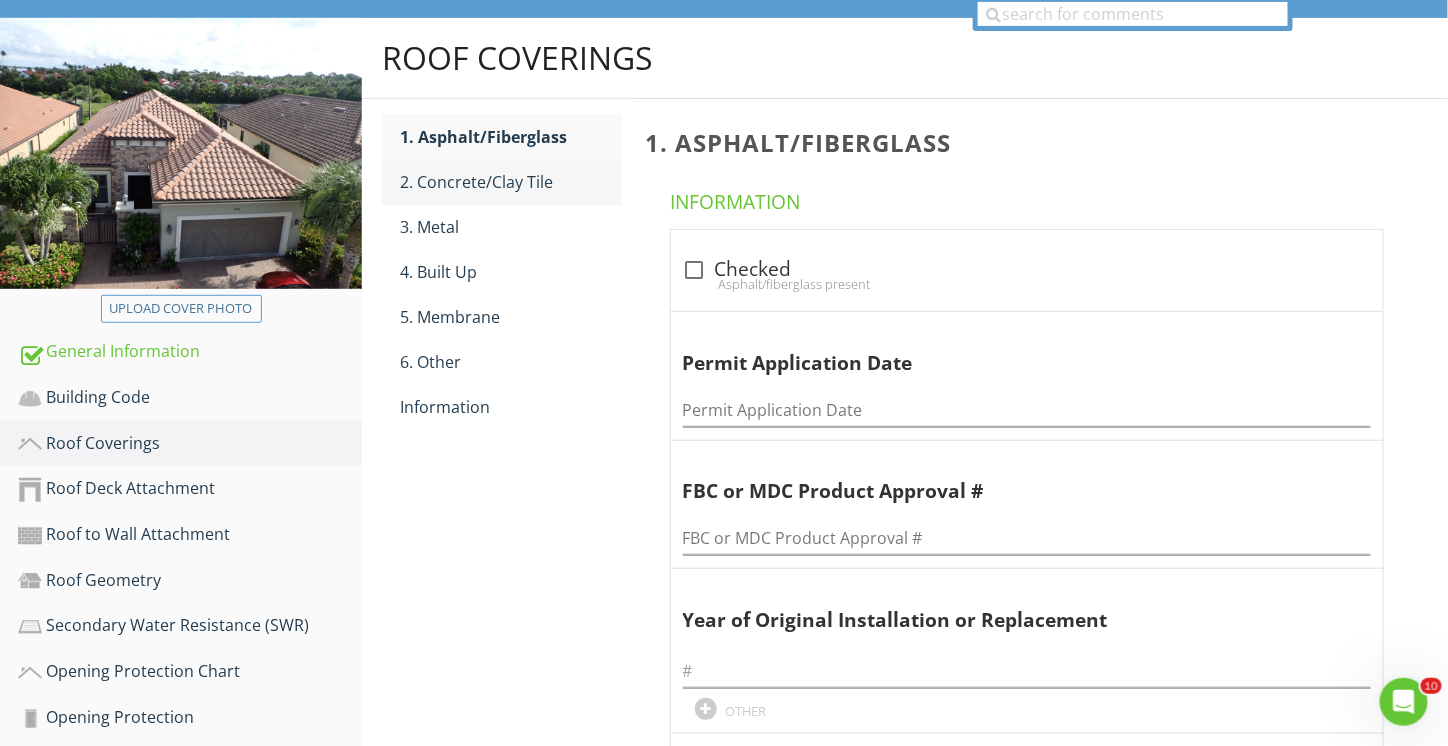 click on "2. Concrete/Clay Tile" at bounding box center [511, 182] 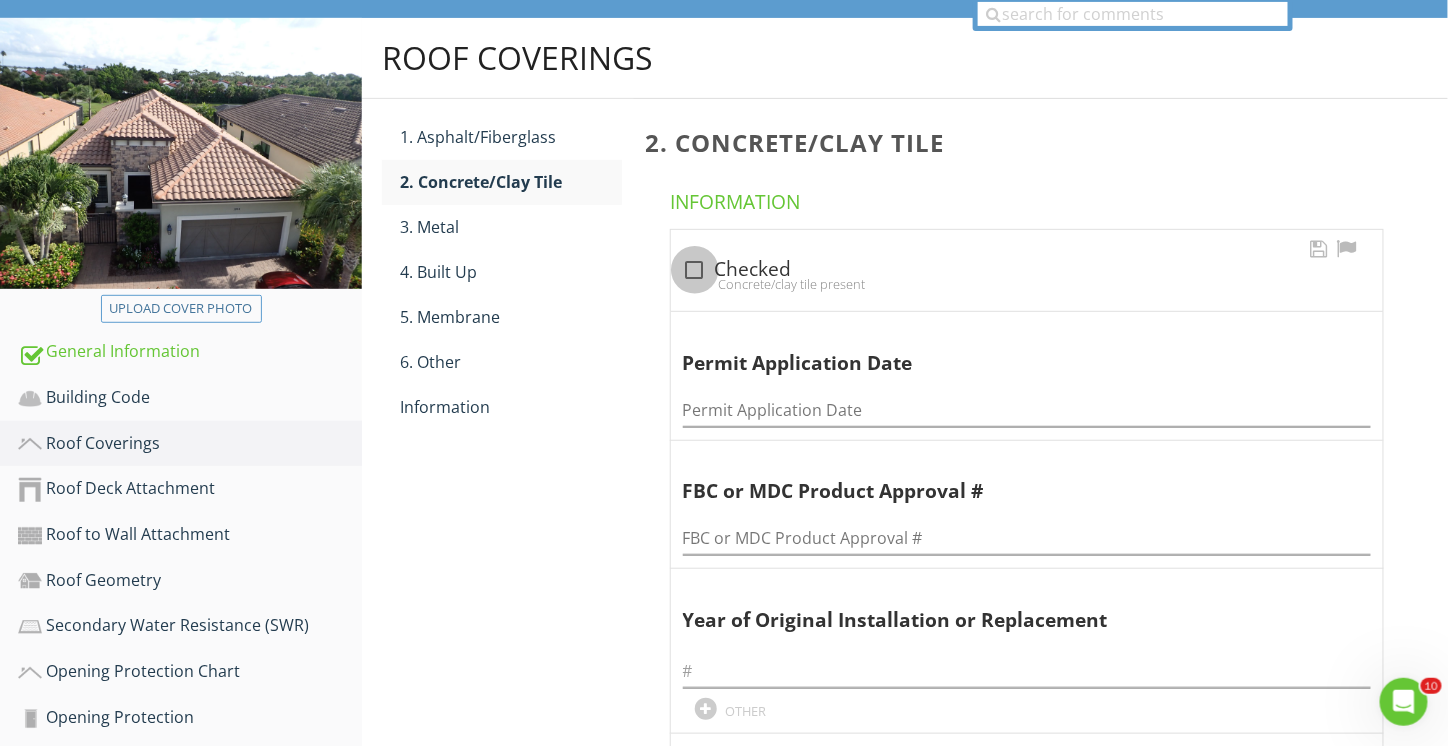 click at bounding box center [695, 270] 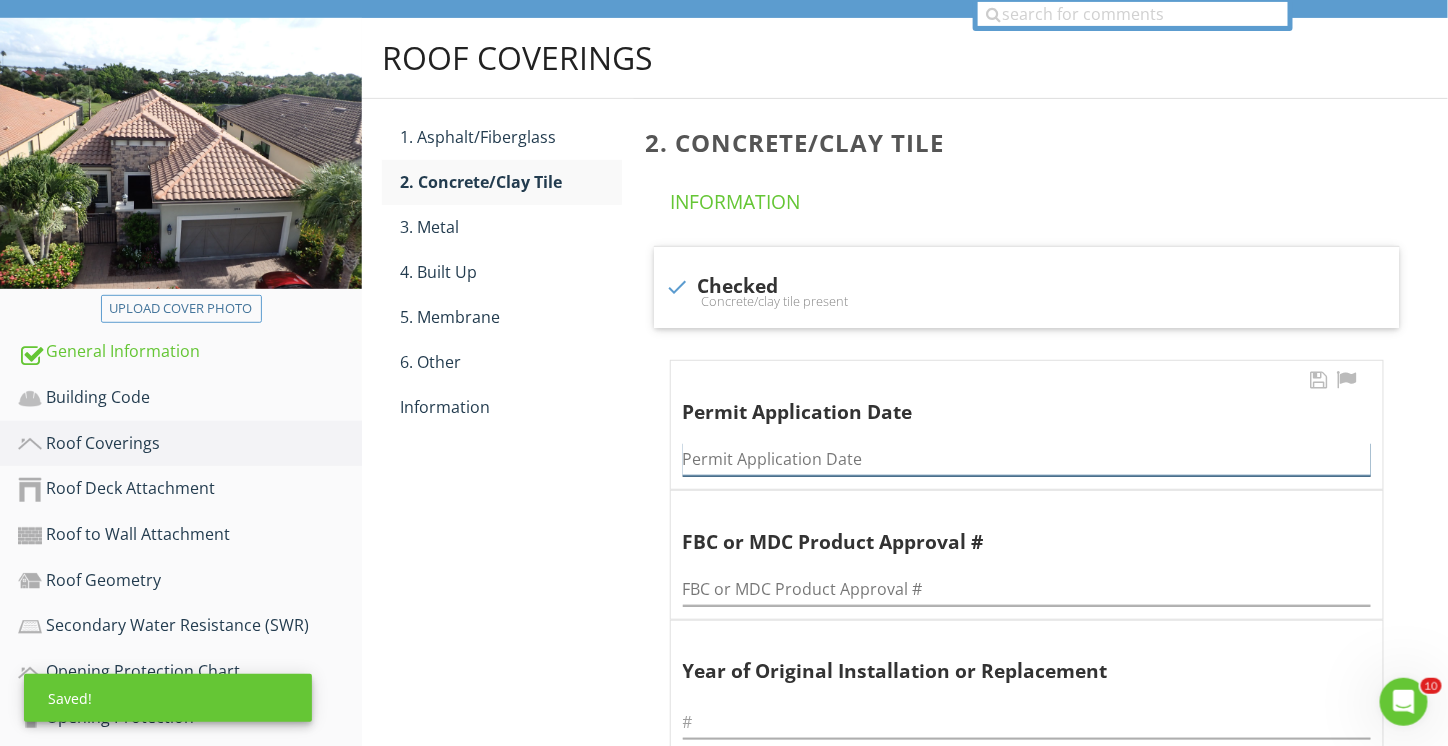 click at bounding box center (1027, 459) 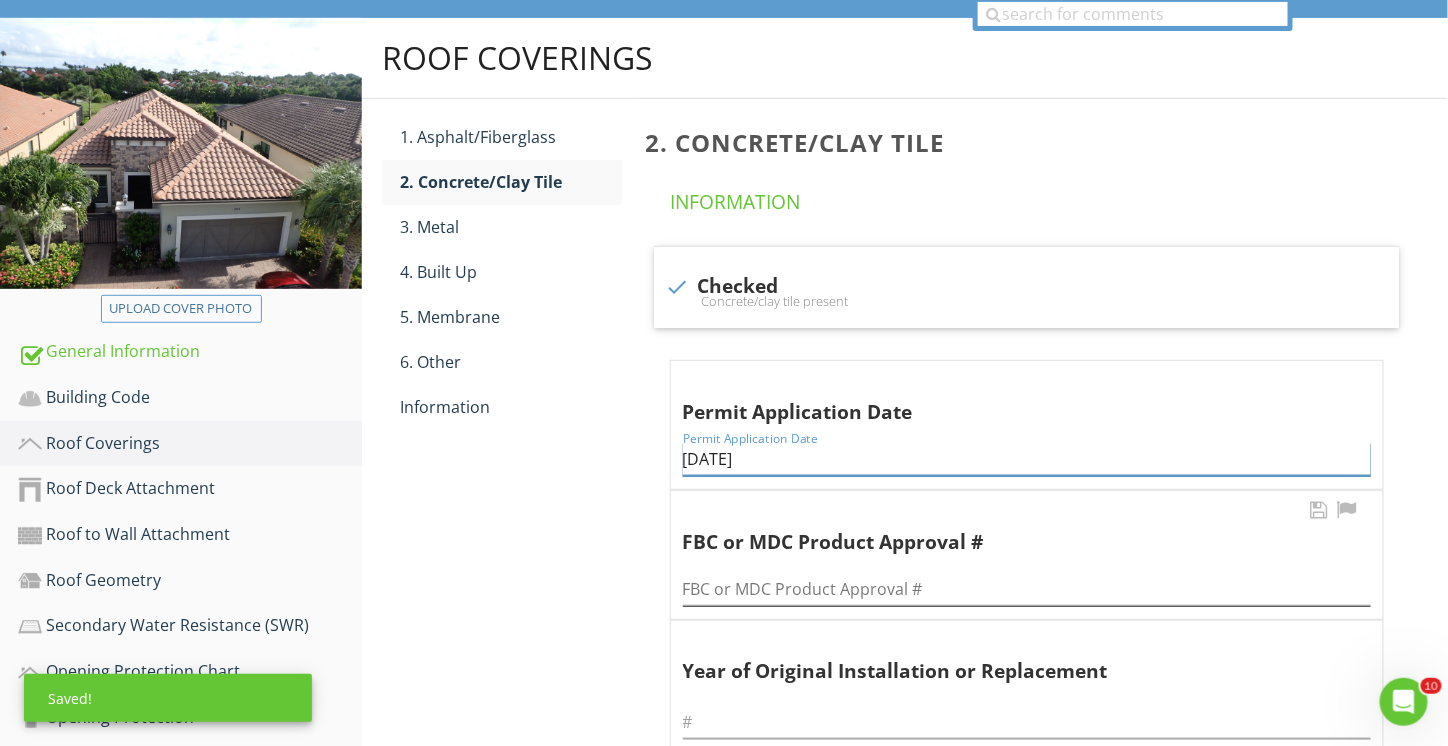 type on "03/25/2016" 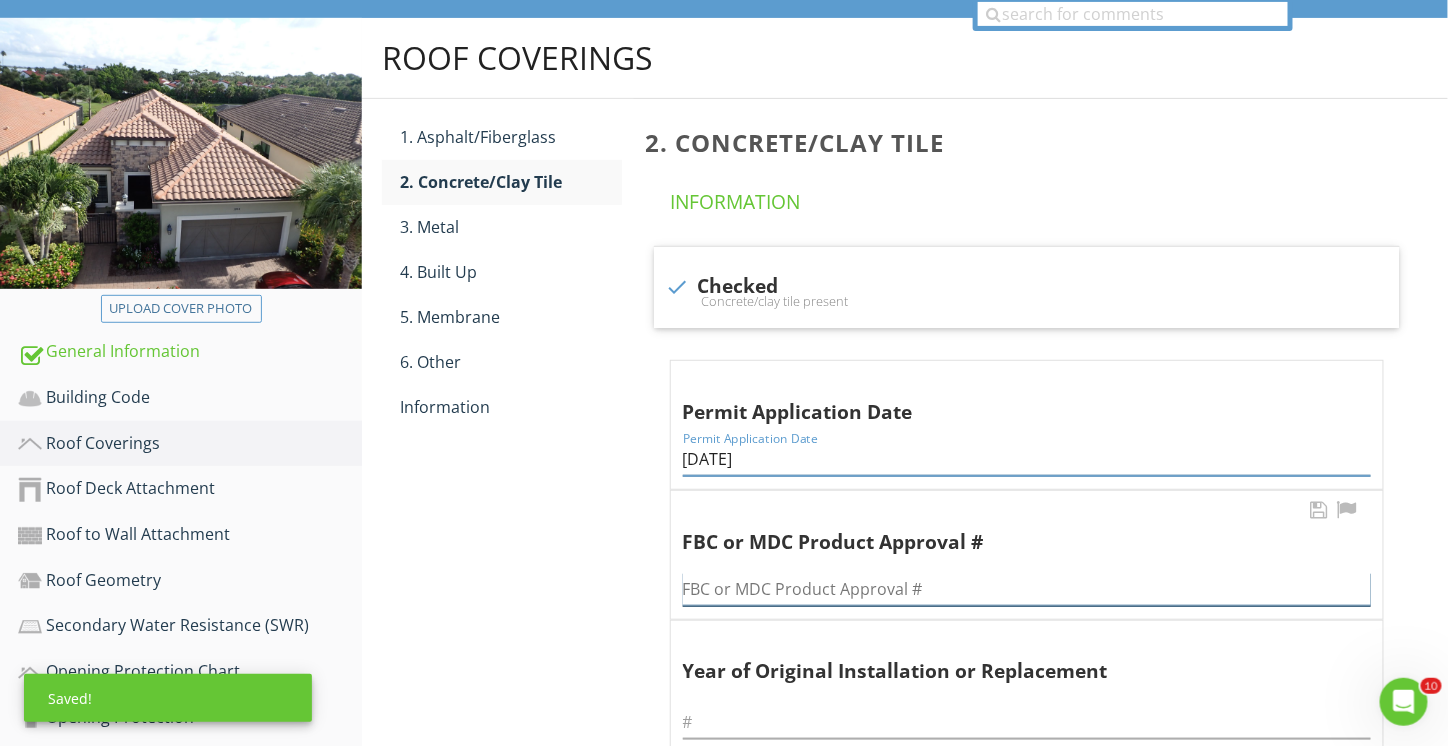 click at bounding box center (1027, 589) 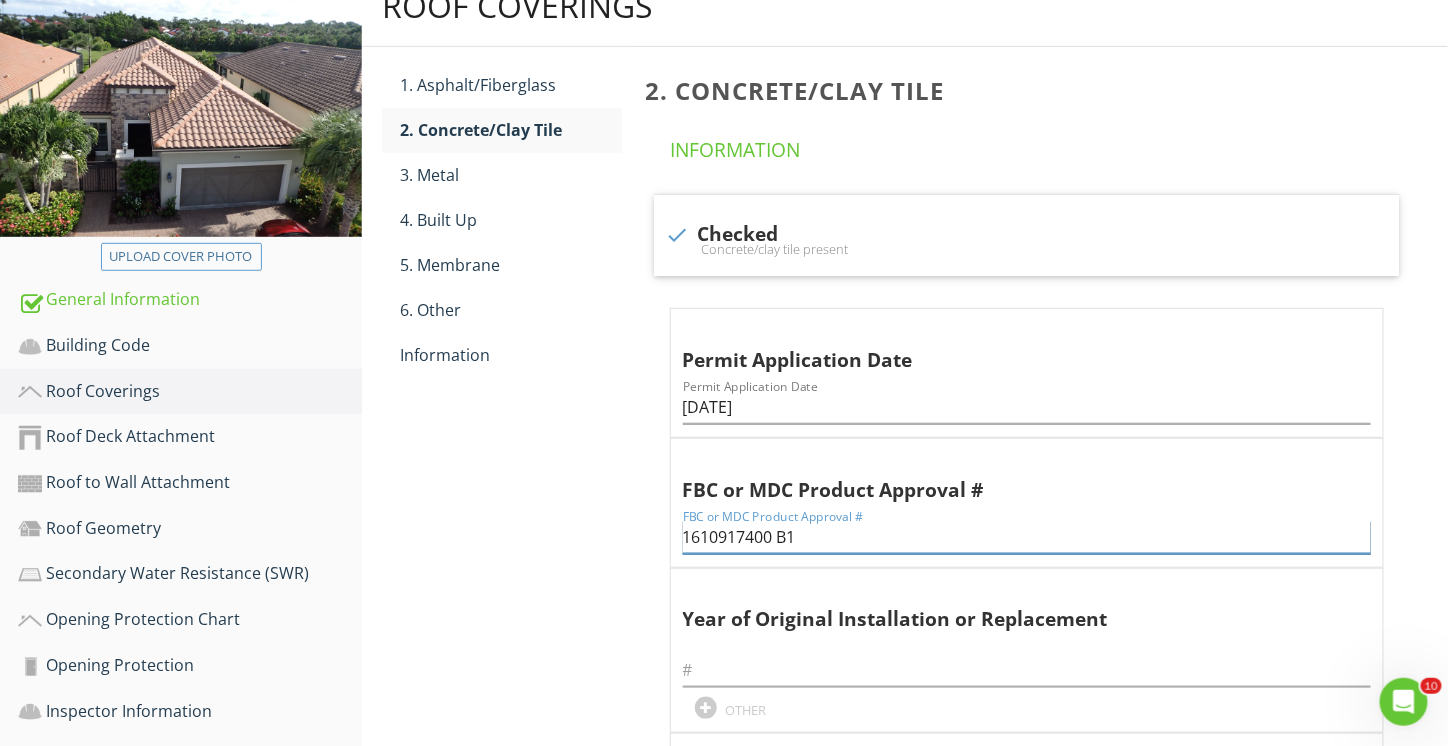 scroll, scrollTop: 241, scrollLeft: 0, axis: vertical 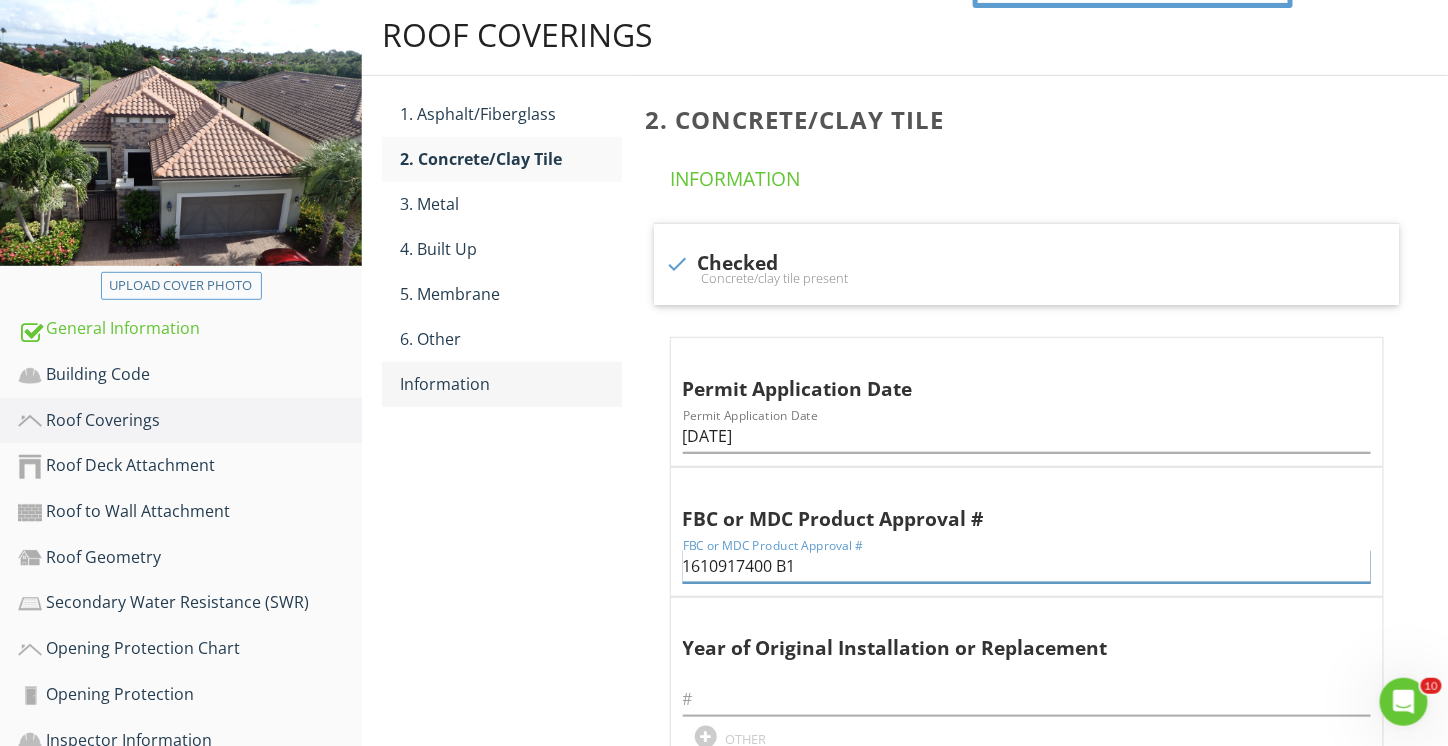 type on "1610917400 B1" 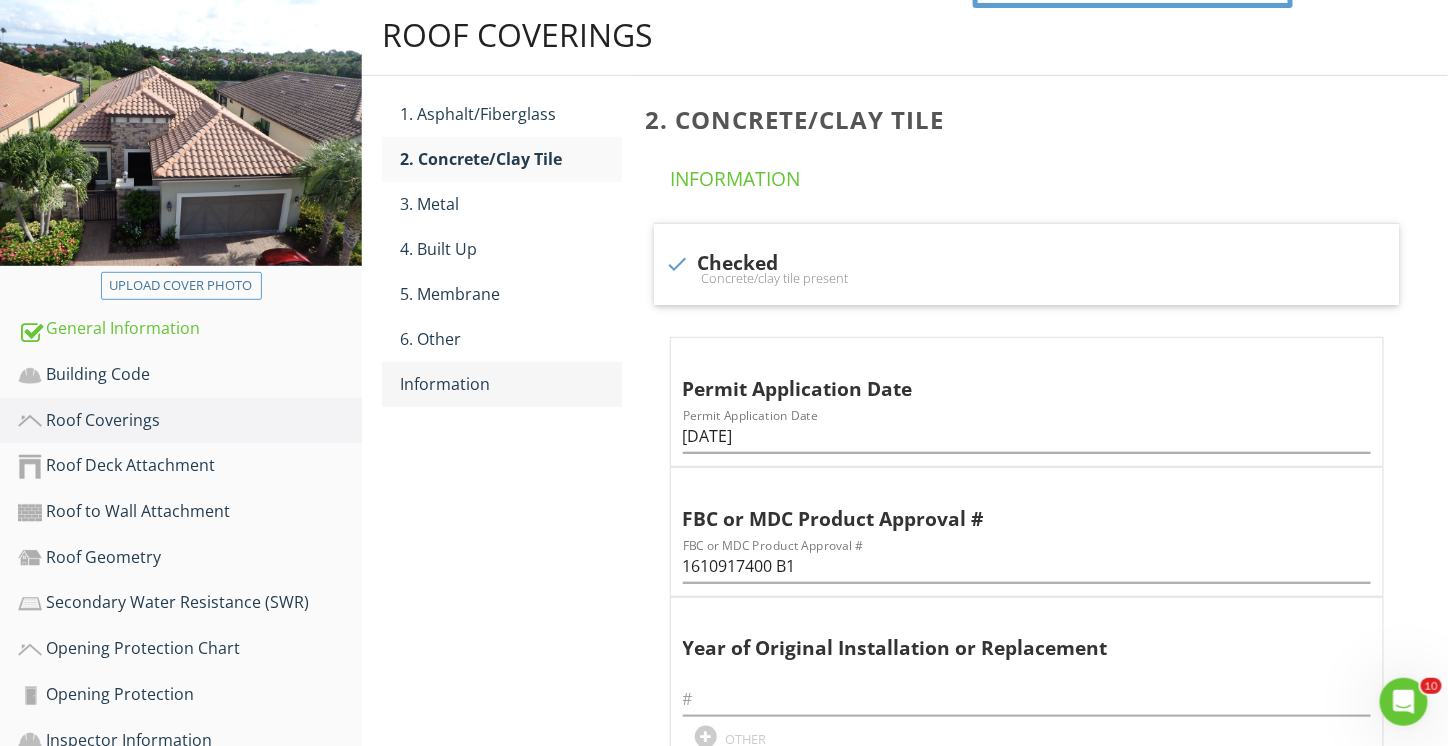 click on "Information" at bounding box center [511, 384] 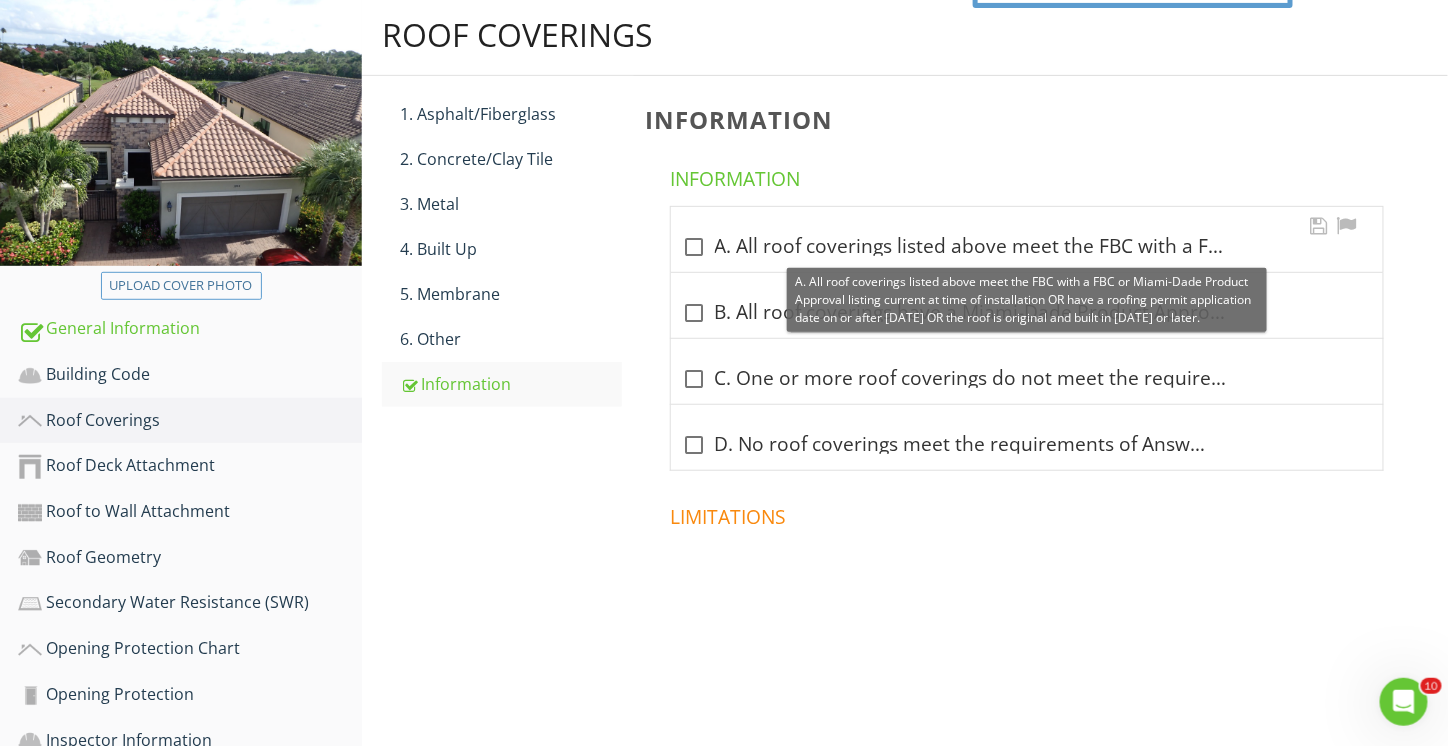 click at bounding box center (695, 247) 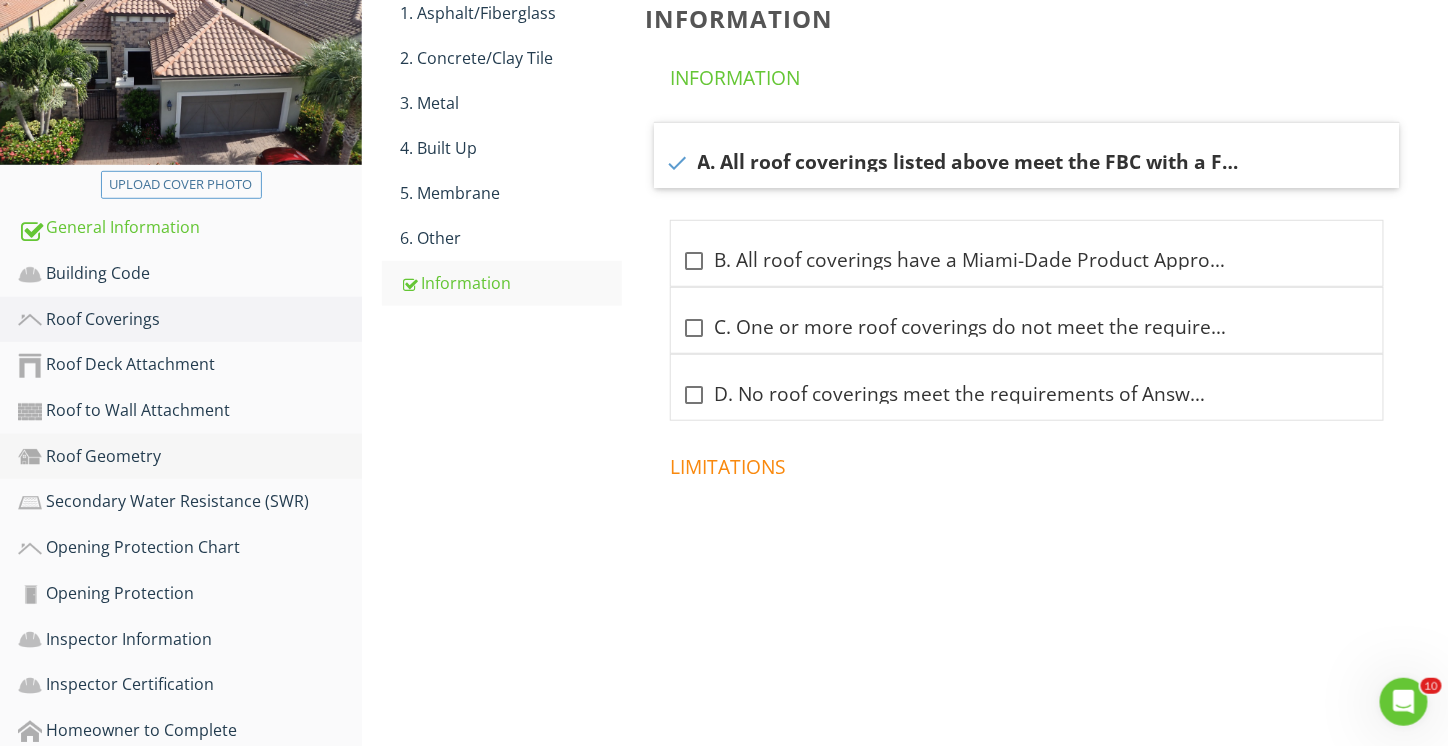 scroll, scrollTop: 418, scrollLeft: 0, axis: vertical 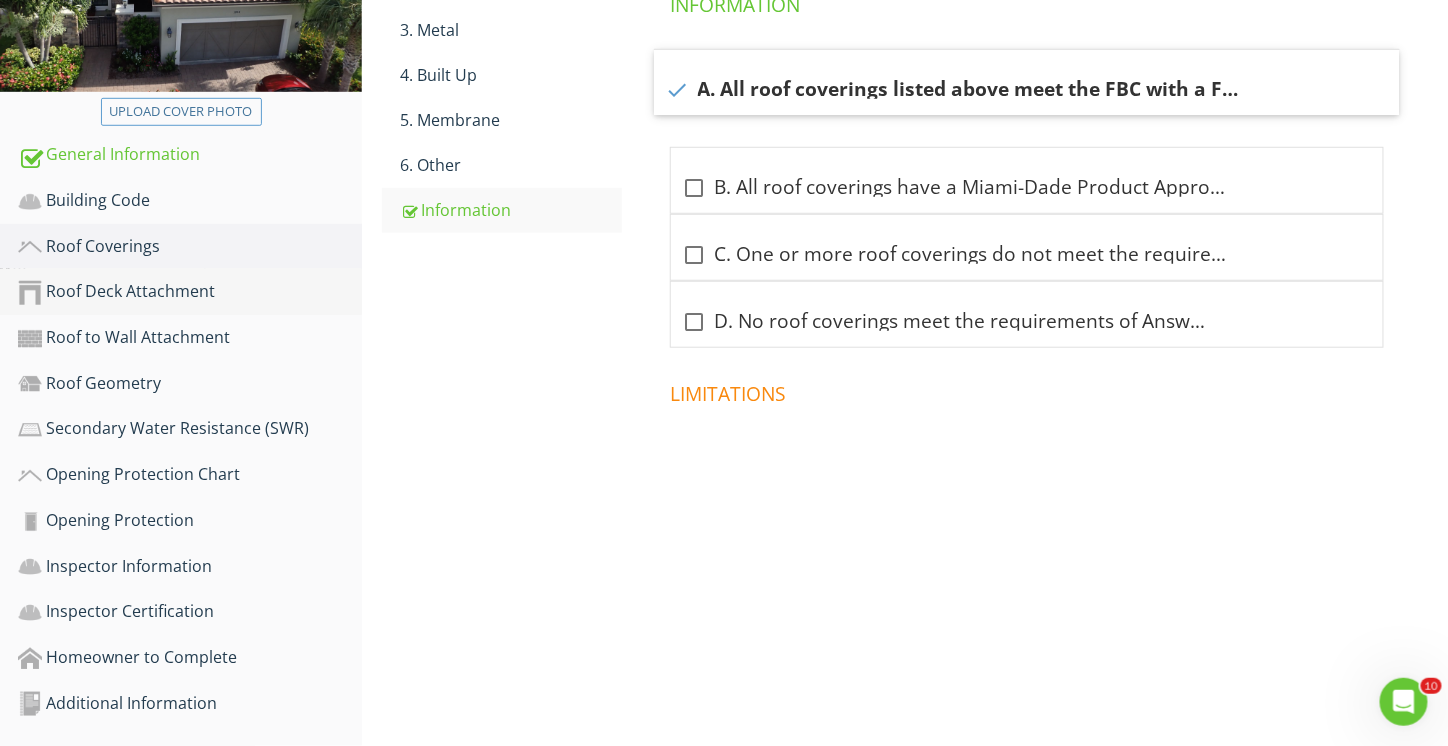 click on "Roof Deck Attachment" at bounding box center [190, 292] 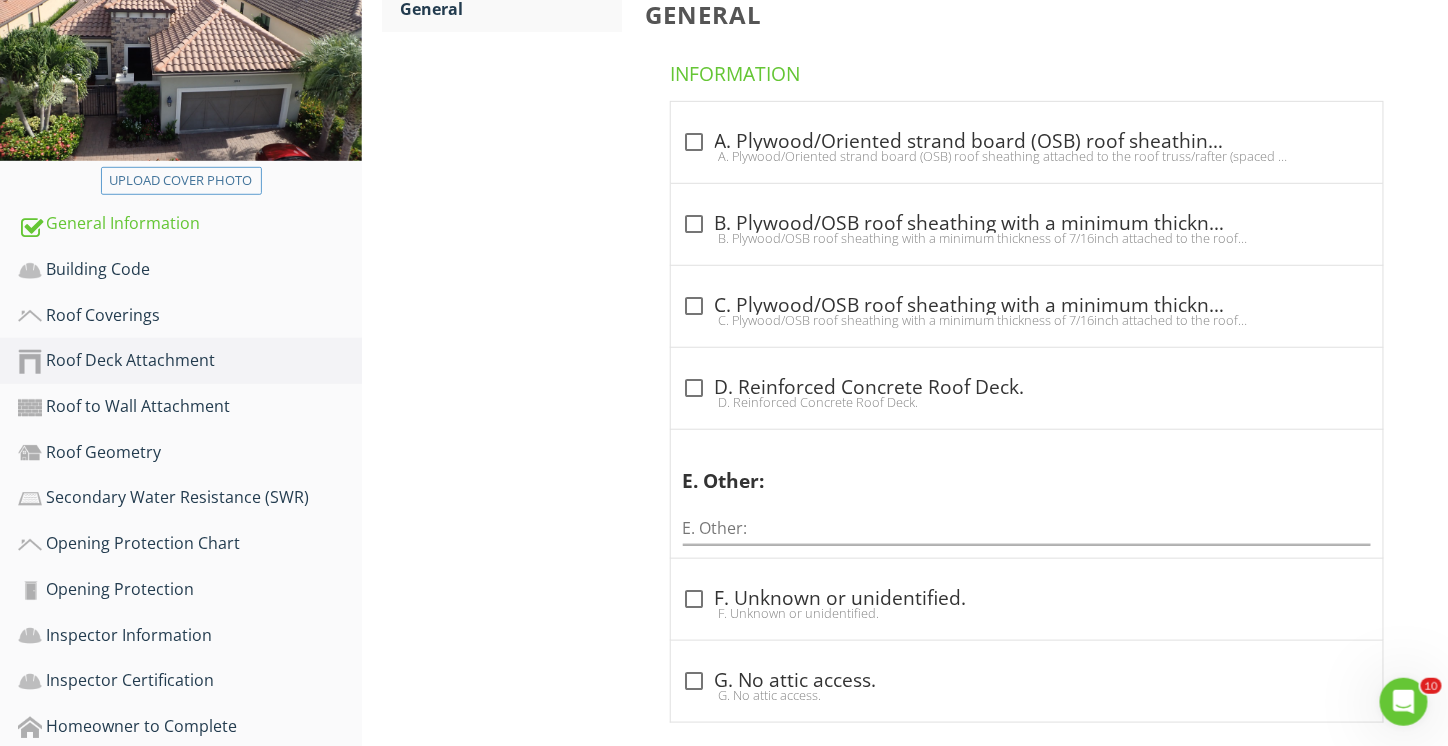 scroll, scrollTop: 318, scrollLeft: 0, axis: vertical 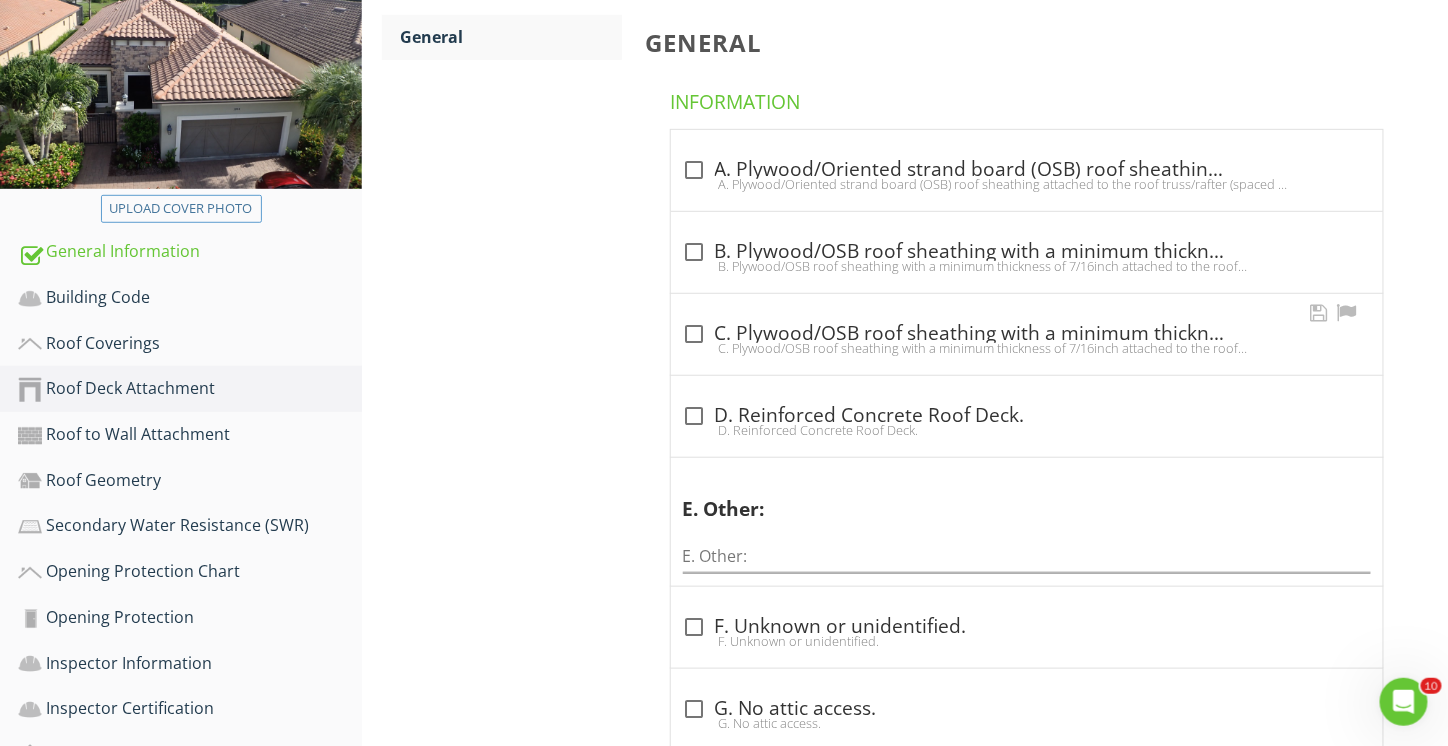 click at bounding box center [695, 334] 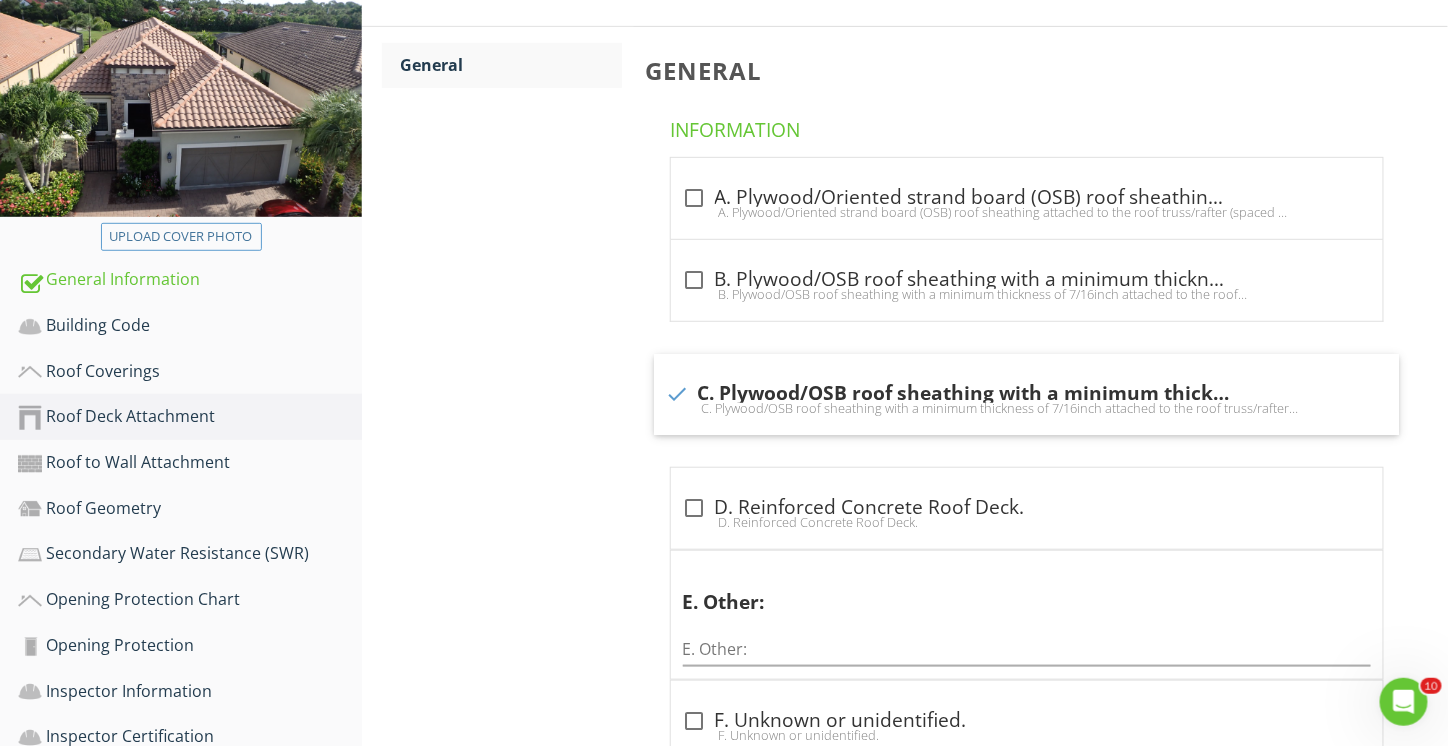 scroll, scrollTop: 318, scrollLeft: 0, axis: vertical 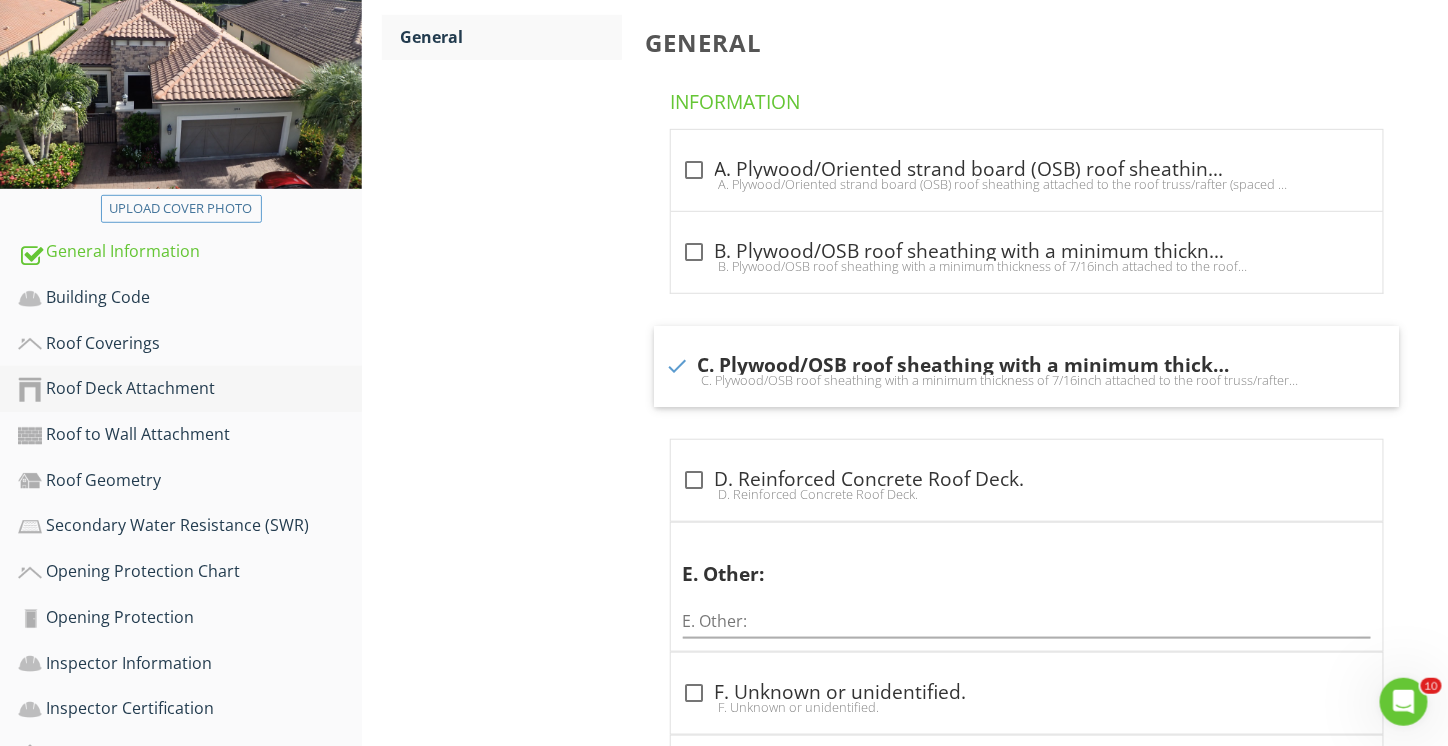 click on "Roof Deck Attachment" at bounding box center [190, 389] 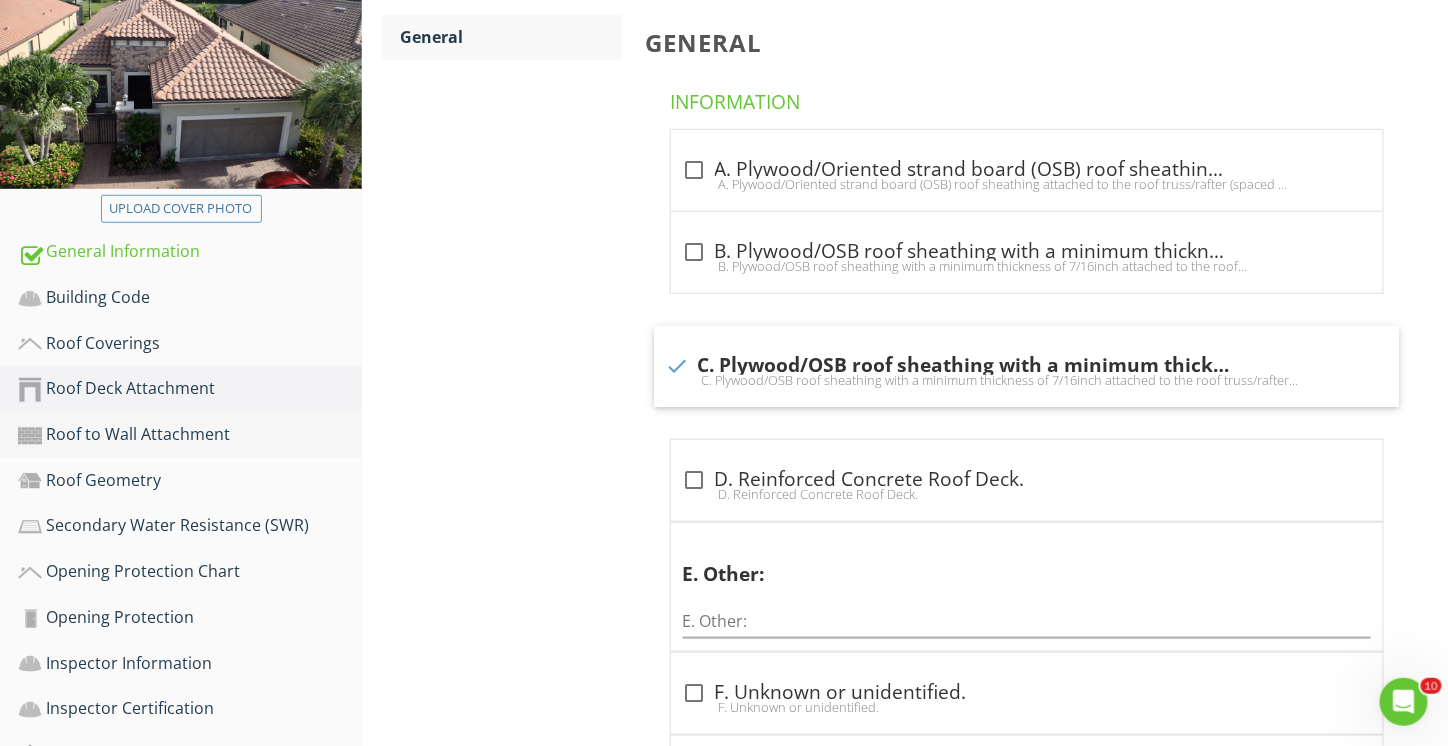 click on "Roof to Wall Attachment" at bounding box center (190, 435) 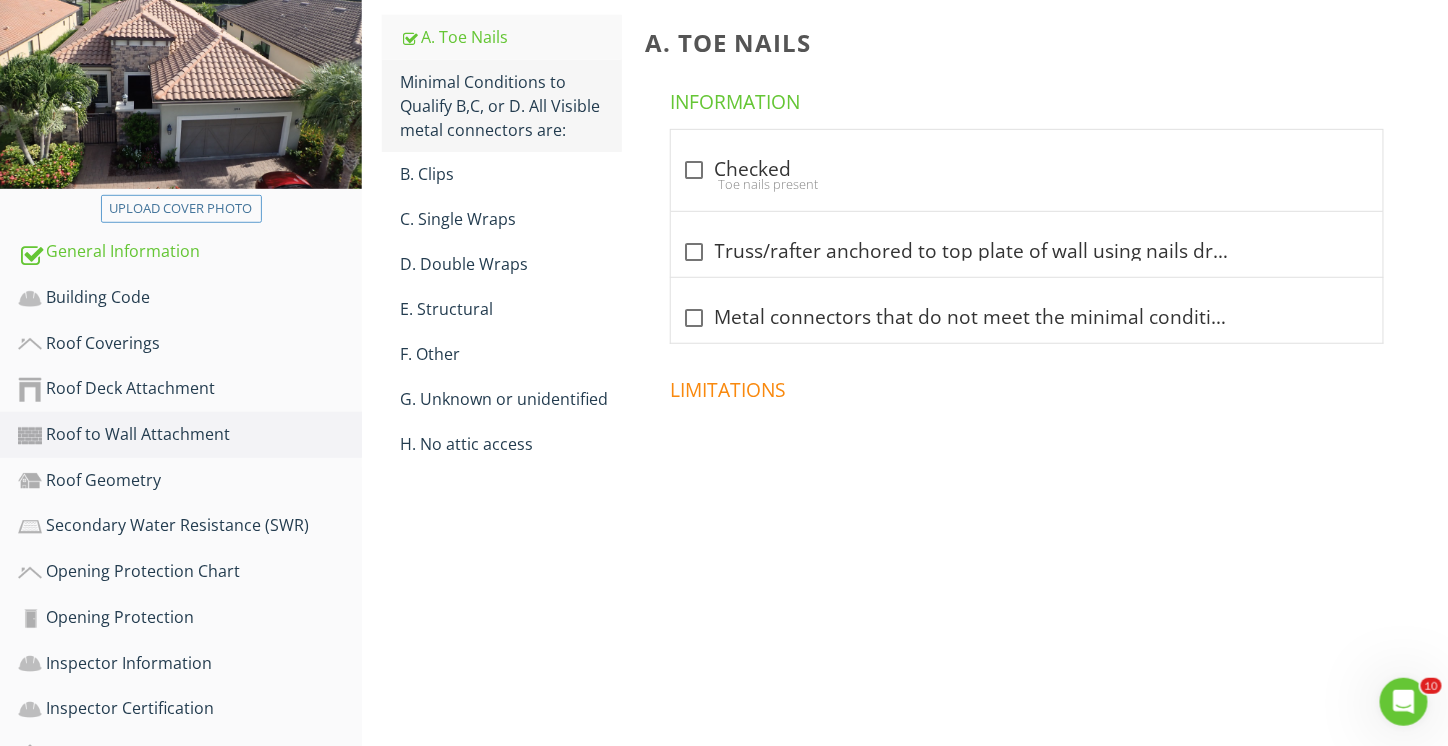 click on "Minimal Conditions to Qualify B,C, or D.  All Visible metal connectors are:" at bounding box center [511, 106] 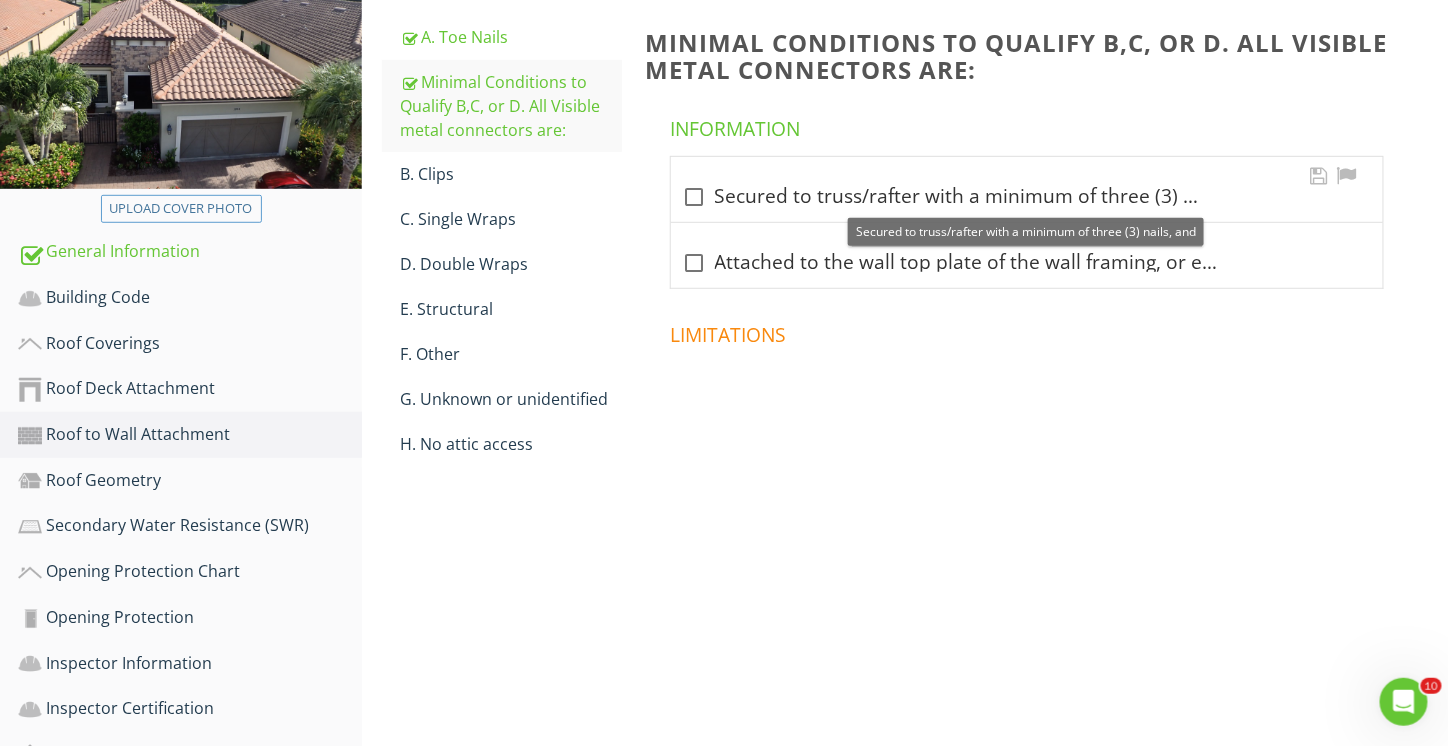 click at bounding box center (695, 197) 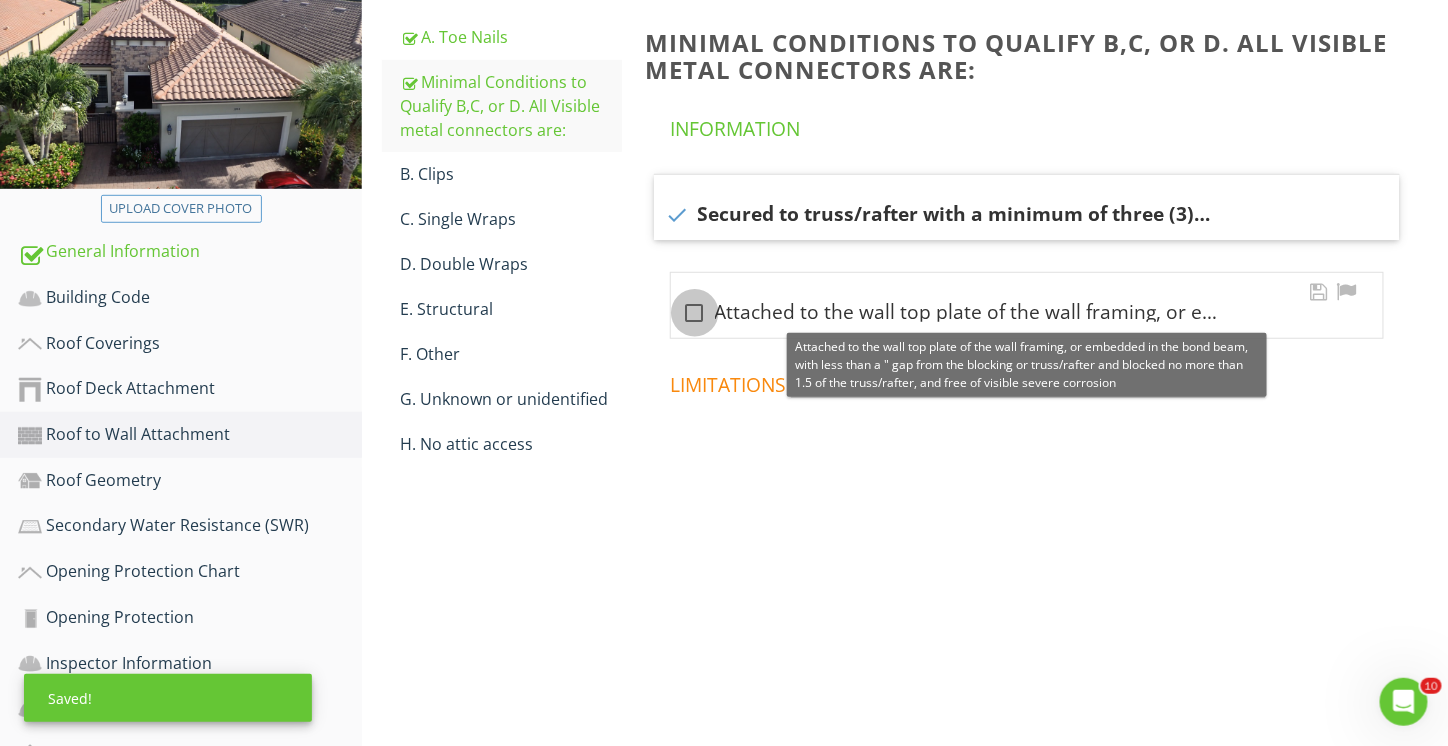 click at bounding box center (695, 313) 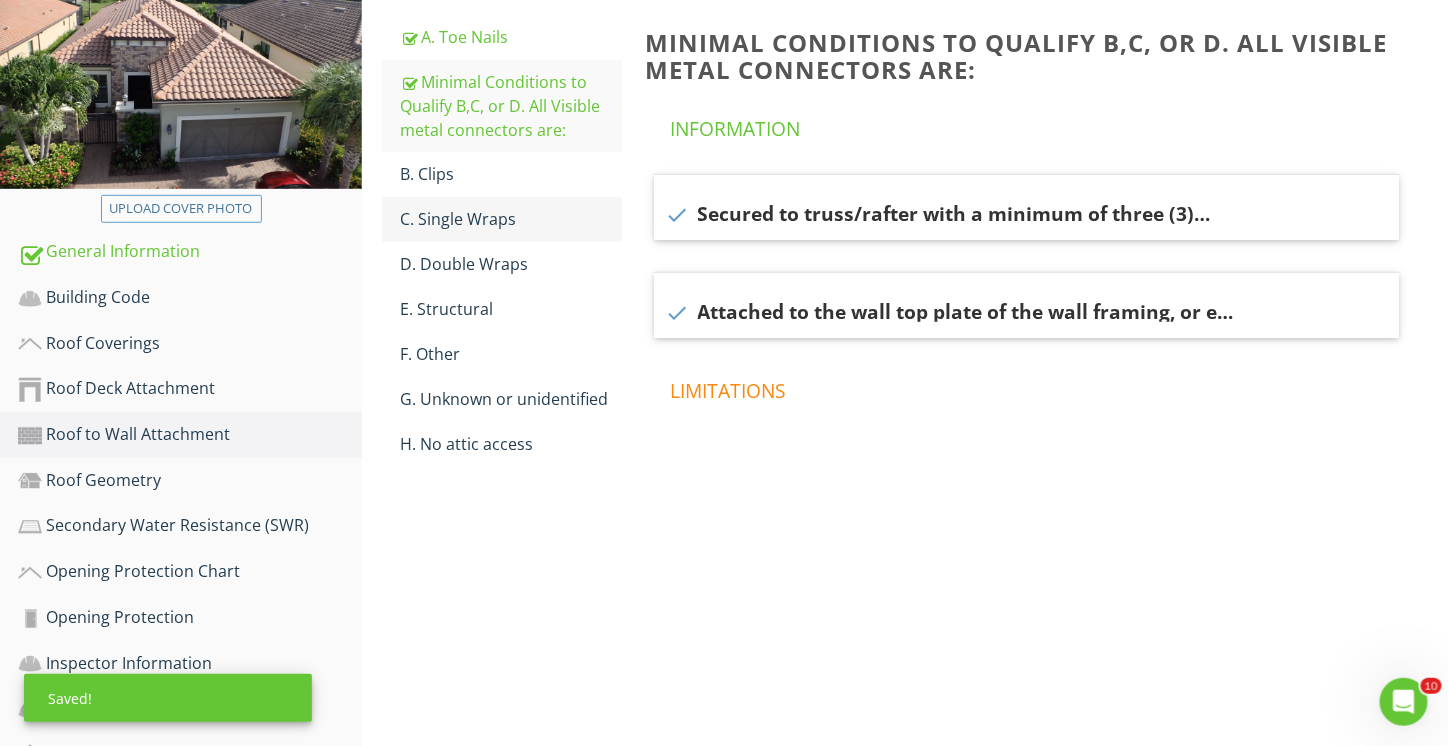 click on "C. Single Wraps" at bounding box center [511, 219] 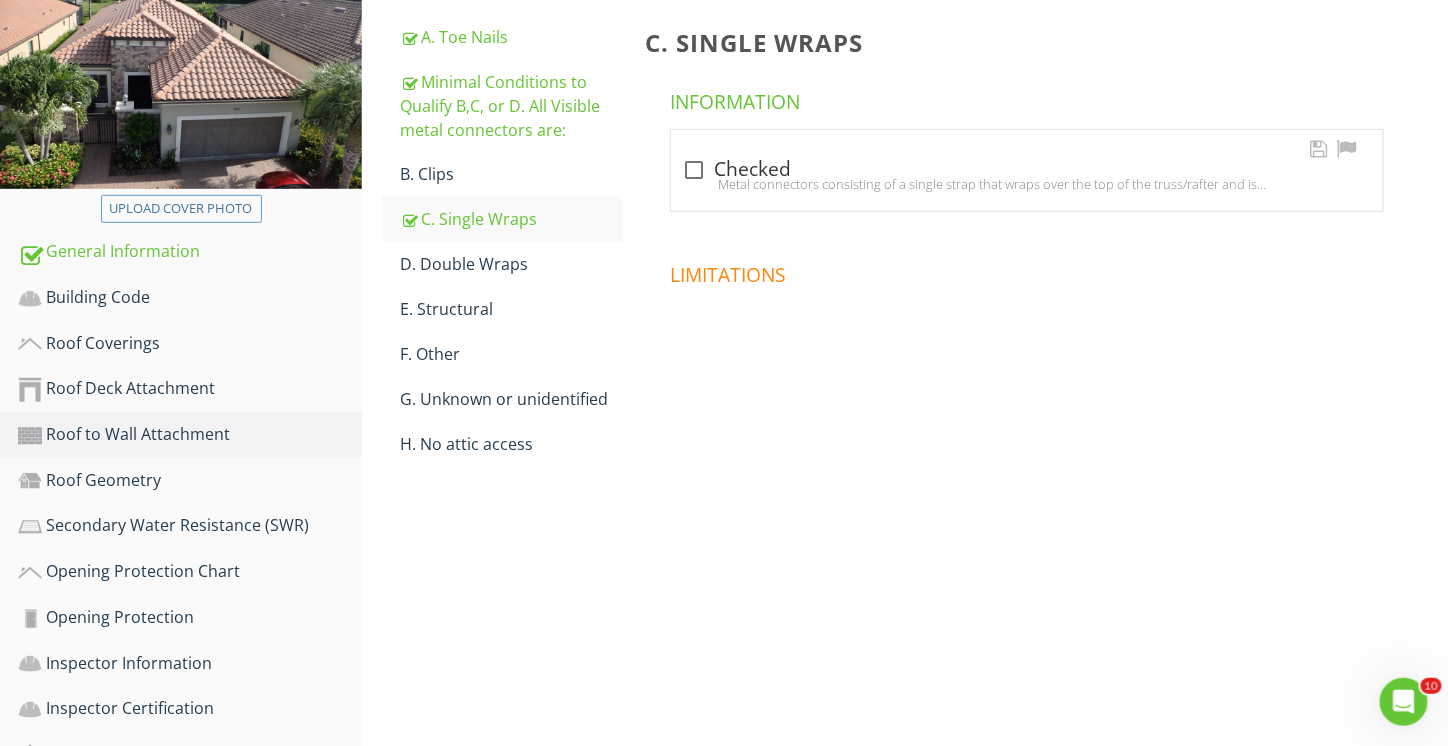 click at bounding box center (695, 170) 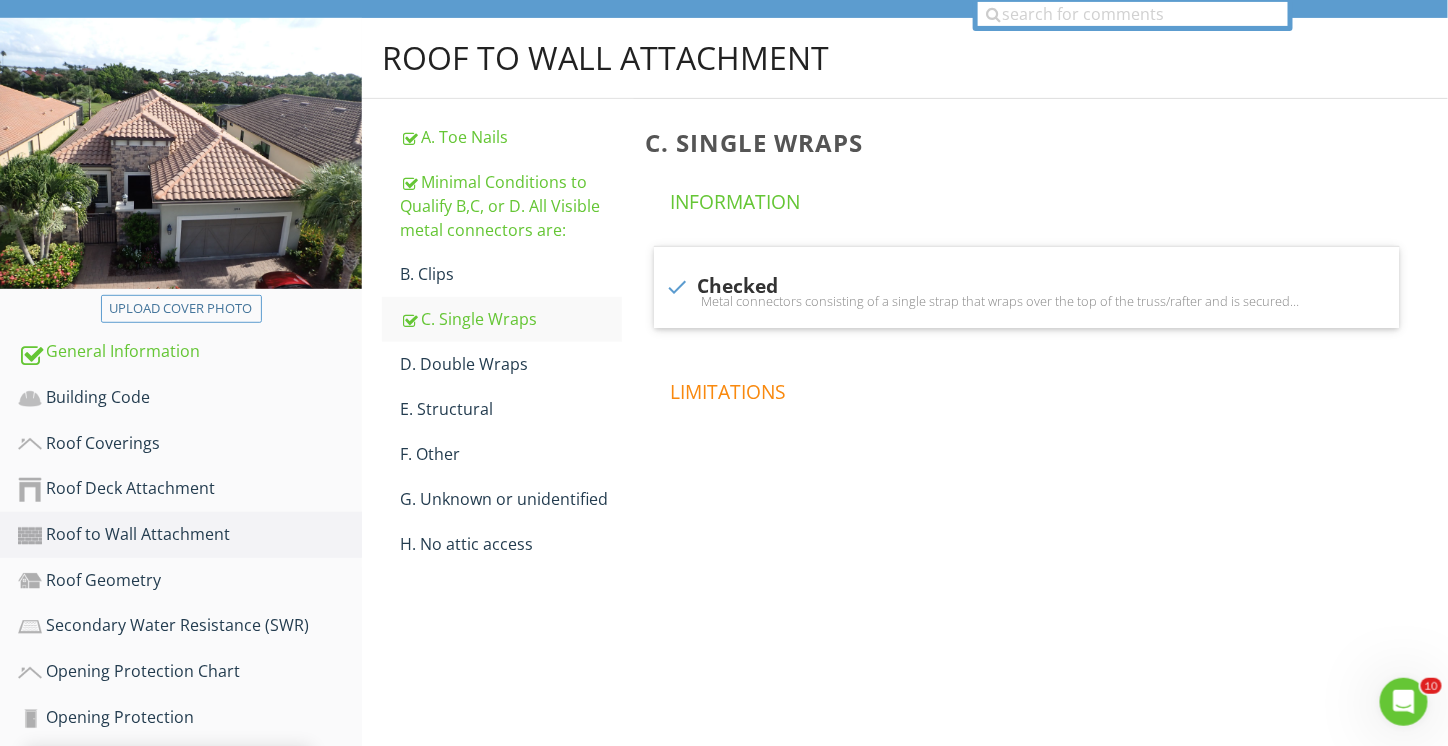 scroll, scrollTop: 418, scrollLeft: 0, axis: vertical 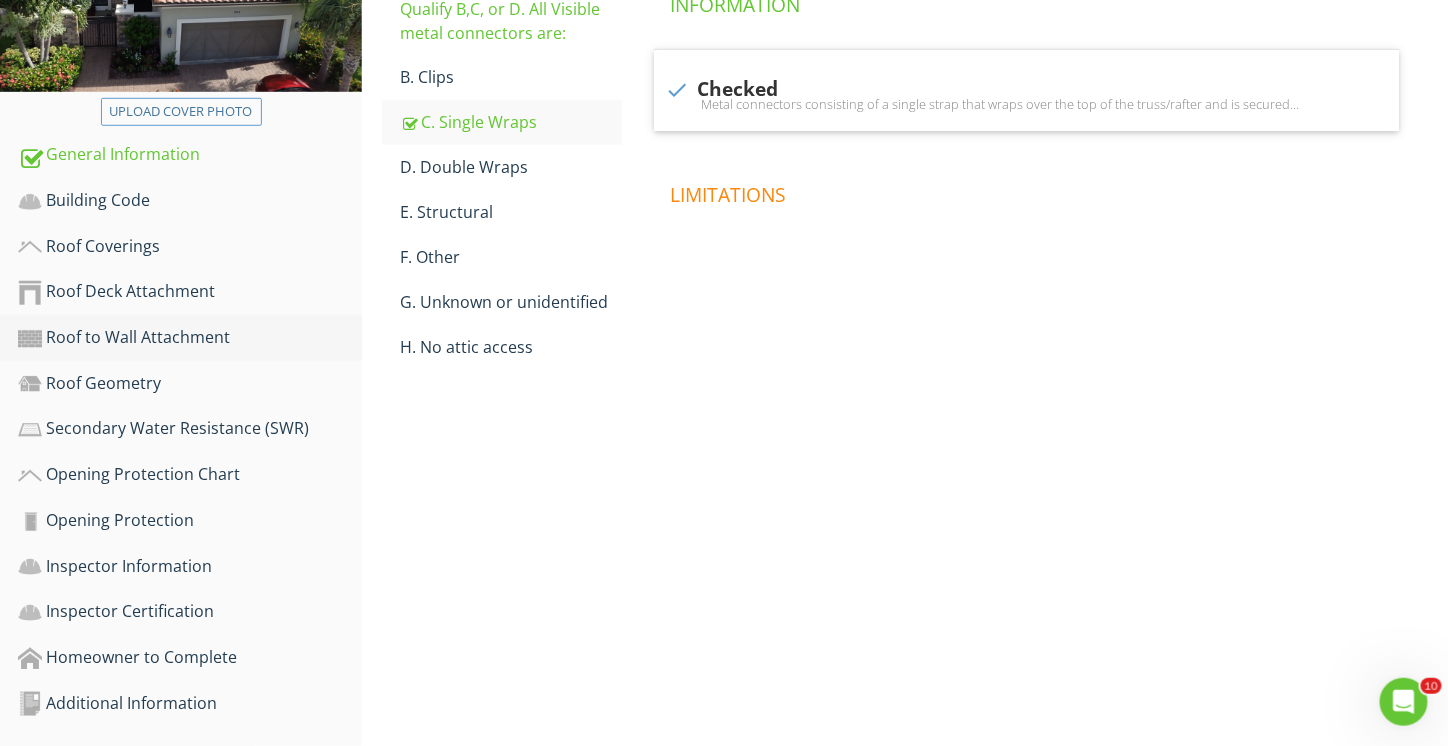 click on "Roof to Wall Attachment" at bounding box center (190, 338) 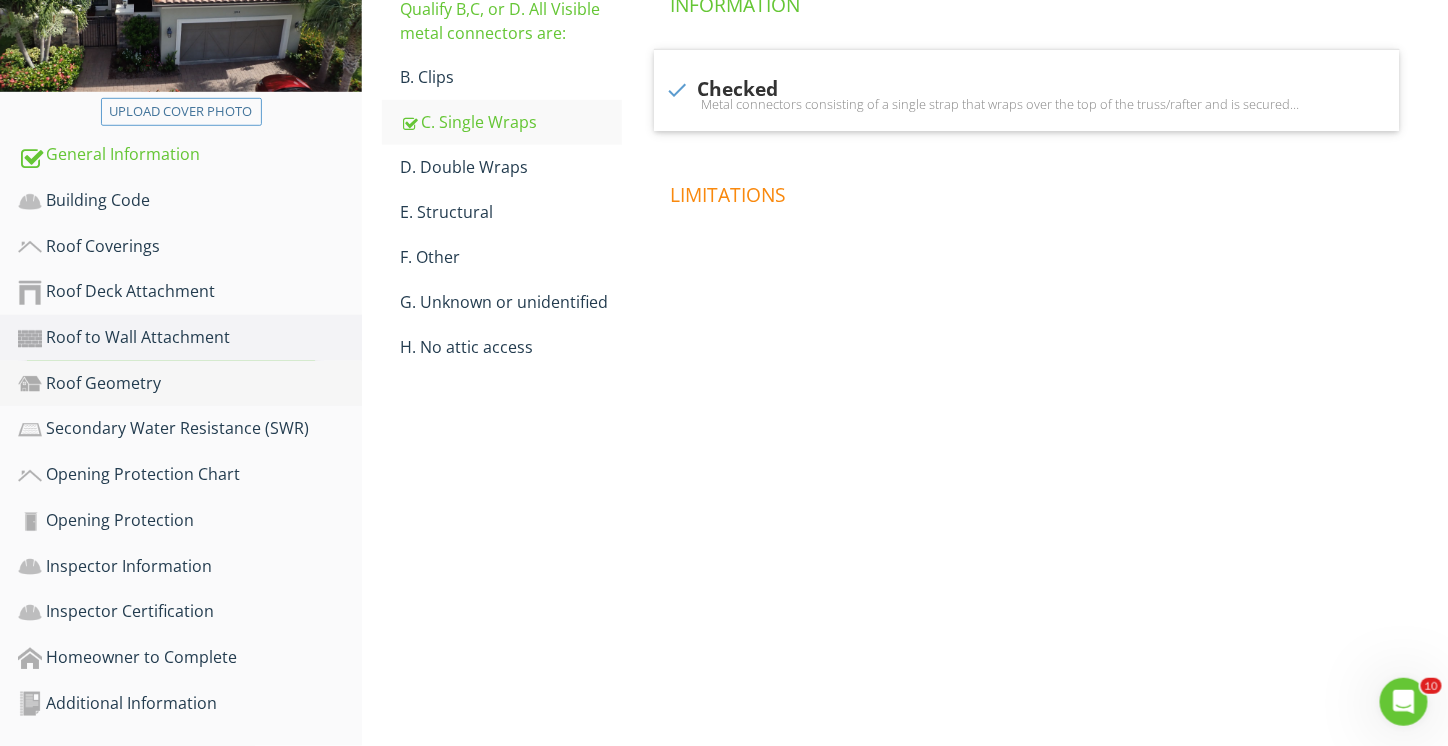 click on "Roof Geometry" at bounding box center (190, 384) 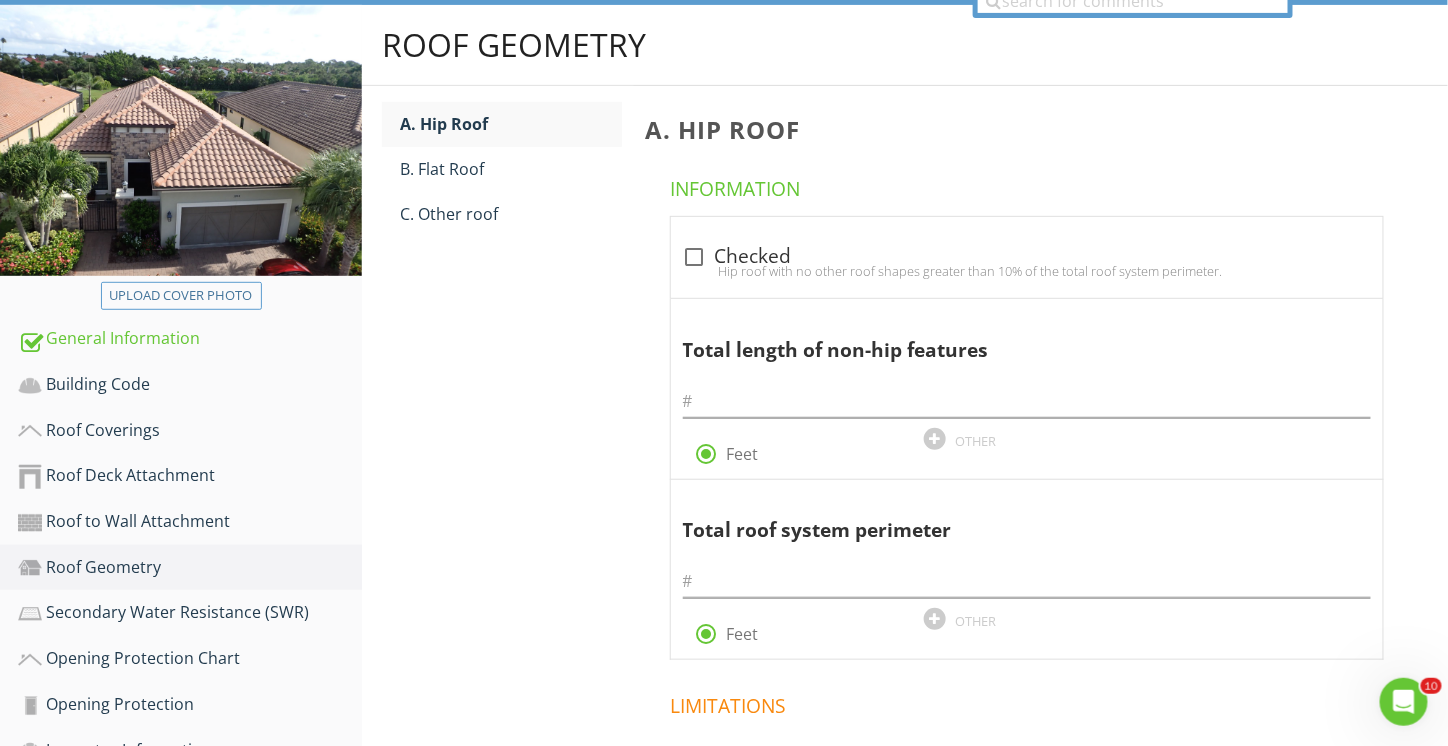 scroll, scrollTop: 218, scrollLeft: 0, axis: vertical 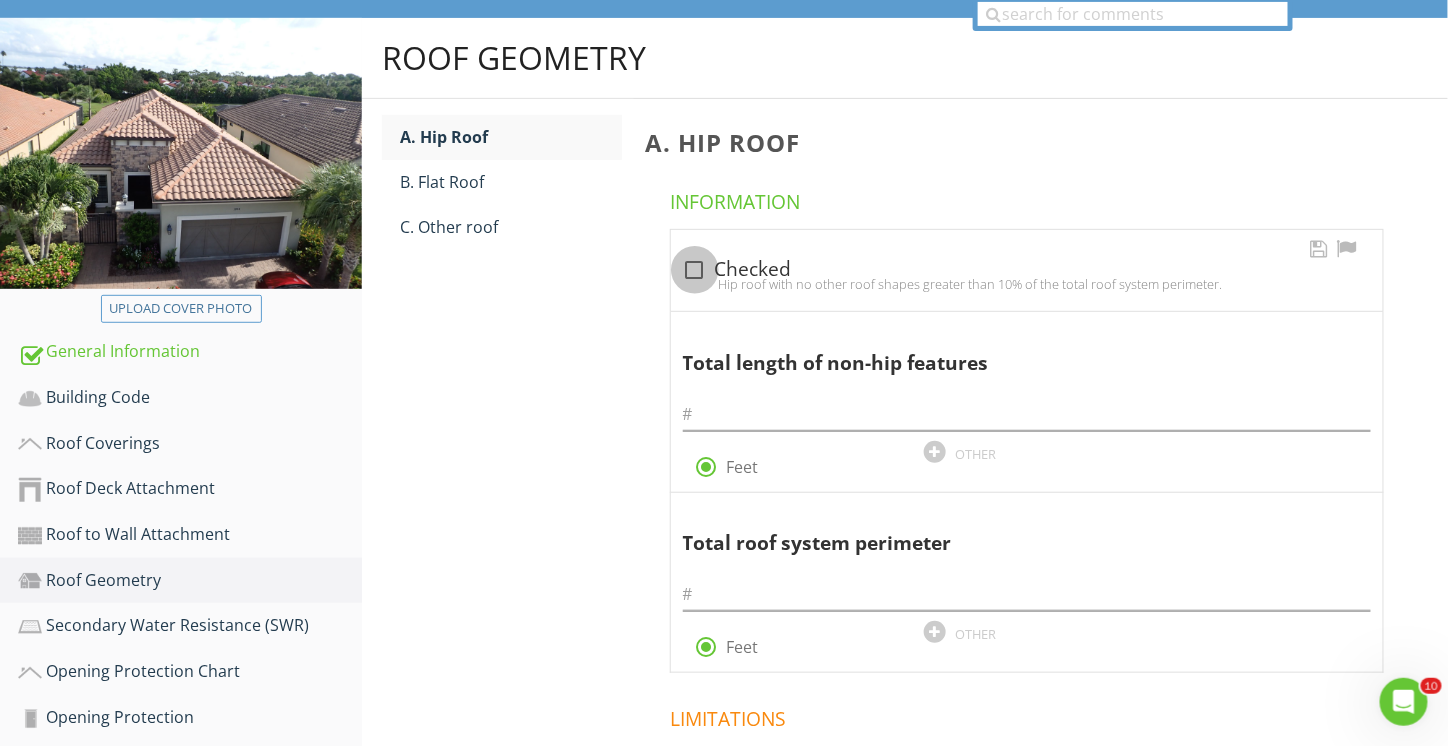 click at bounding box center [695, 270] 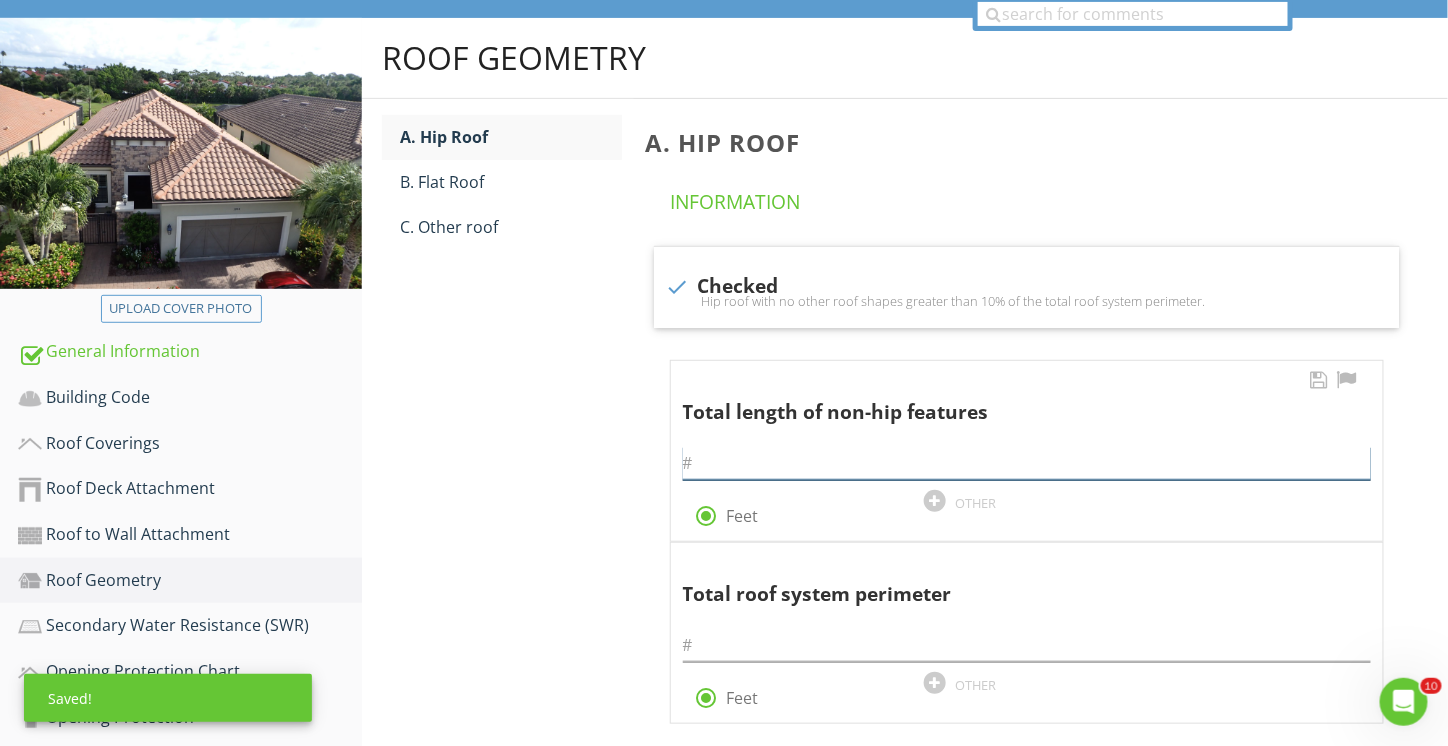 click at bounding box center (1027, 463) 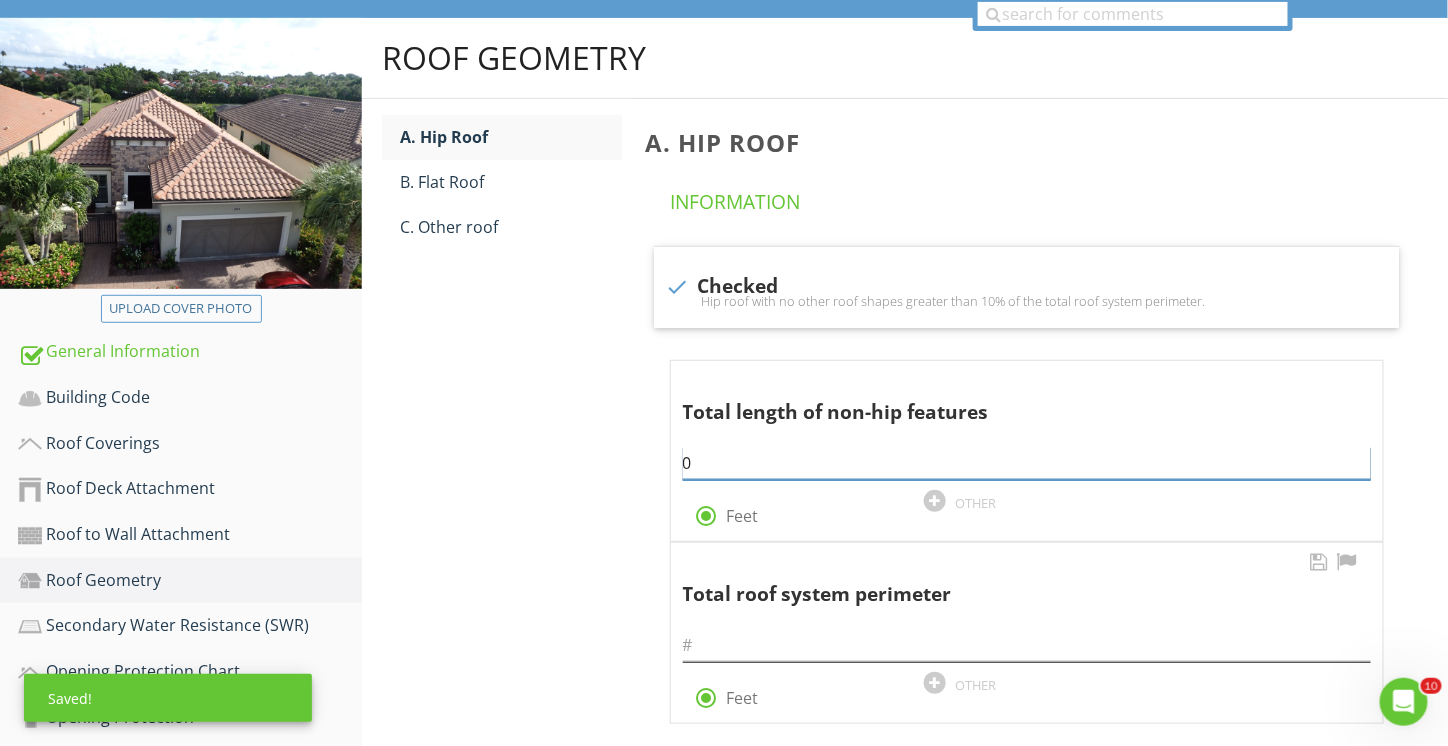 type on "0" 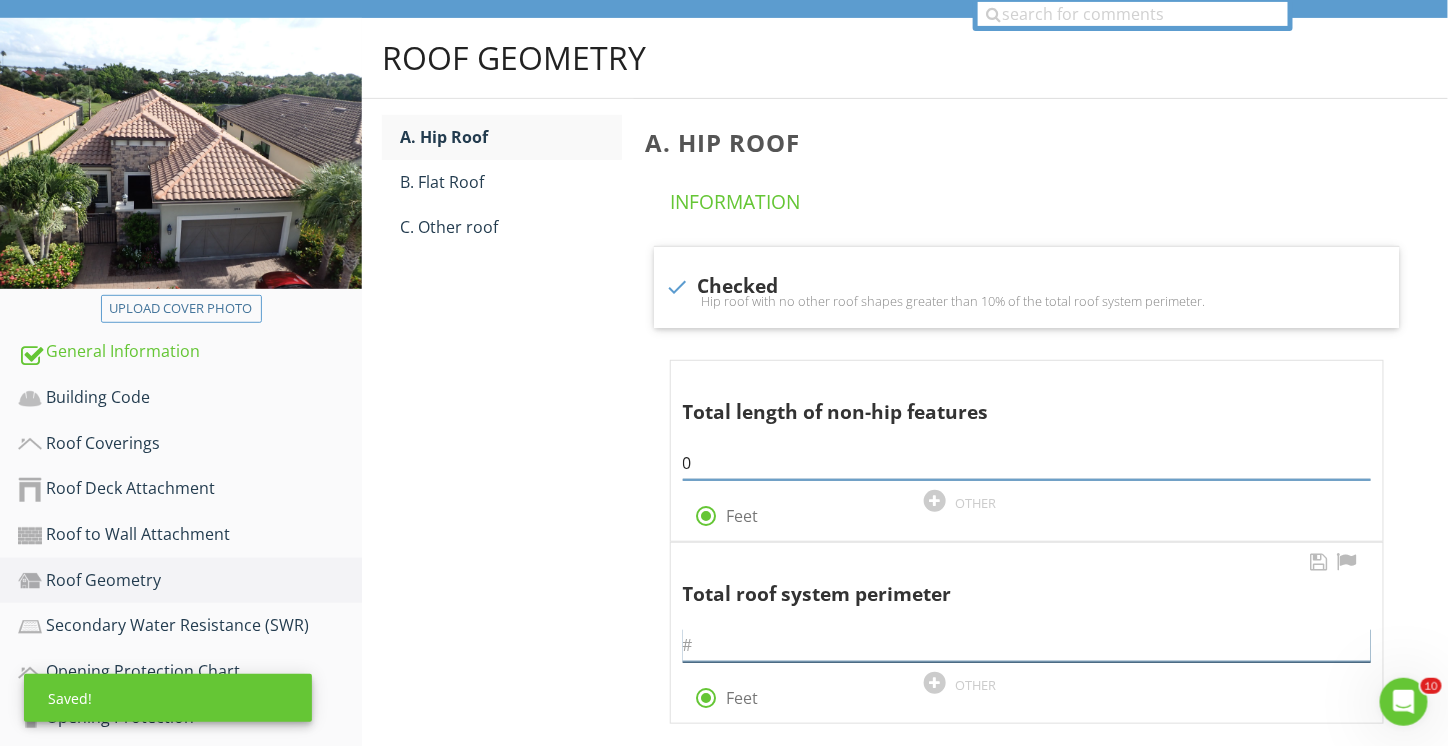 click at bounding box center (1027, 645) 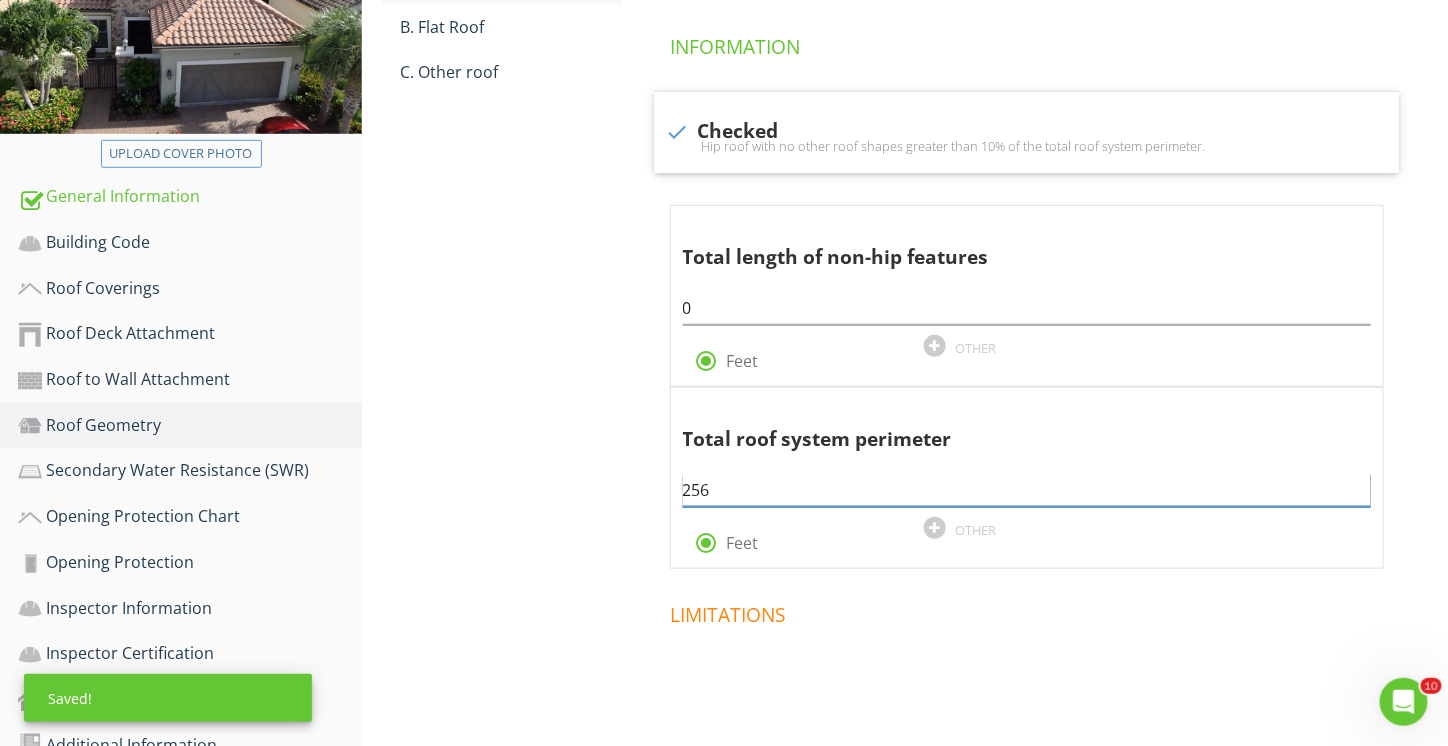 scroll, scrollTop: 418, scrollLeft: 0, axis: vertical 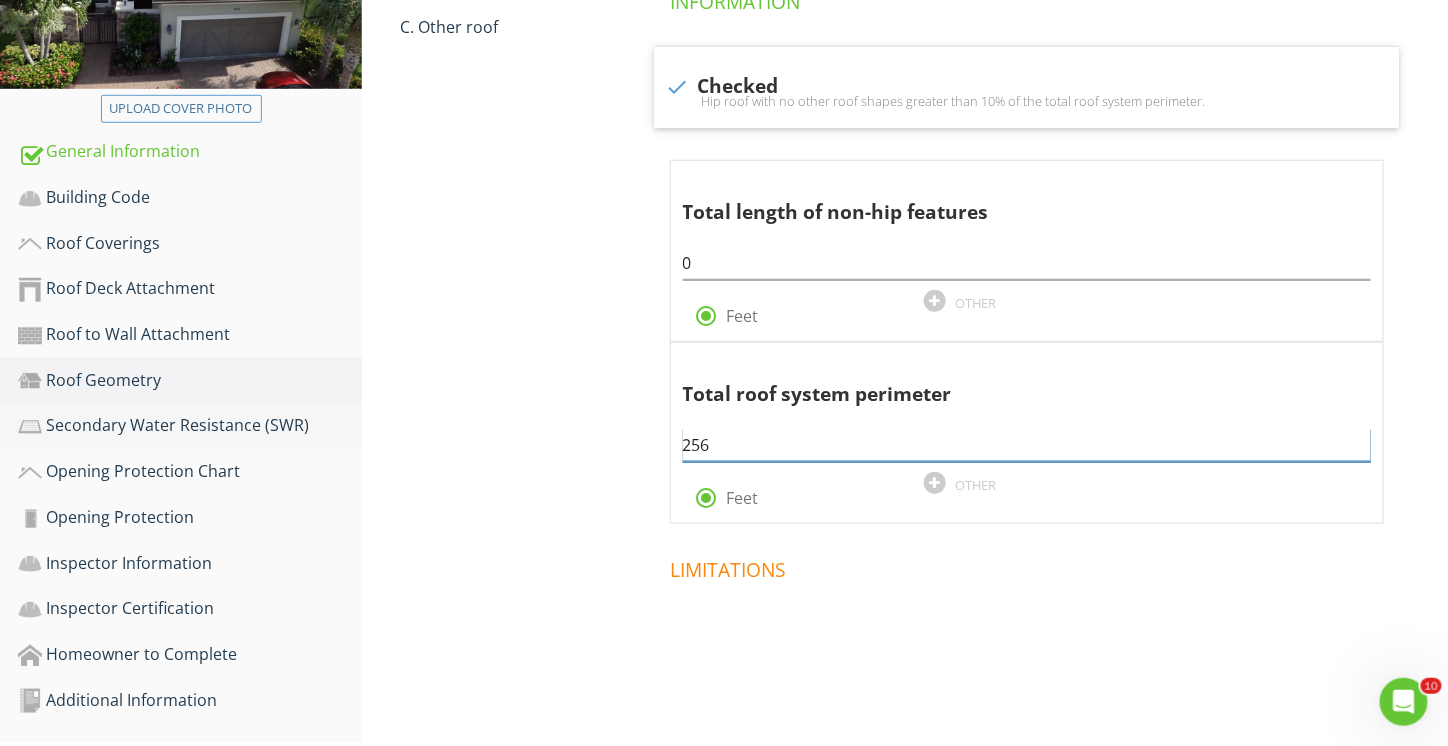 type on "256" 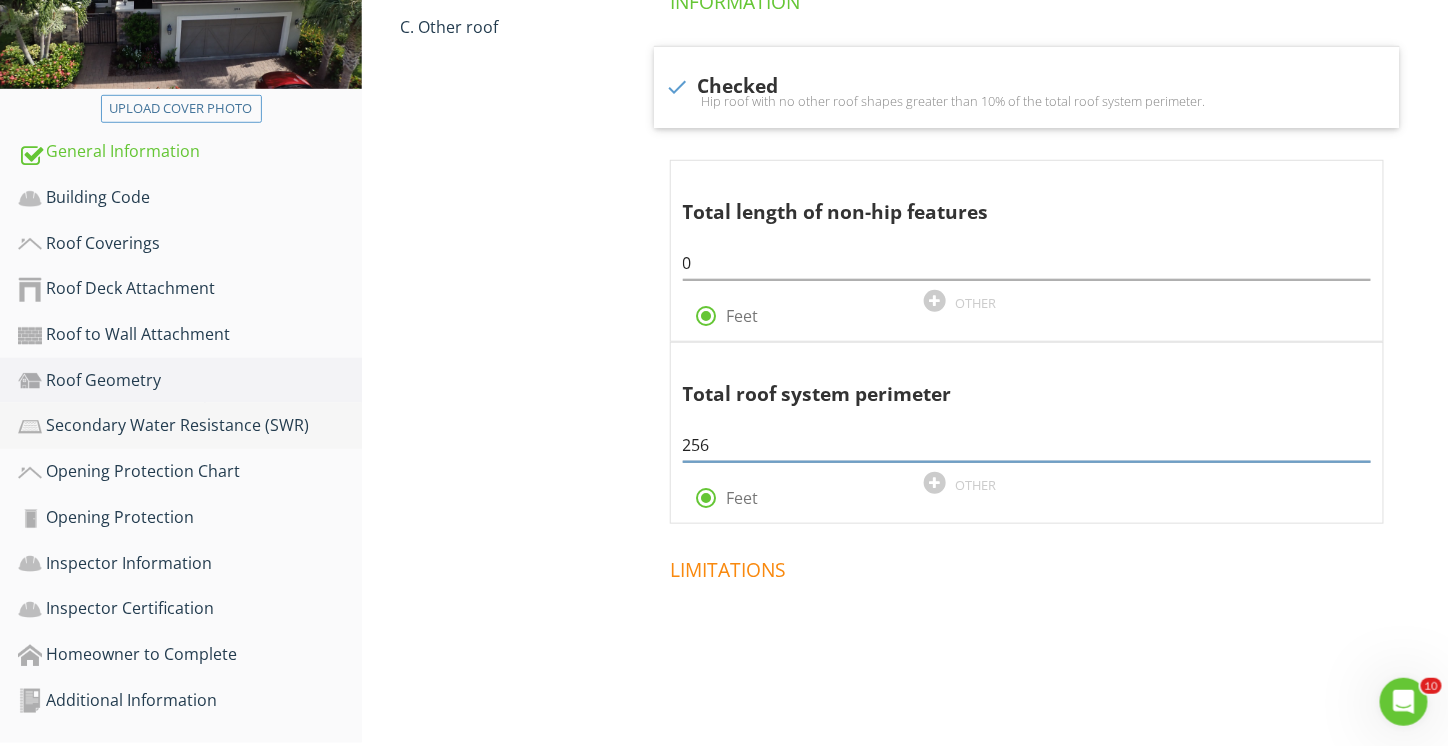 click on "Secondary Water Resistance (SWR)" at bounding box center (190, 426) 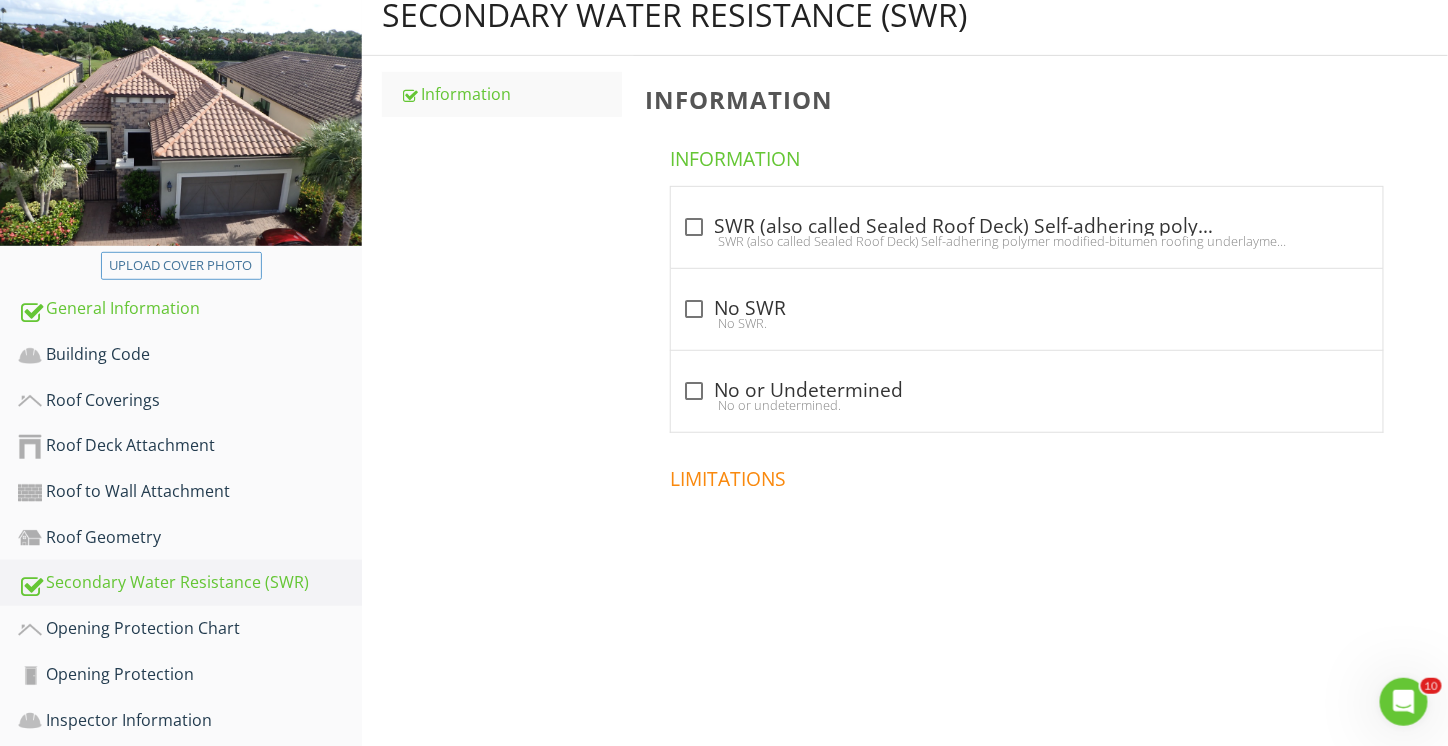 scroll, scrollTop: 218, scrollLeft: 0, axis: vertical 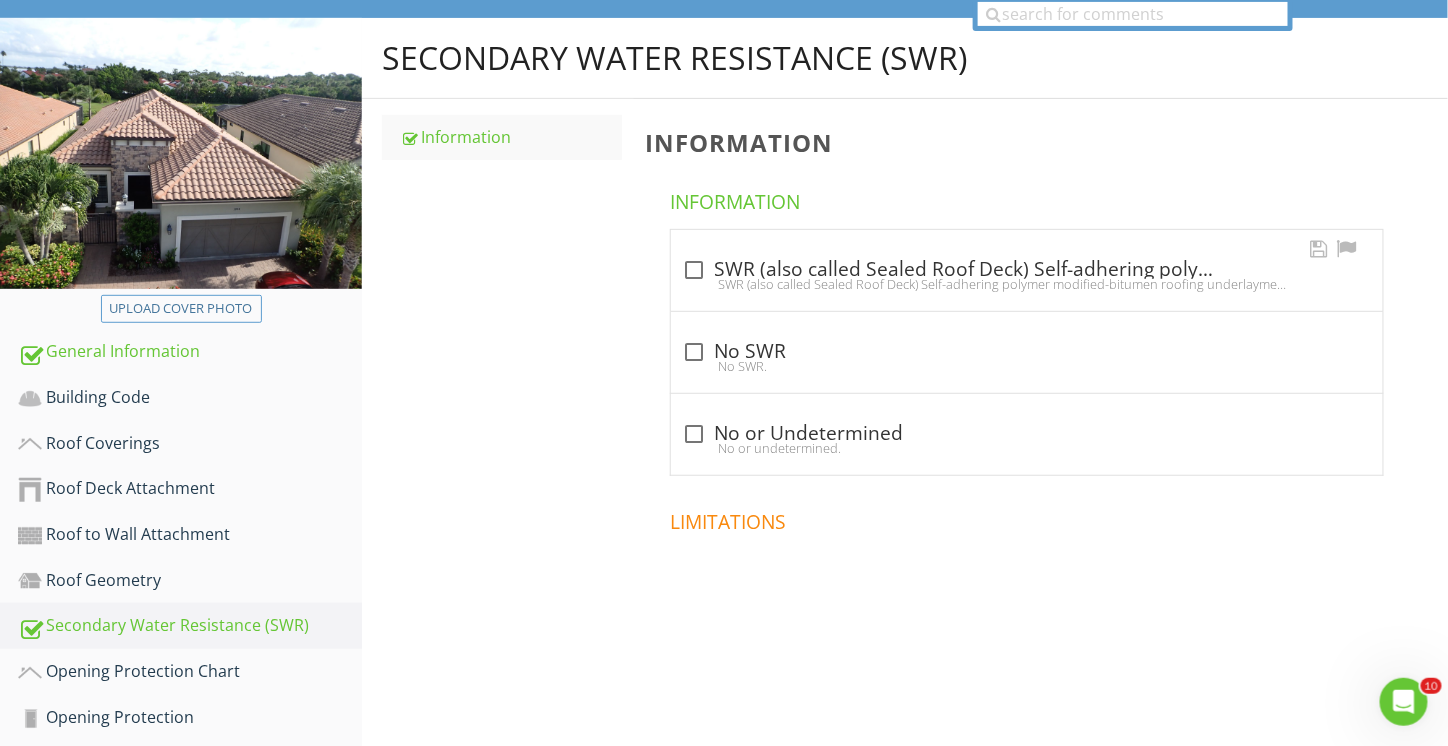 click on "SWR (also called Sealed Roof Deck) Self-adhering polymer modified-bitumen roofing underlayment applied directly to the sheathing or foam adhesive SWR barrier (not foamed-on insulation) applied as a supplemental means to protect the dwelling from water intrusion in the event of roof covering loss." at bounding box center (1027, 284) 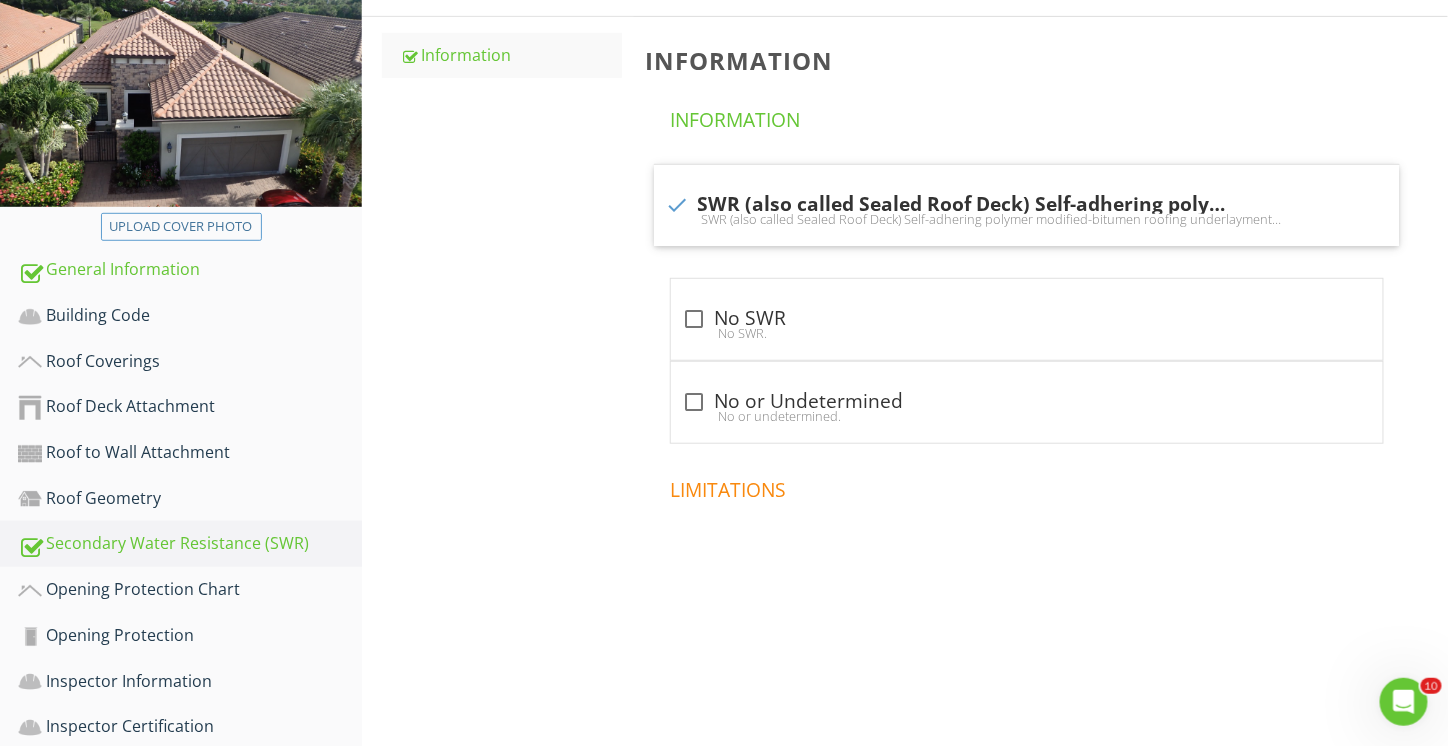 scroll, scrollTop: 418, scrollLeft: 0, axis: vertical 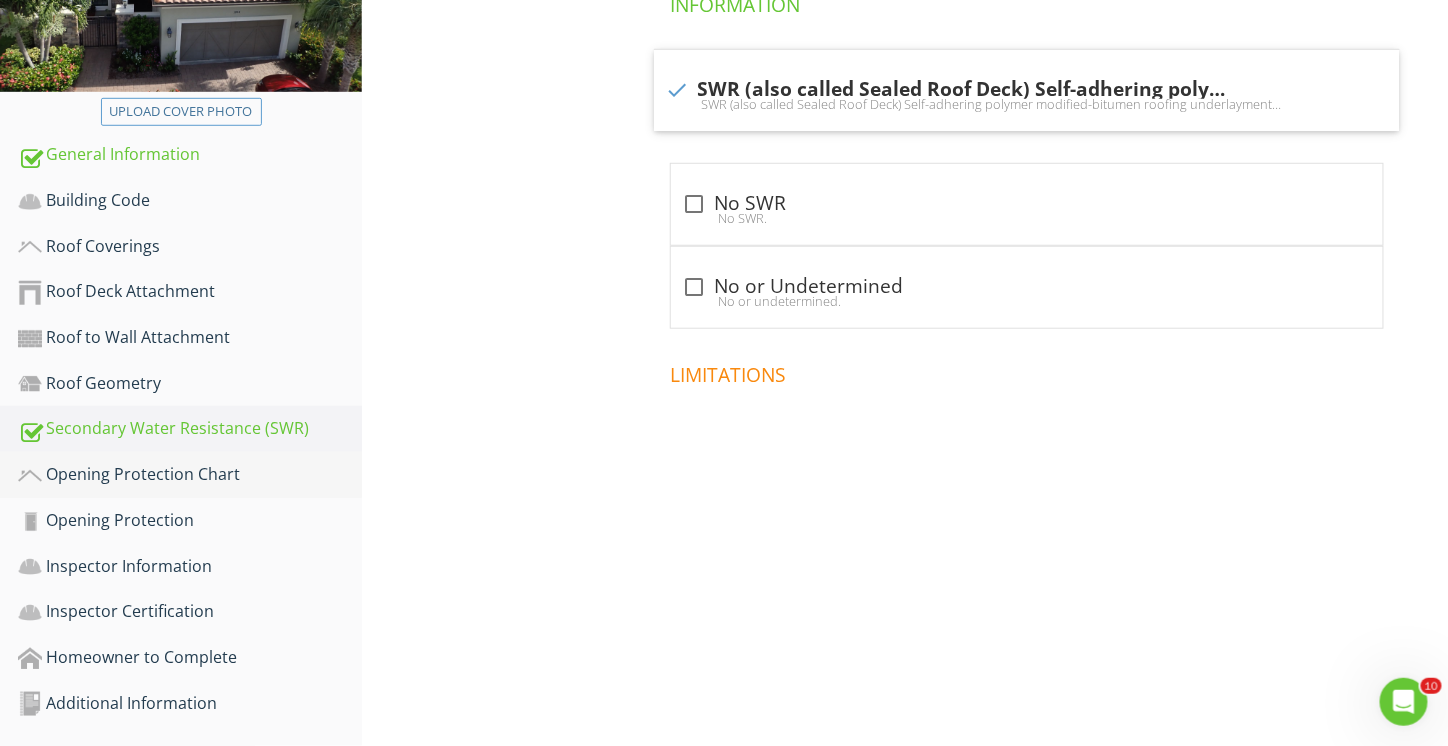click on "Opening Protection Chart" at bounding box center (190, 475) 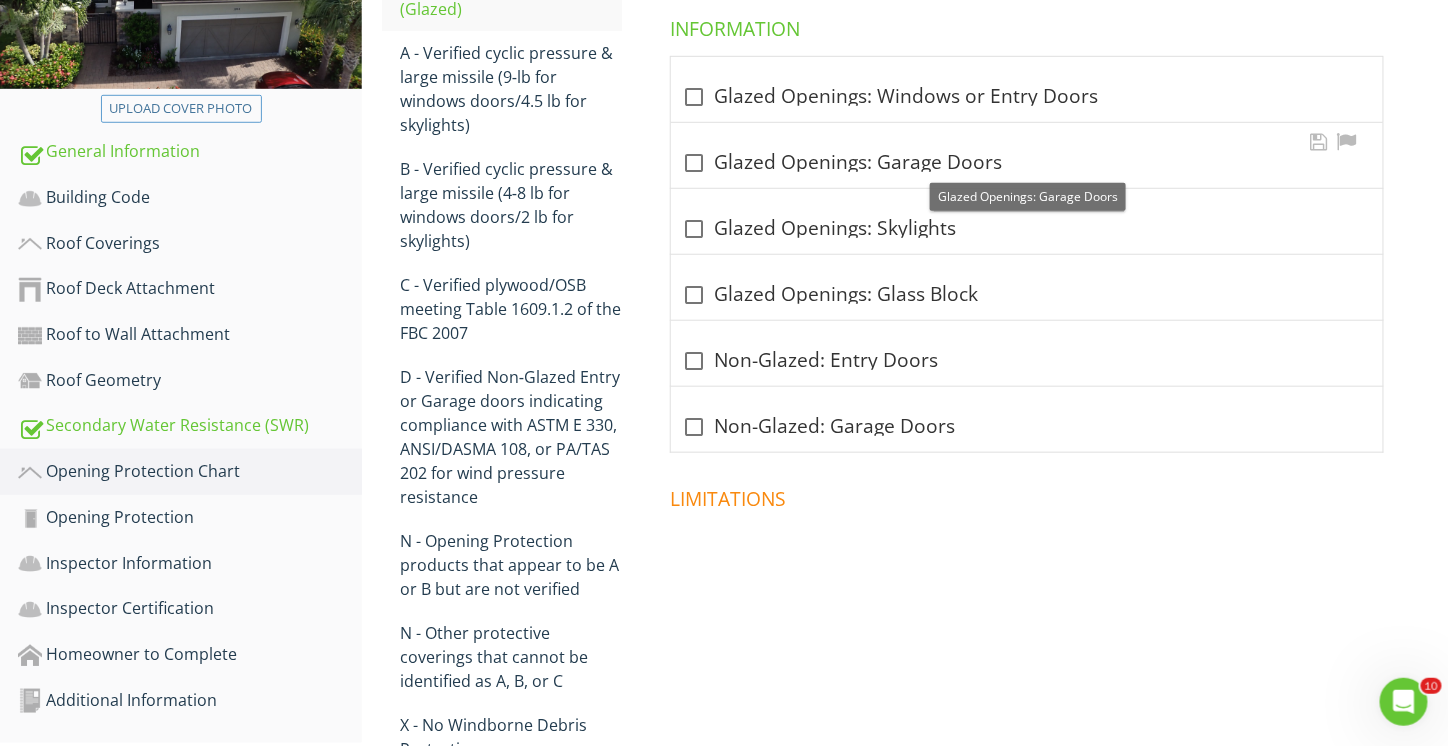 click at bounding box center (695, 163) 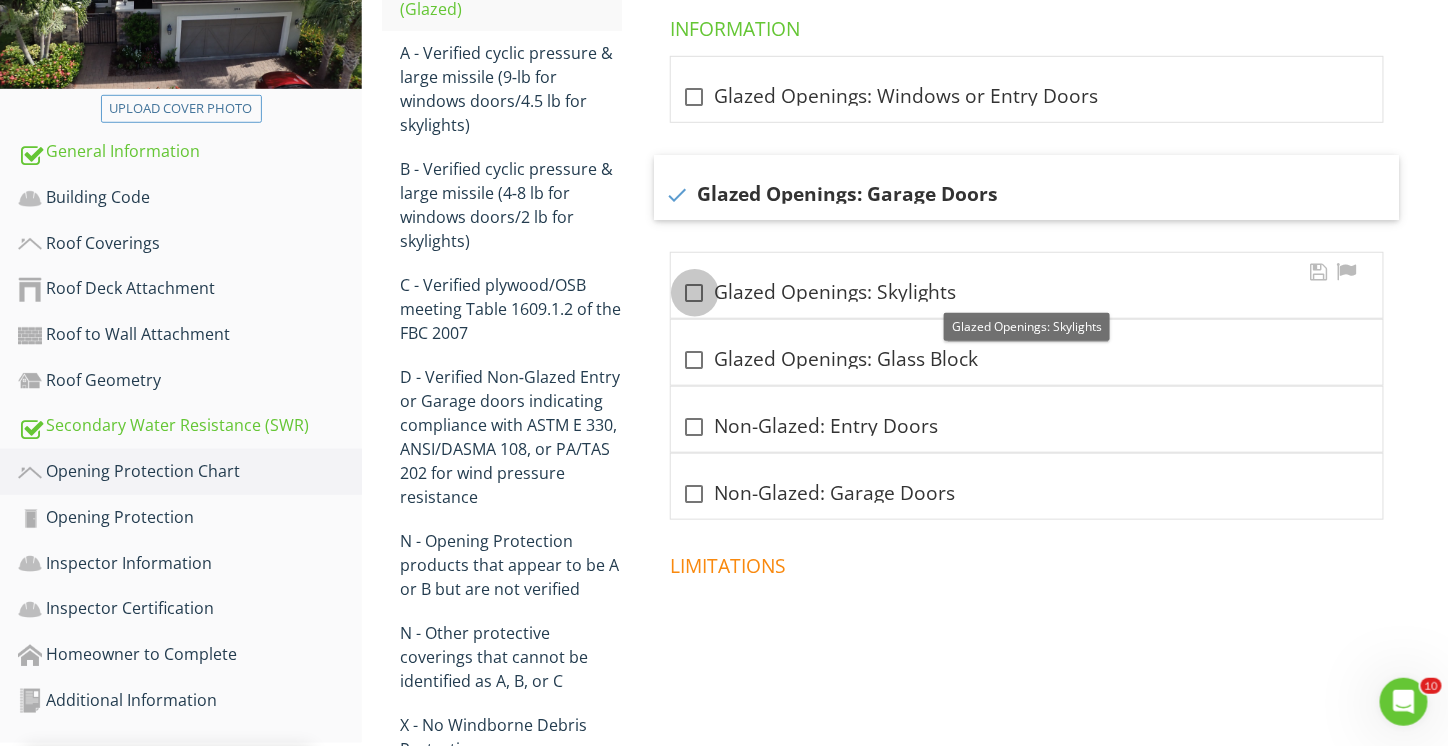 click at bounding box center (695, 293) 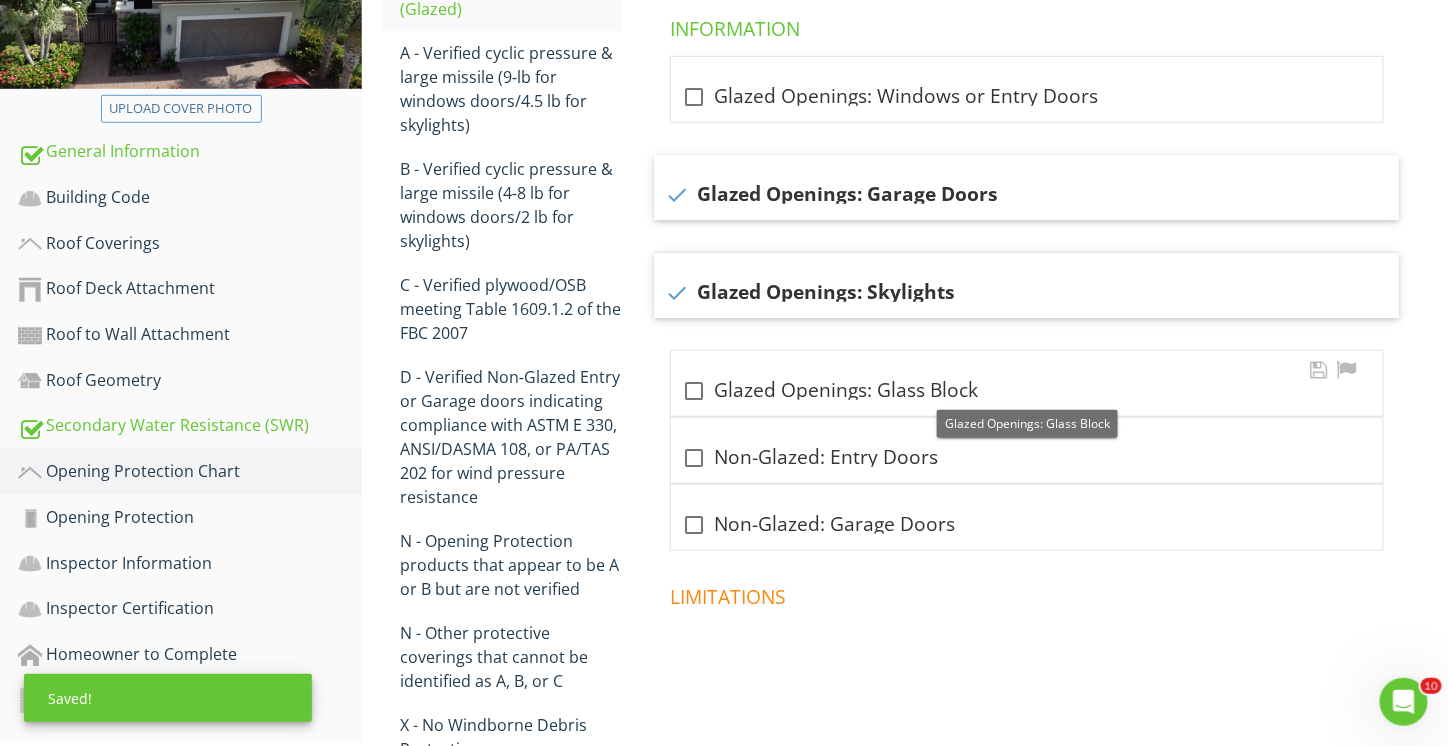 click at bounding box center [695, 391] 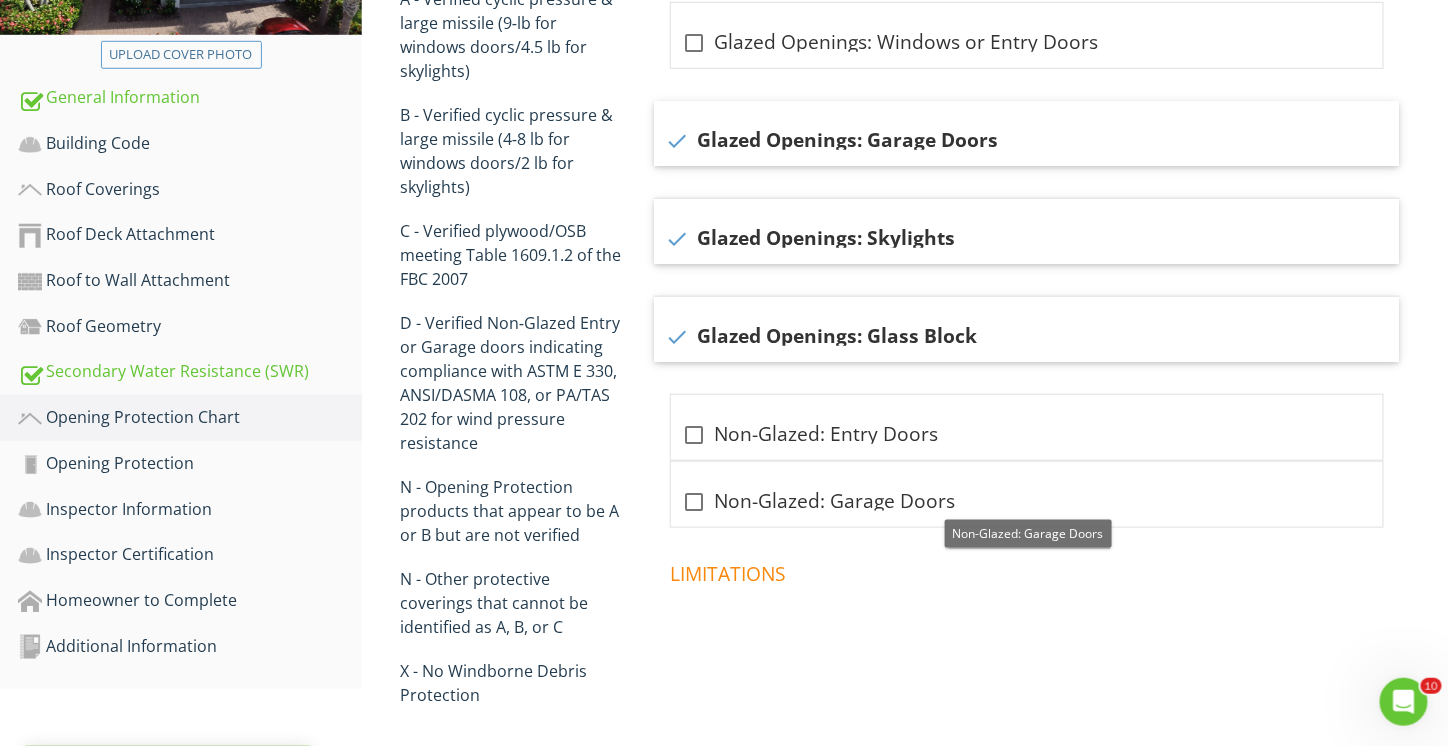 scroll, scrollTop: 472, scrollLeft: 0, axis: vertical 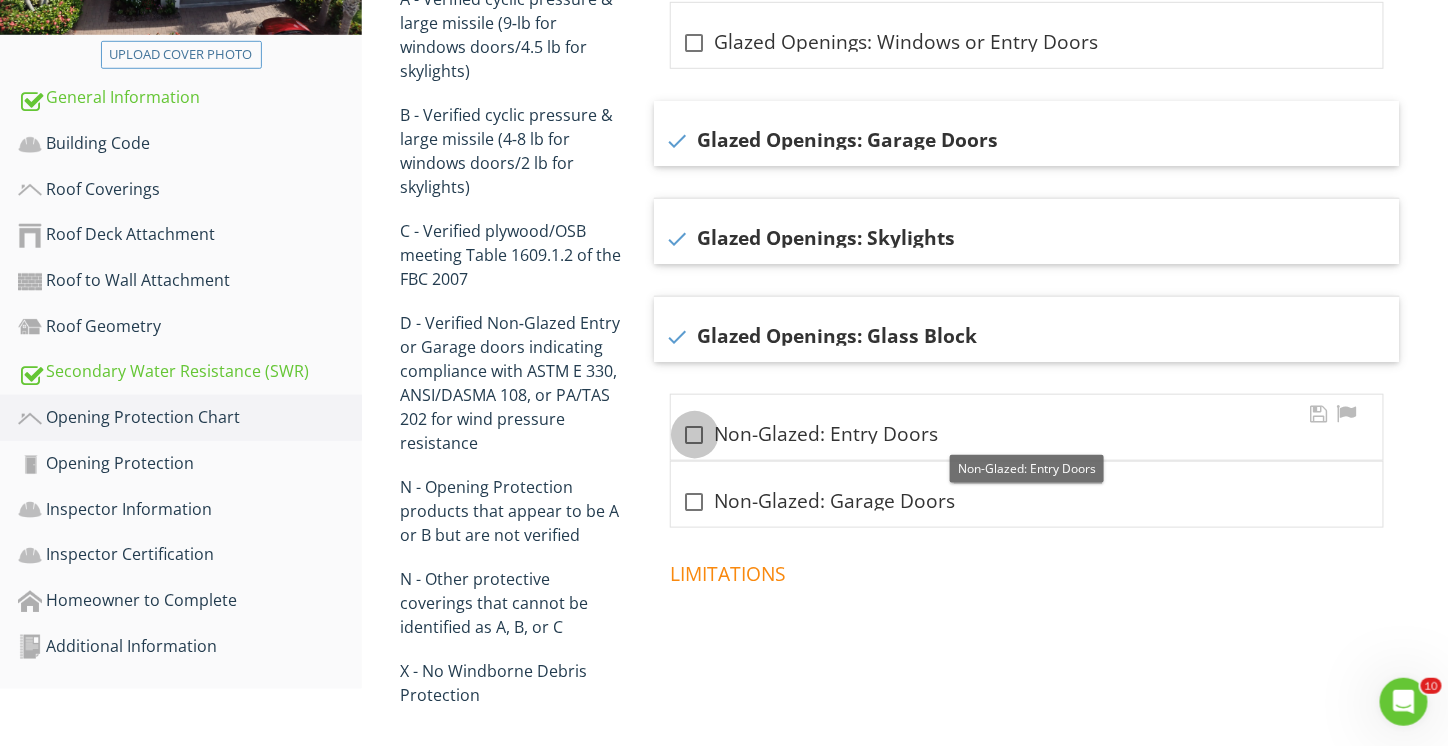 click at bounding box center [695, 435] 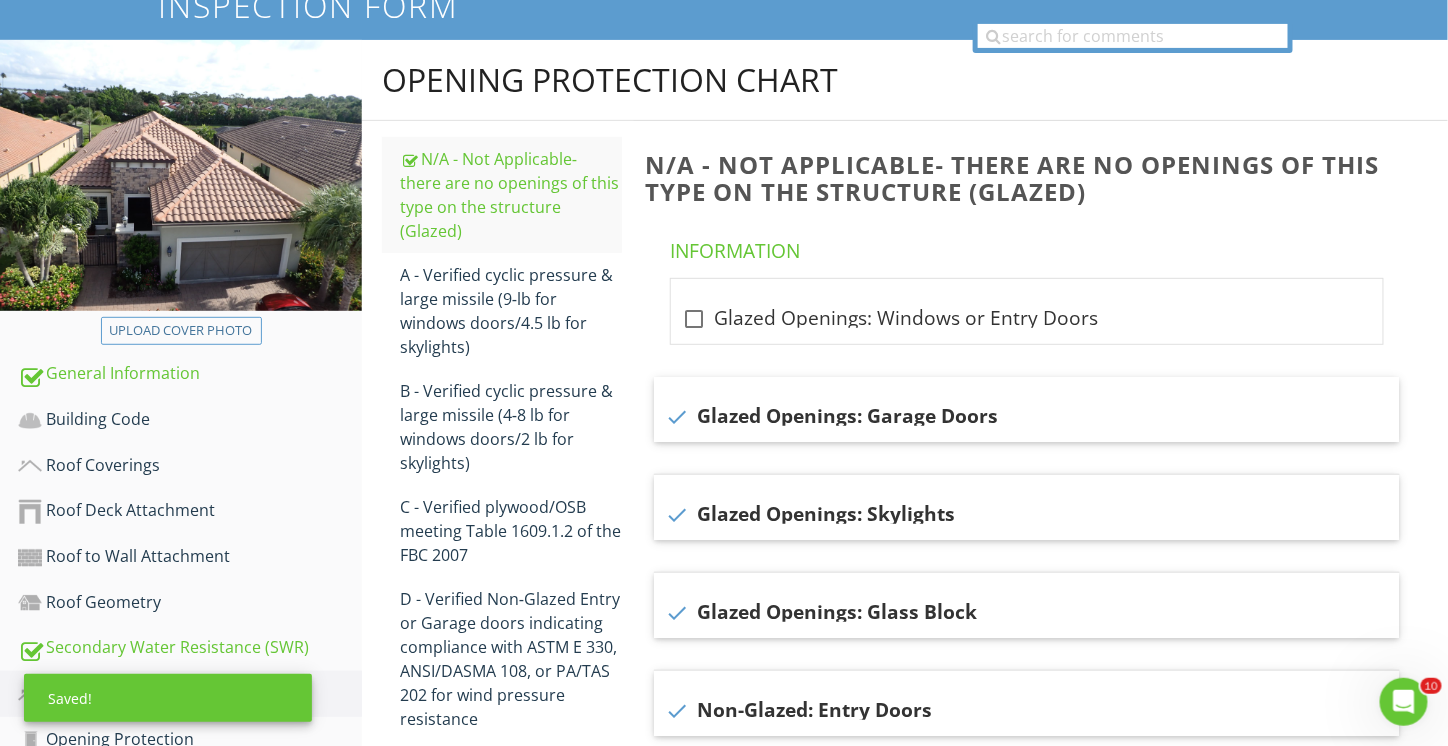 scroll, scrollTop: 172, scrollLeft: 0, axis: vertical 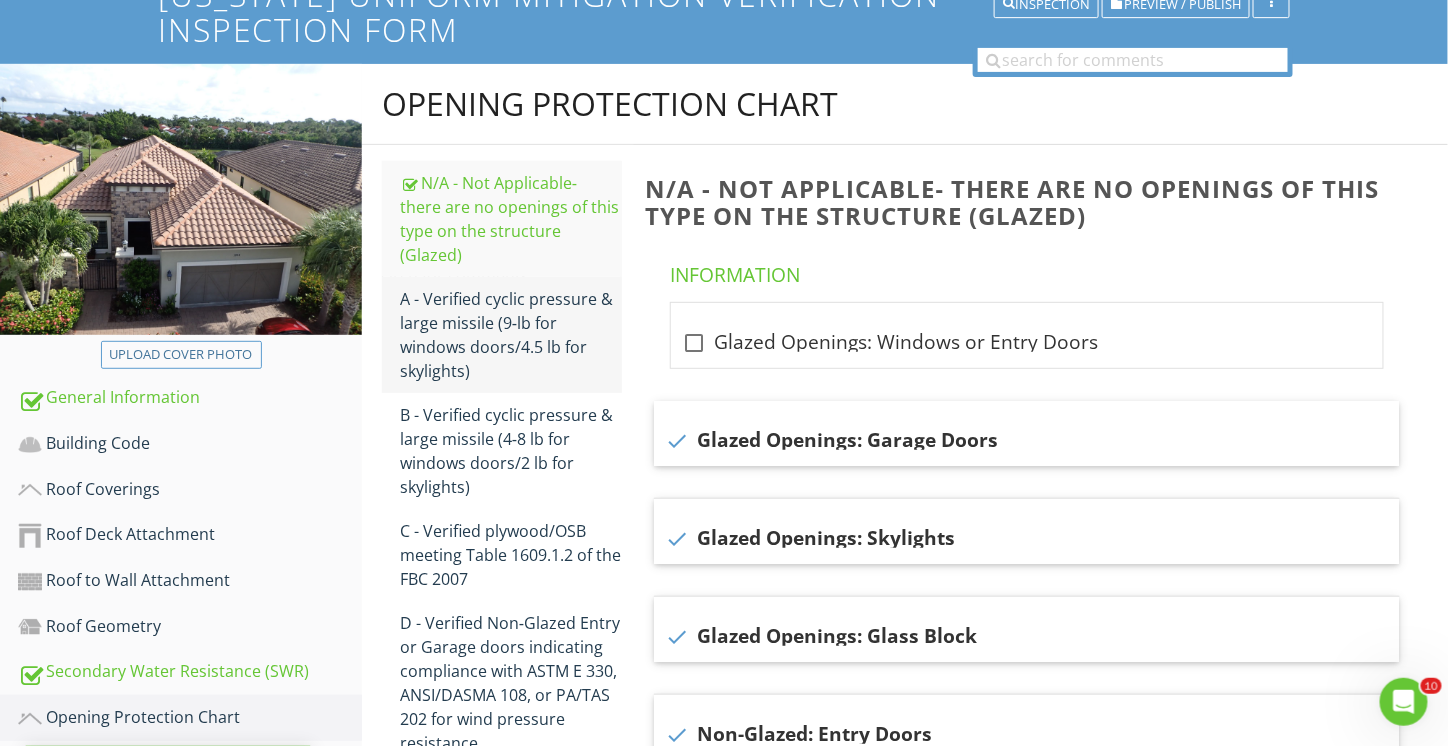click on "A - Verified cyclic pressure & large missile (9‐lb for windows doors/4.5 lb for skylights)" at bounding box center [511, 335] 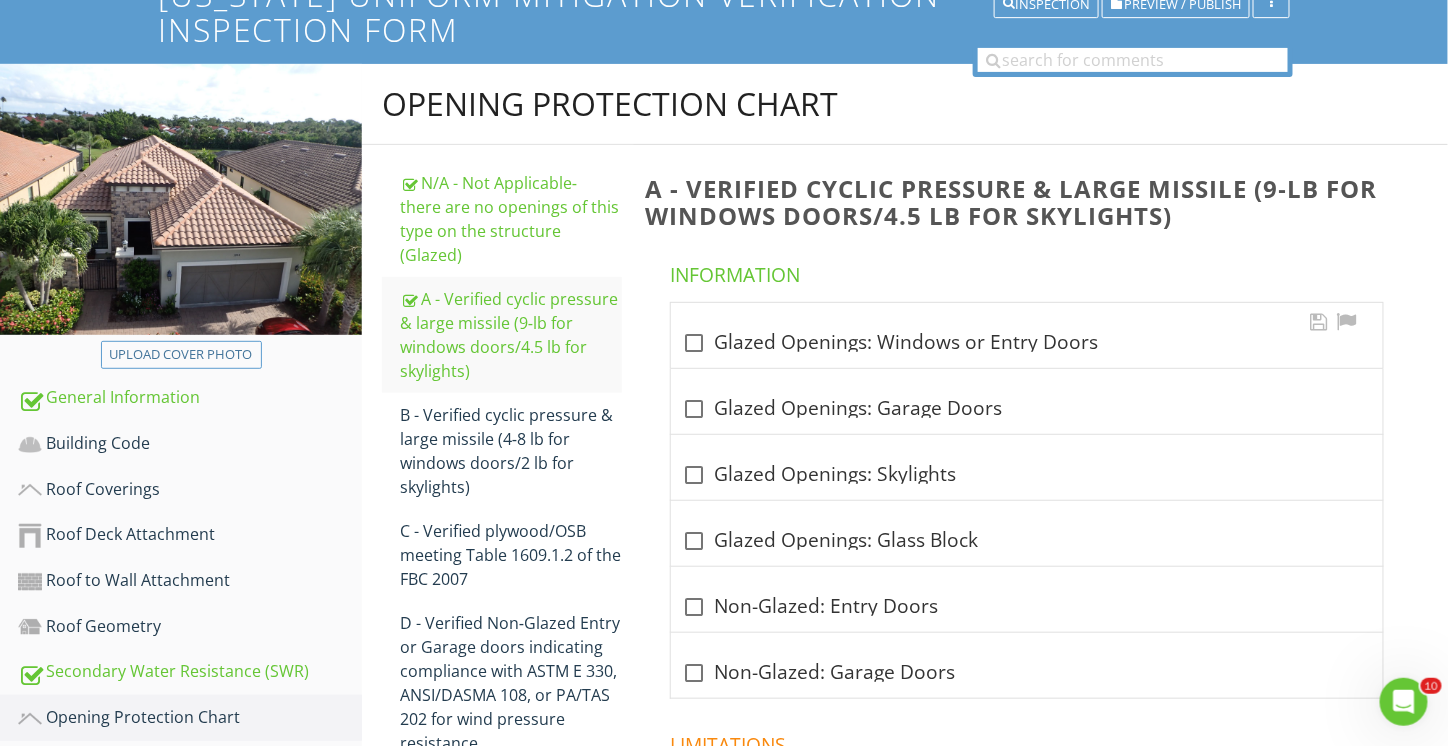 click at bounding box center (695, 343) 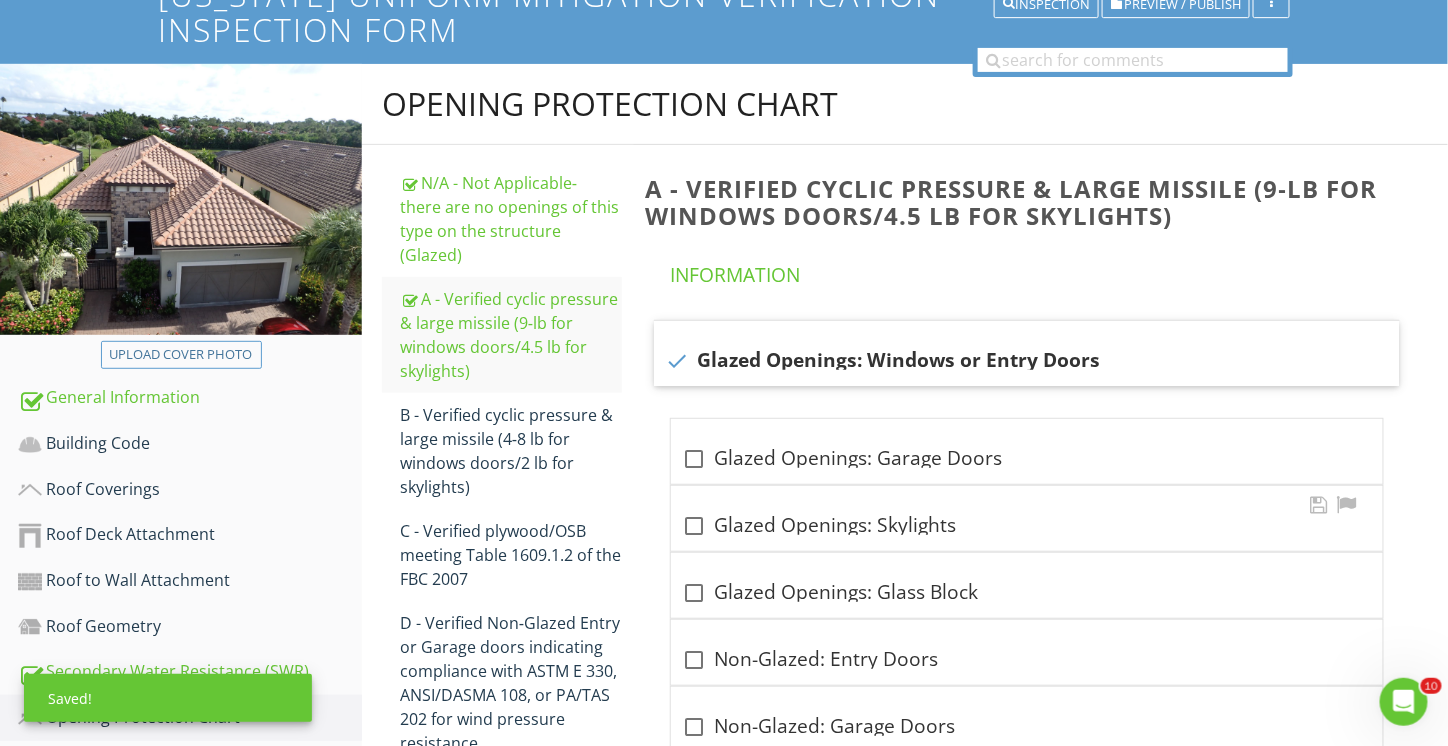 scroll, scrollTop: 467, scrollLeft: 0, axis: vertical 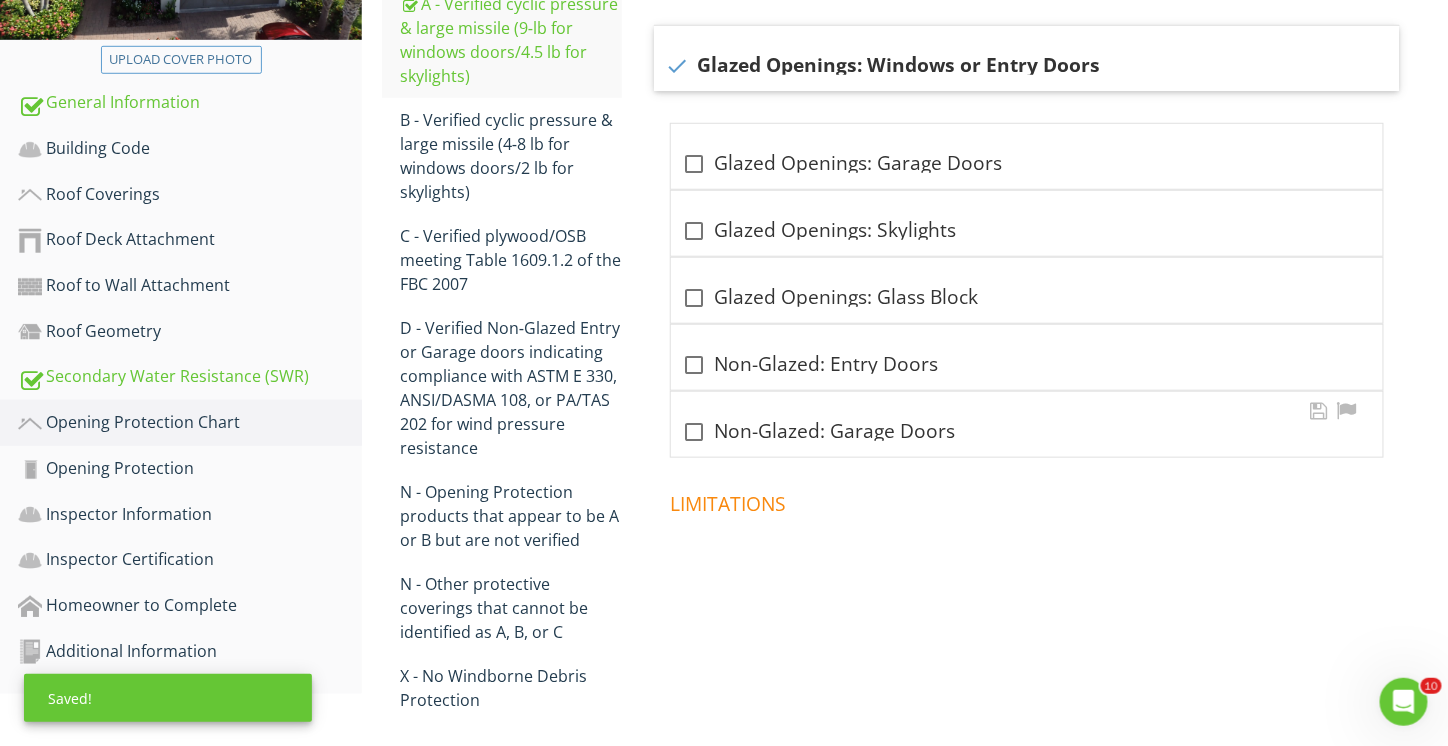 click at bounding box center [695, 432] 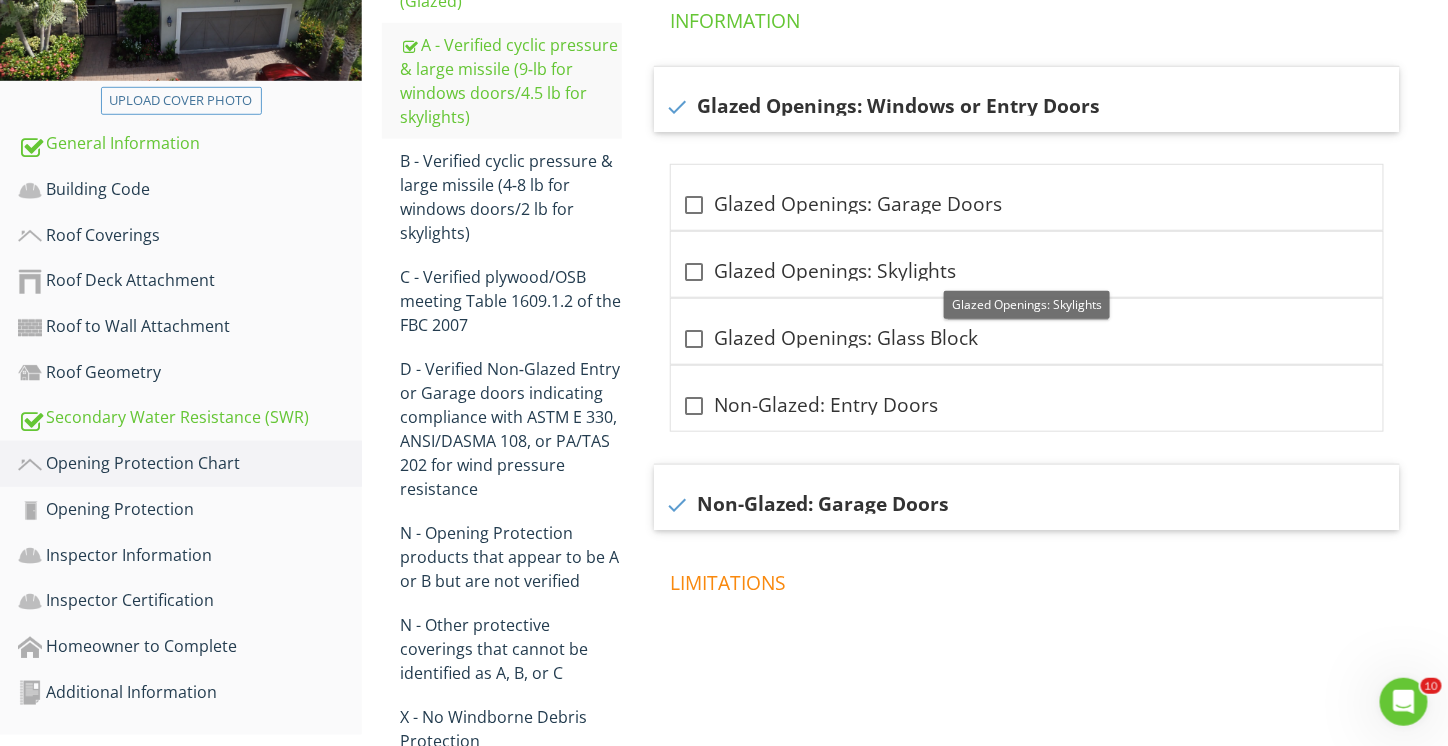 scroll, scrollTop: 467, scrollLeft: 0, axis: vertical 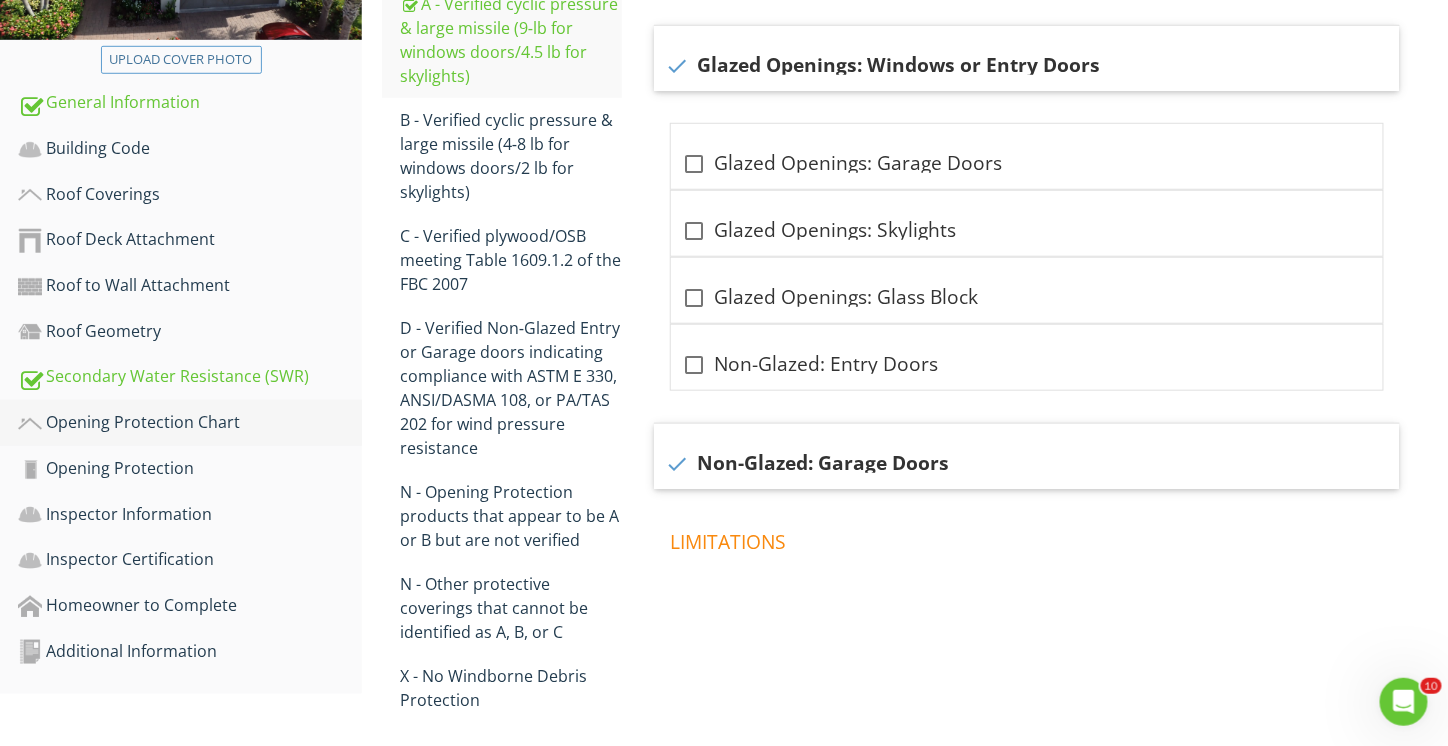 click on "Opening Protection Chart" at bounding box center (190, 423) 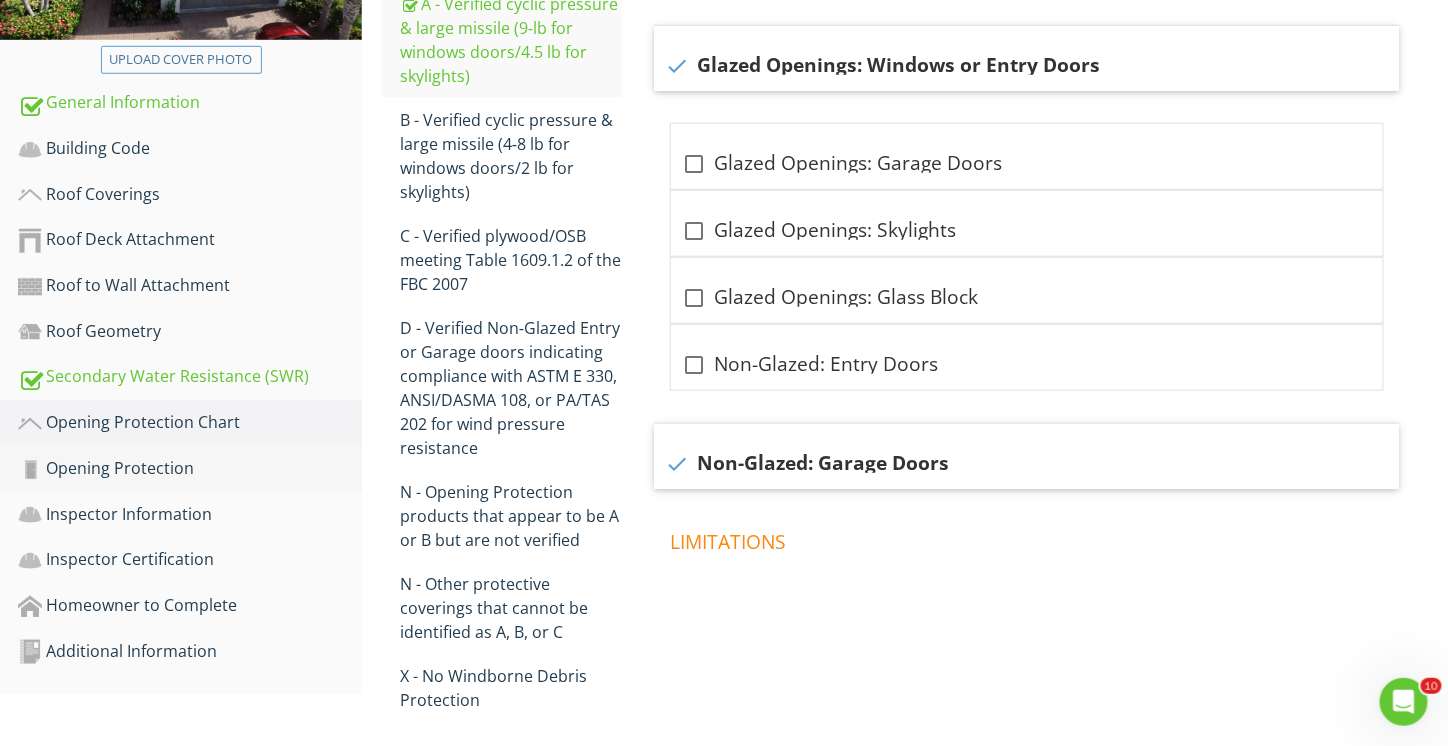 click on "Opening Protection" at bounding box center (190, 469) 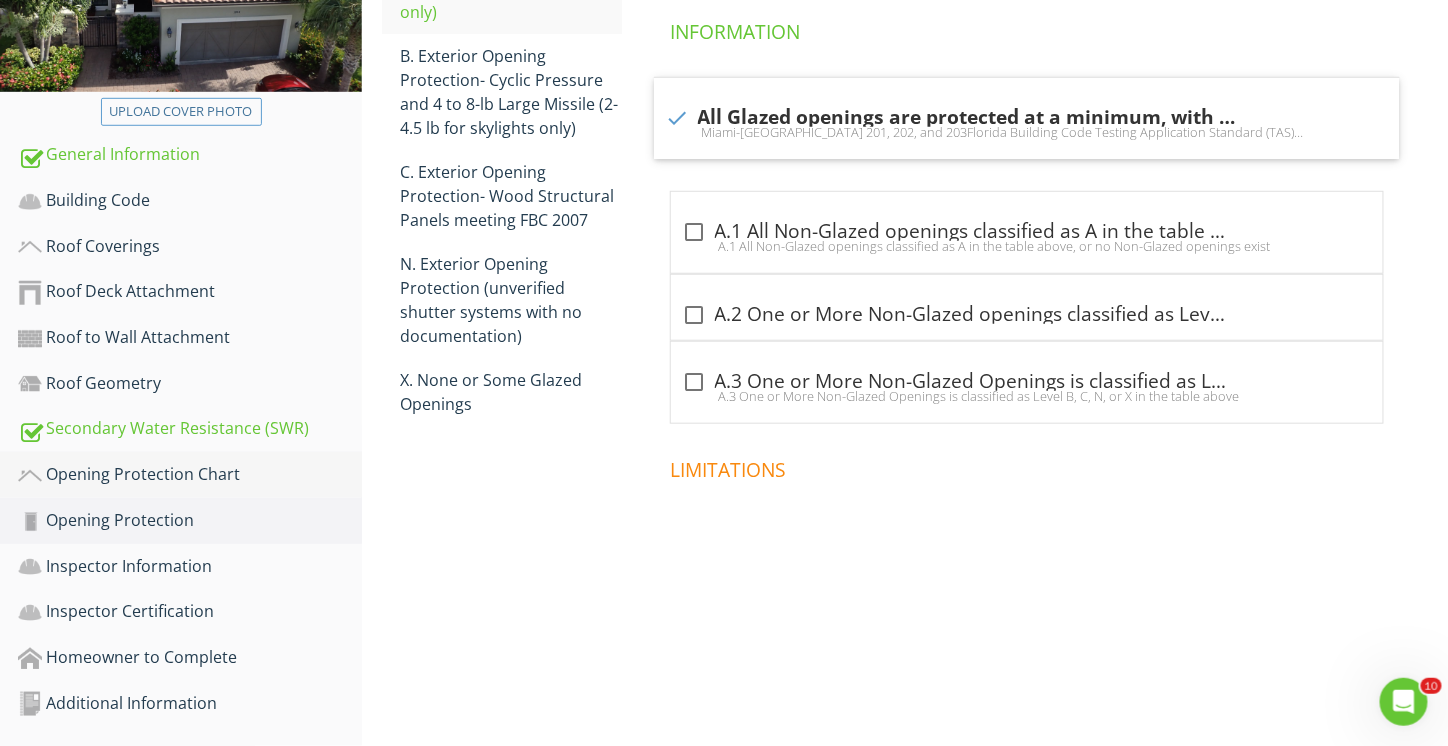scroll, scrollTop: 418, scrollLeft: 0, axis: vertical 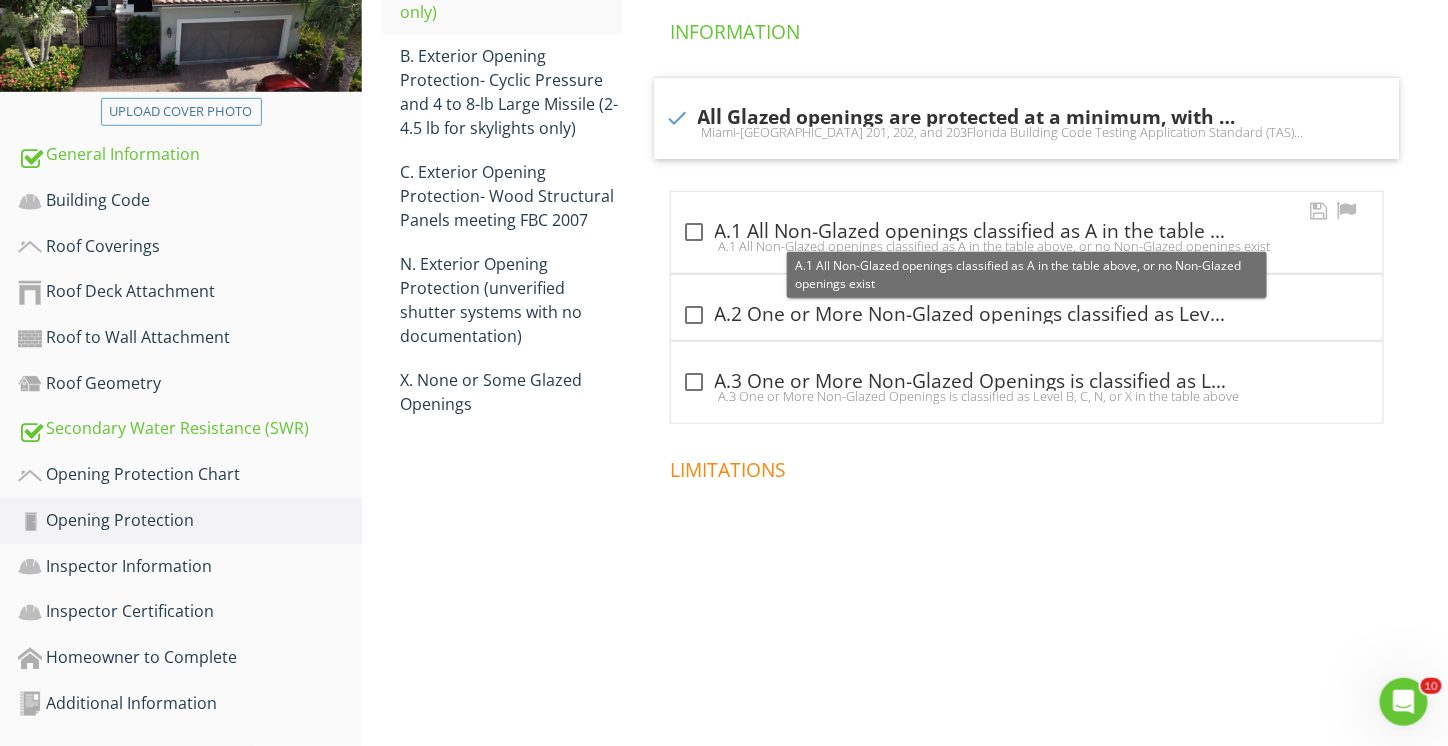 click at bounding box center (695, 232) 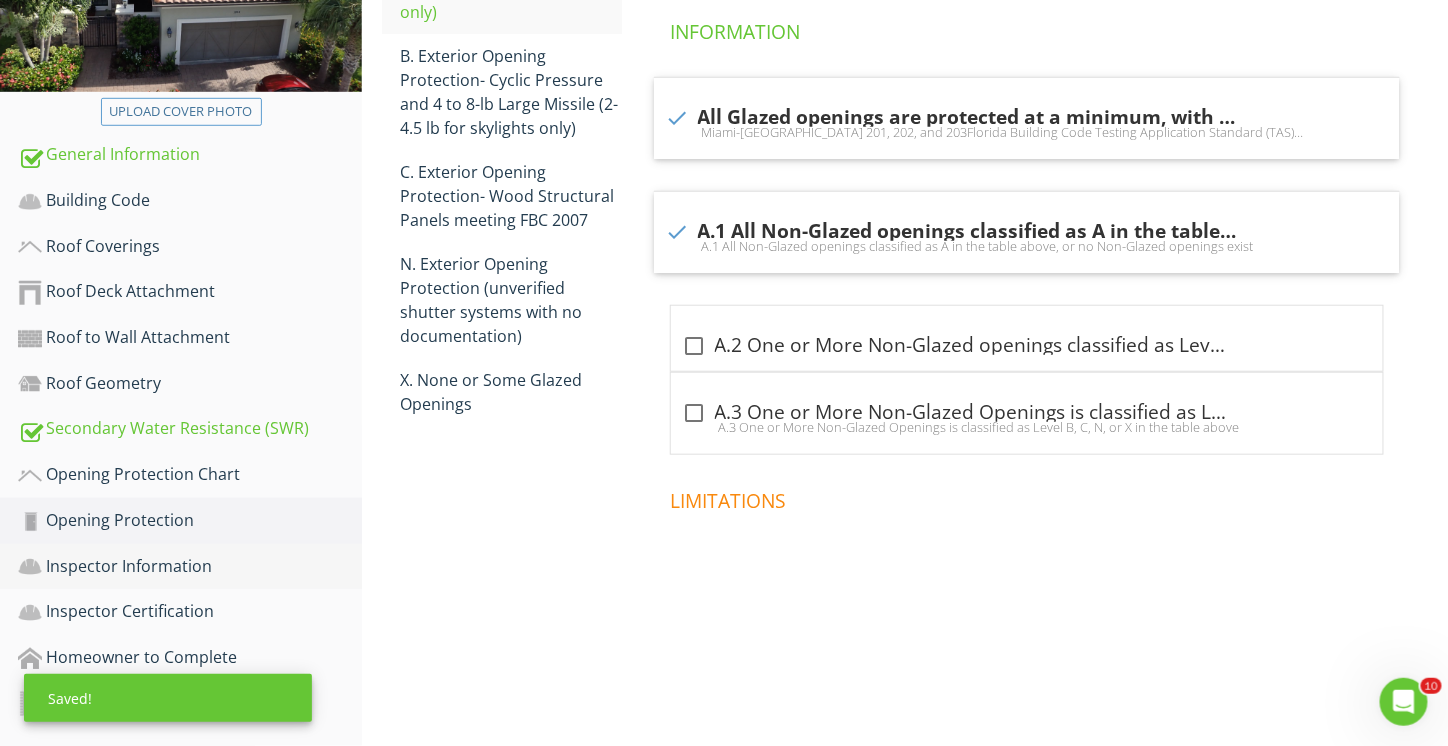 click on "Inspector Information" at bounding box center [190, 567] 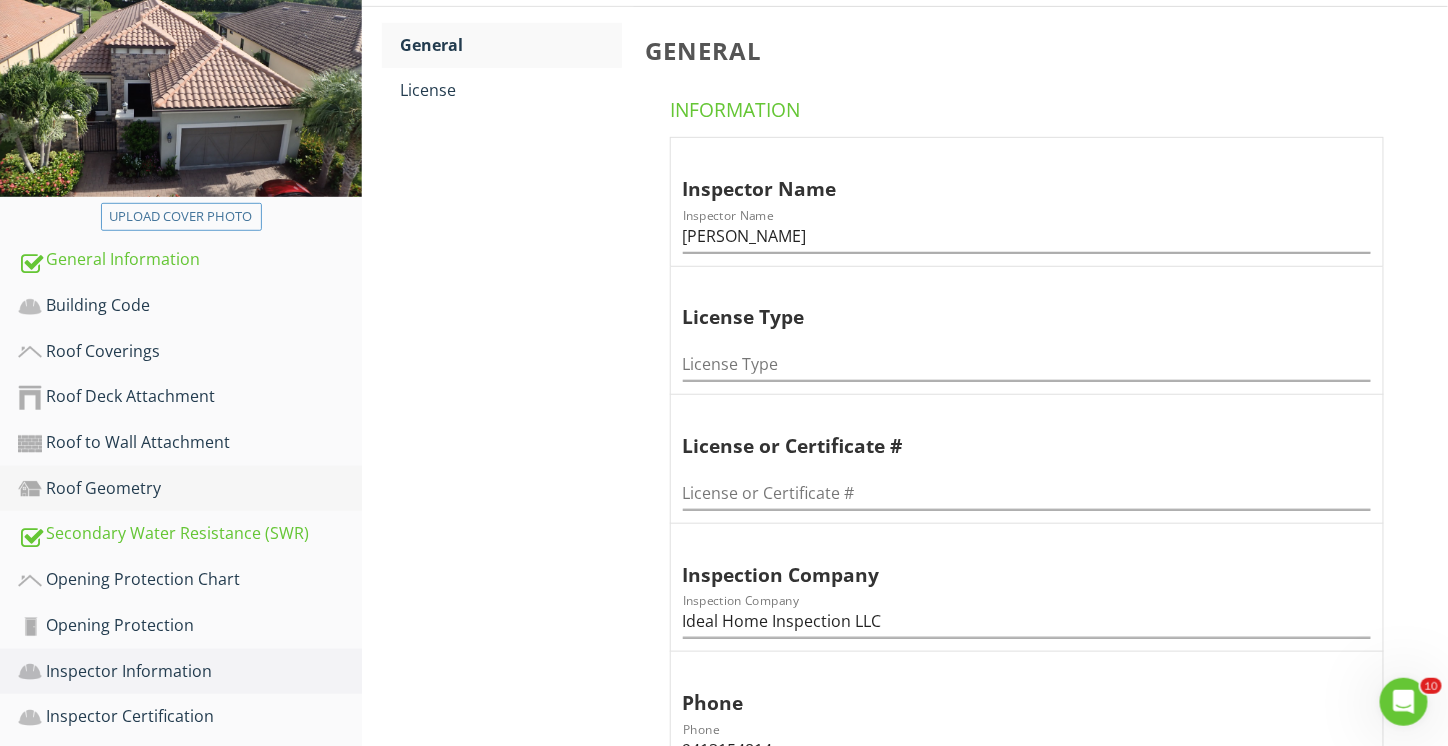scroll, scrollTop: 267, scrollLeft: 0, axis: vertical 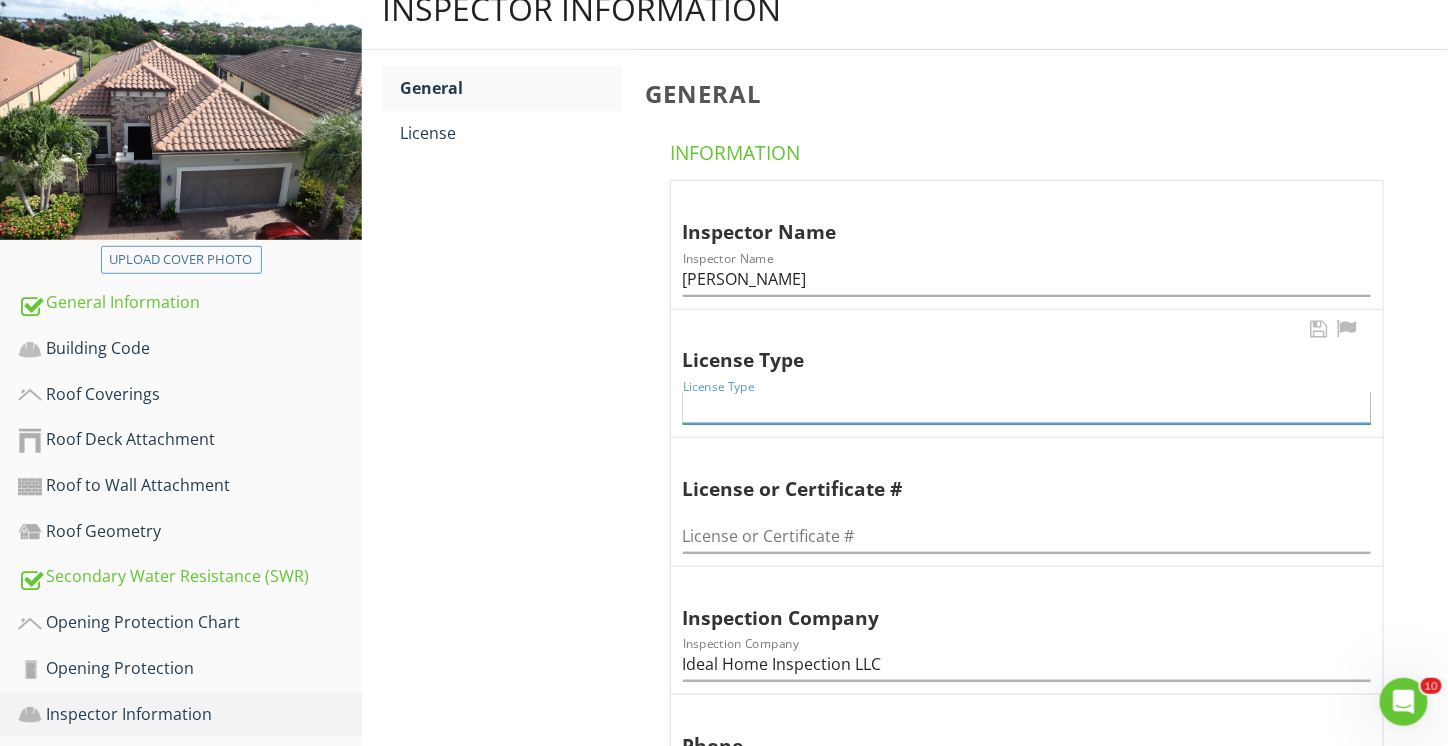 click at bounding box center [1027, 407] 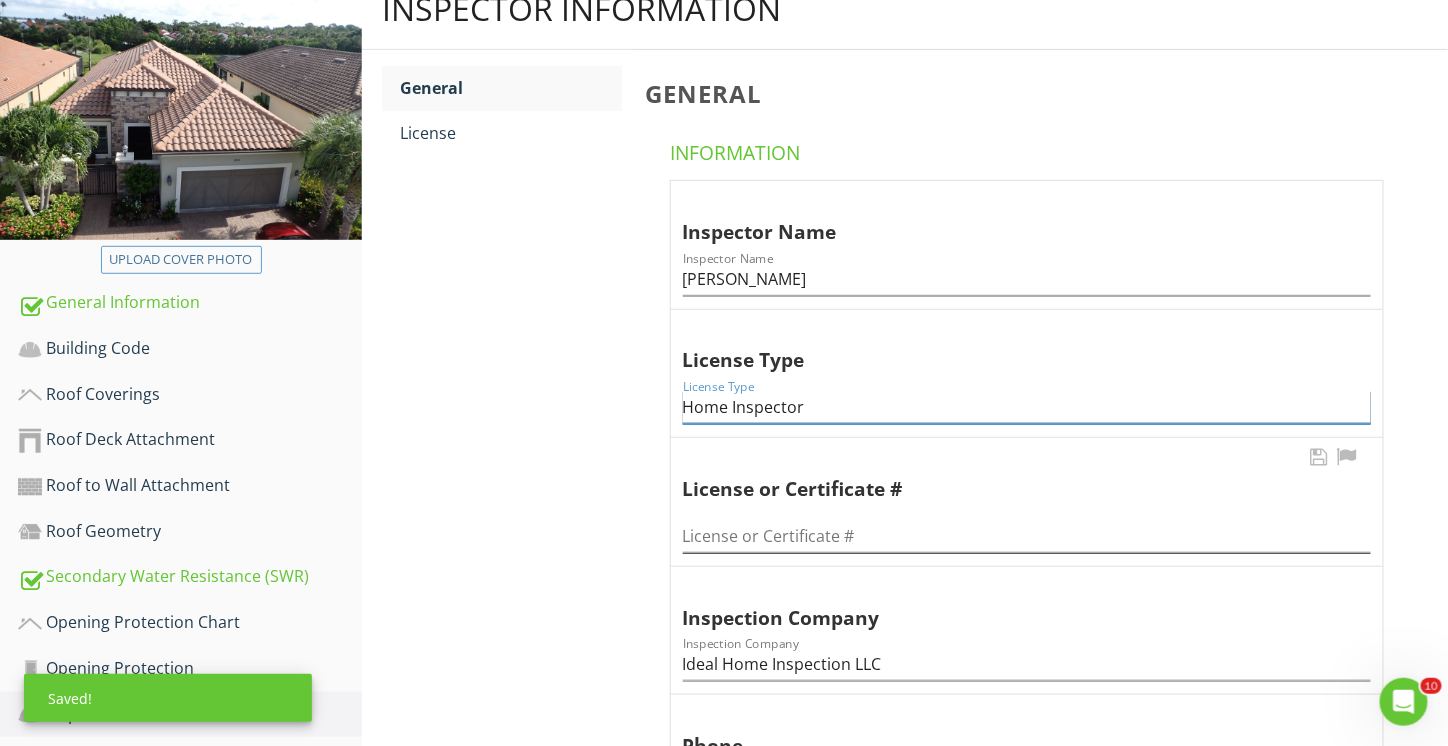 type on "Home Inspector" 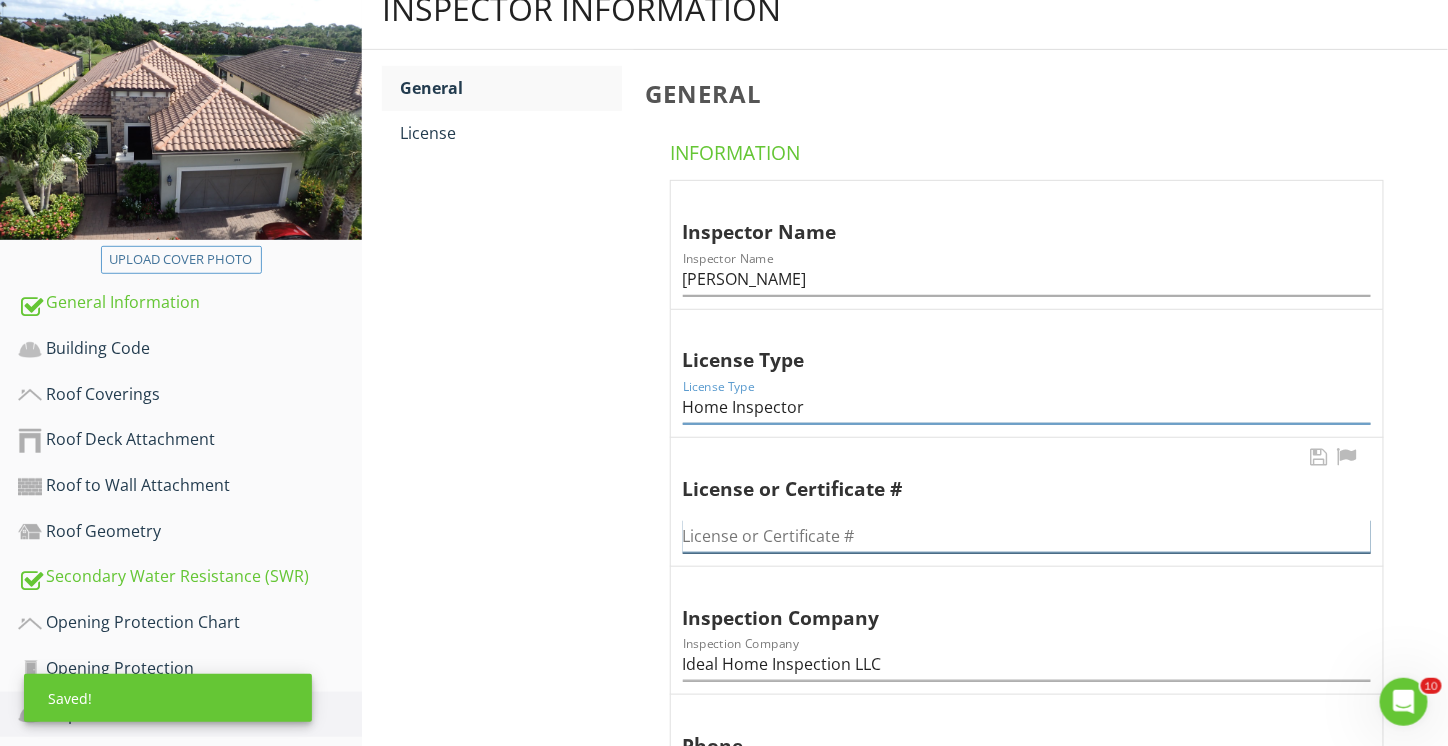 click at bounding box center [1027, 536] 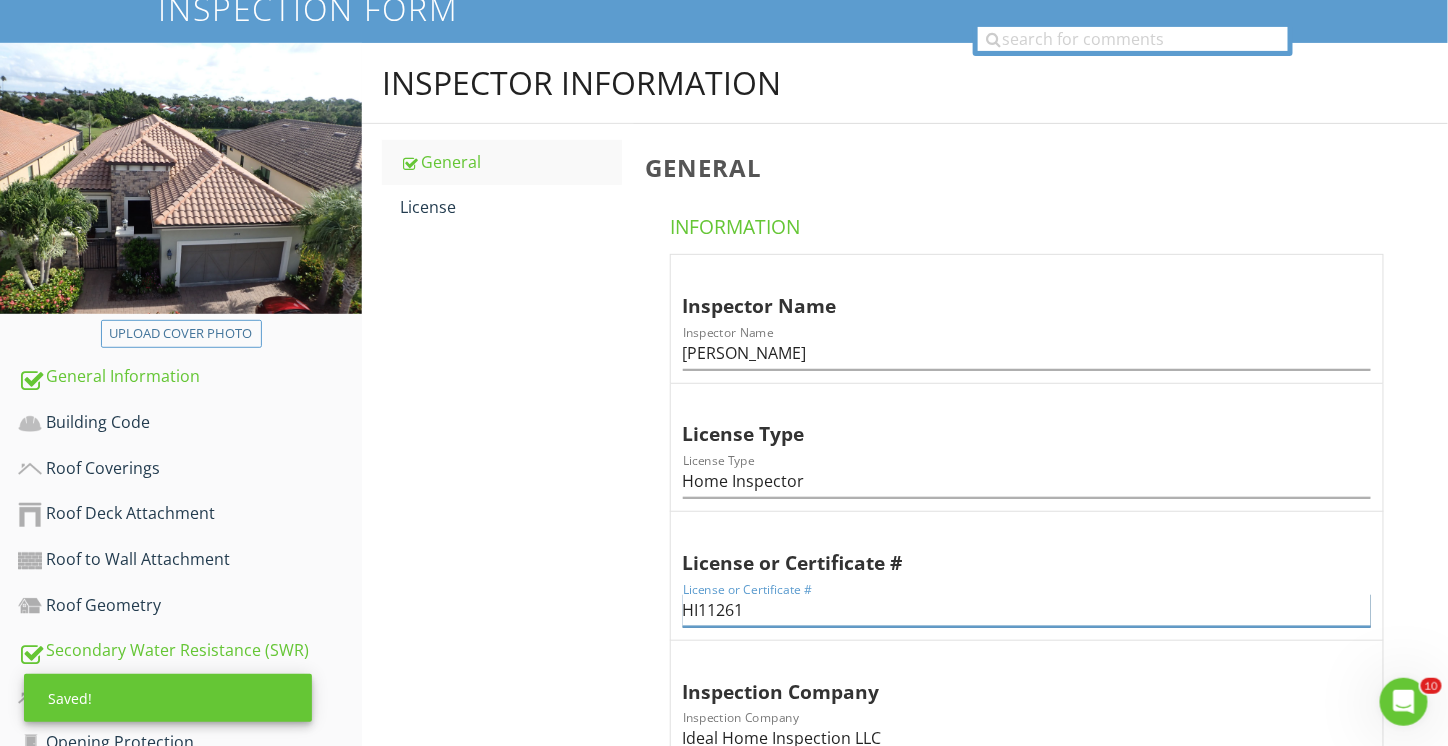 scroll, scrollTop: 162, scrollLeft: 0, axis: vertical 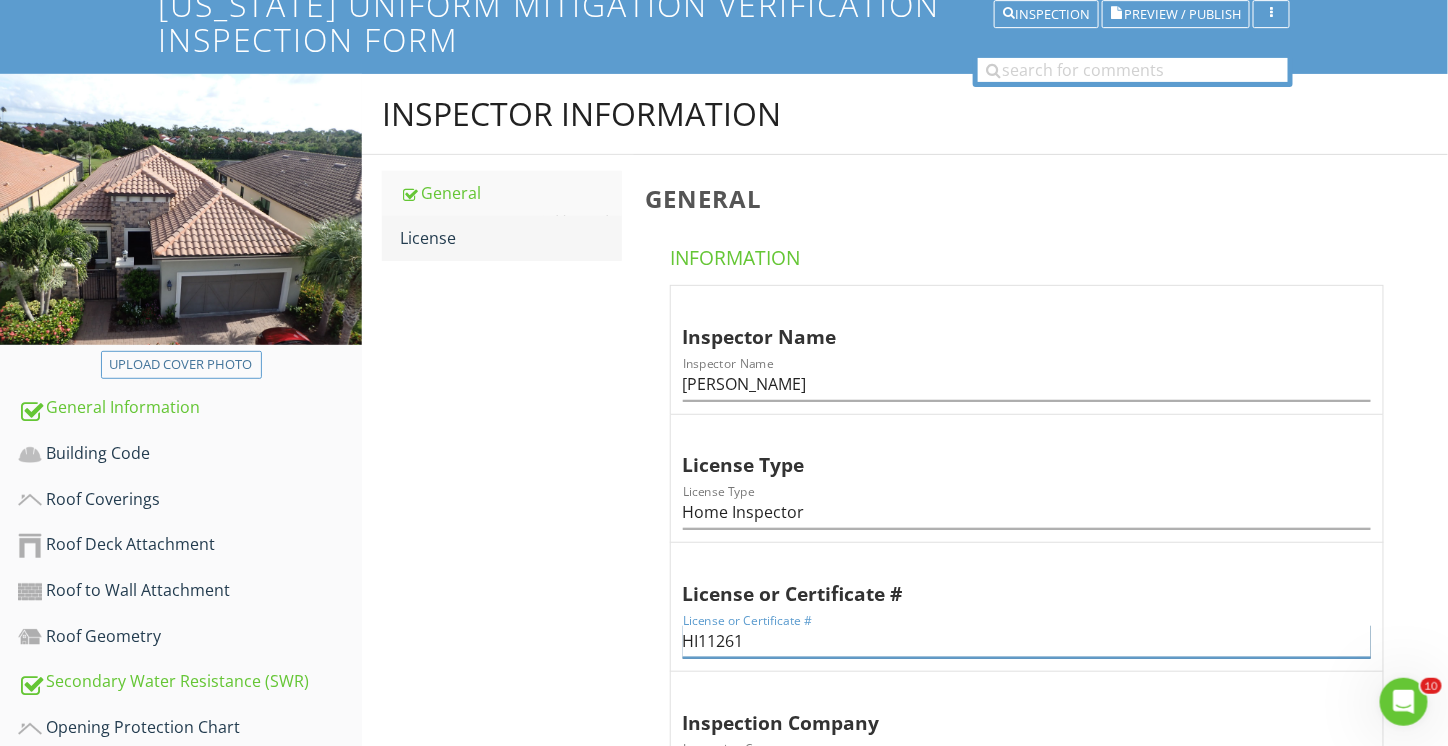 type on "HI11261" 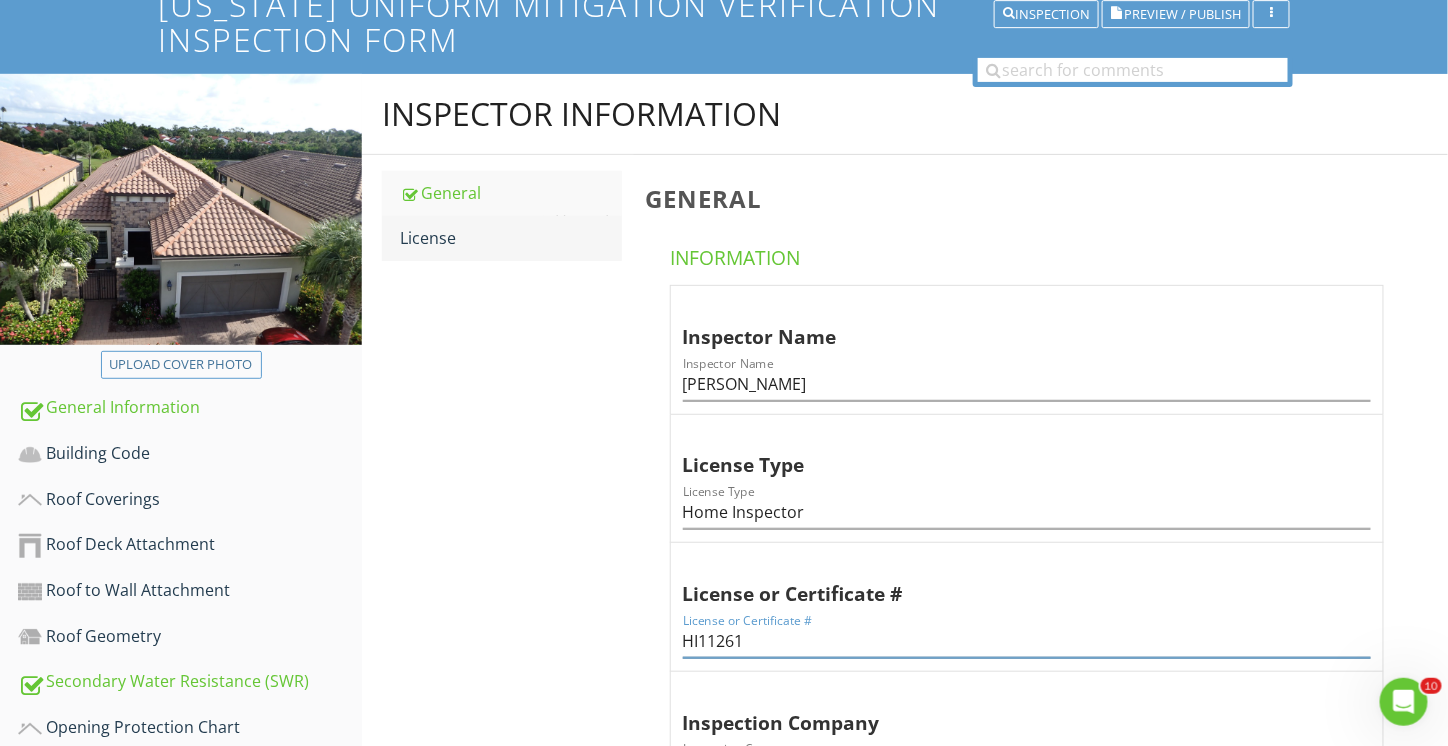 click on "License" at bounding box center [511, 238] 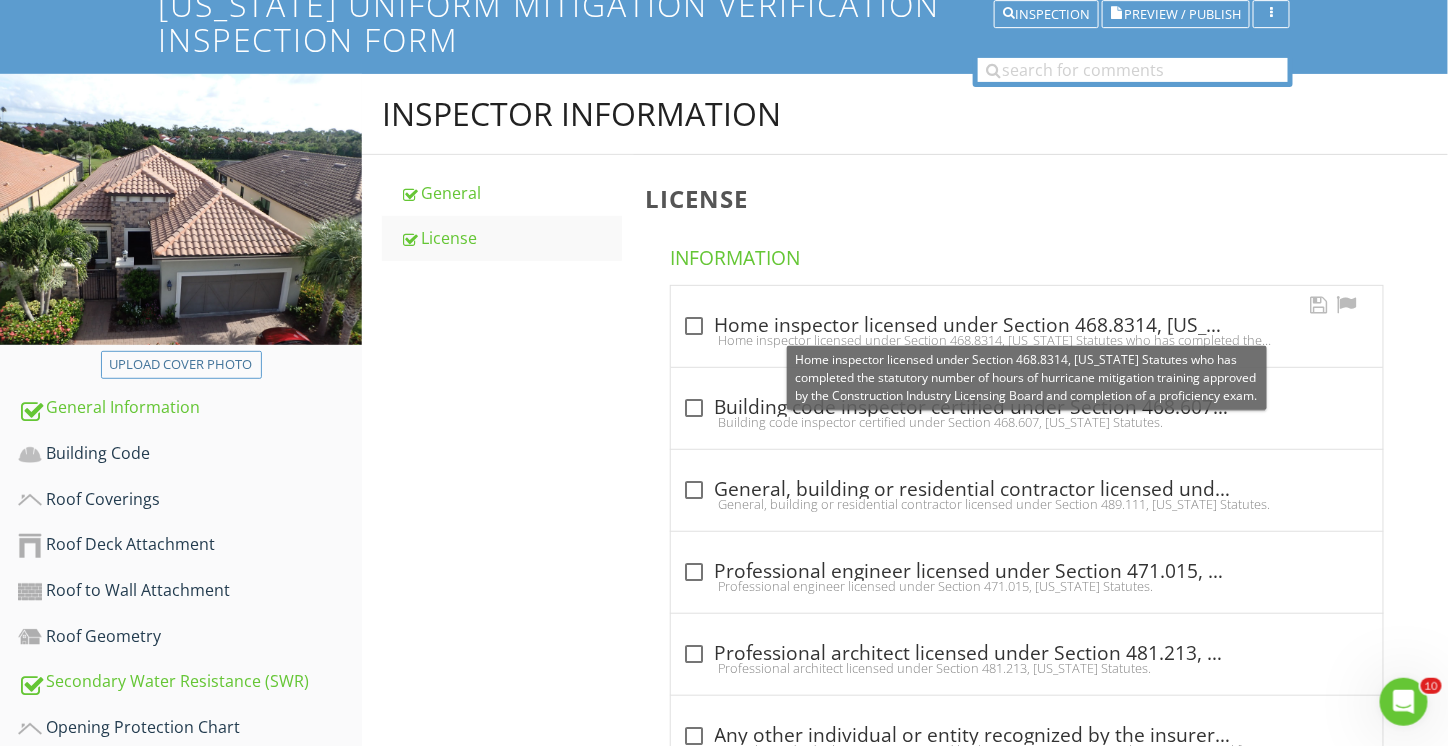 click at bounding box center [695, 326] 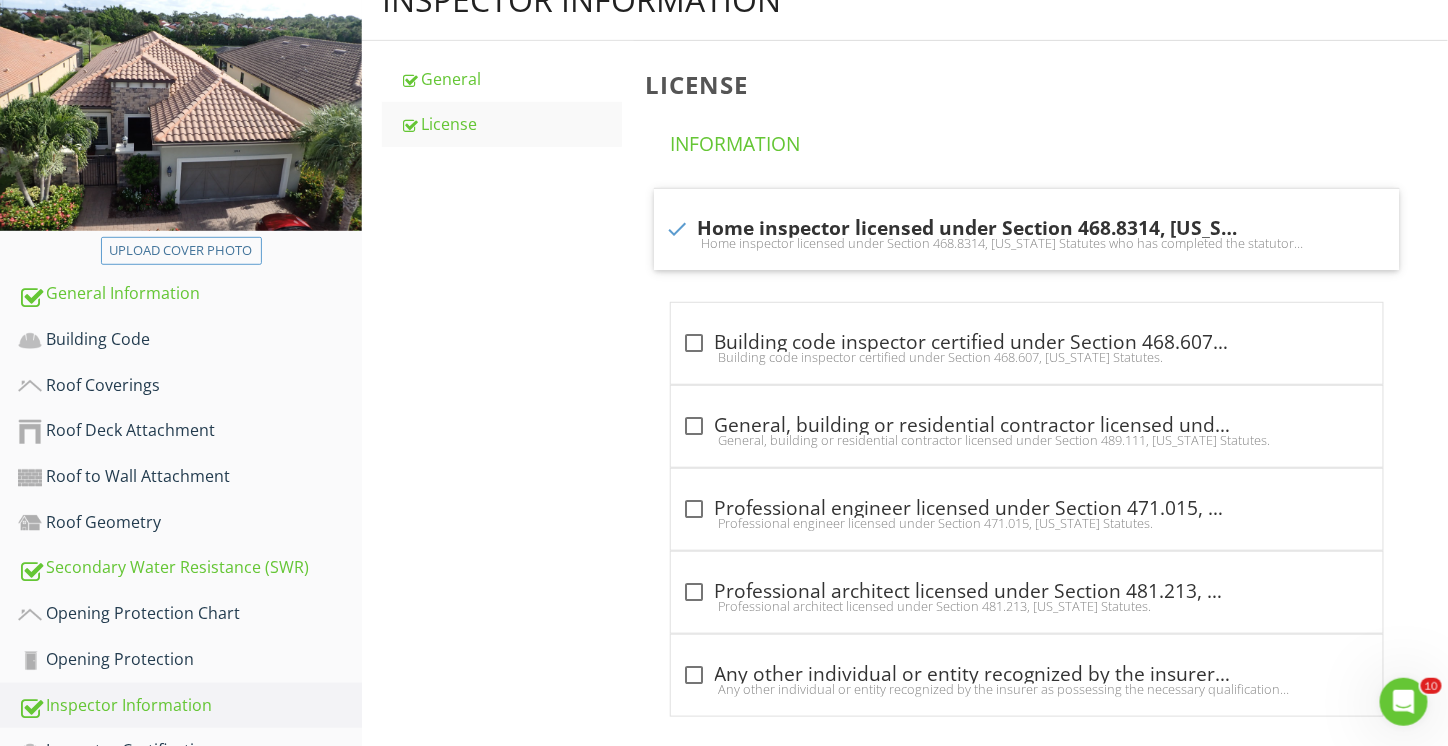 scroll, scrollTop: 464, scrollLeft: 0, axis: vertical 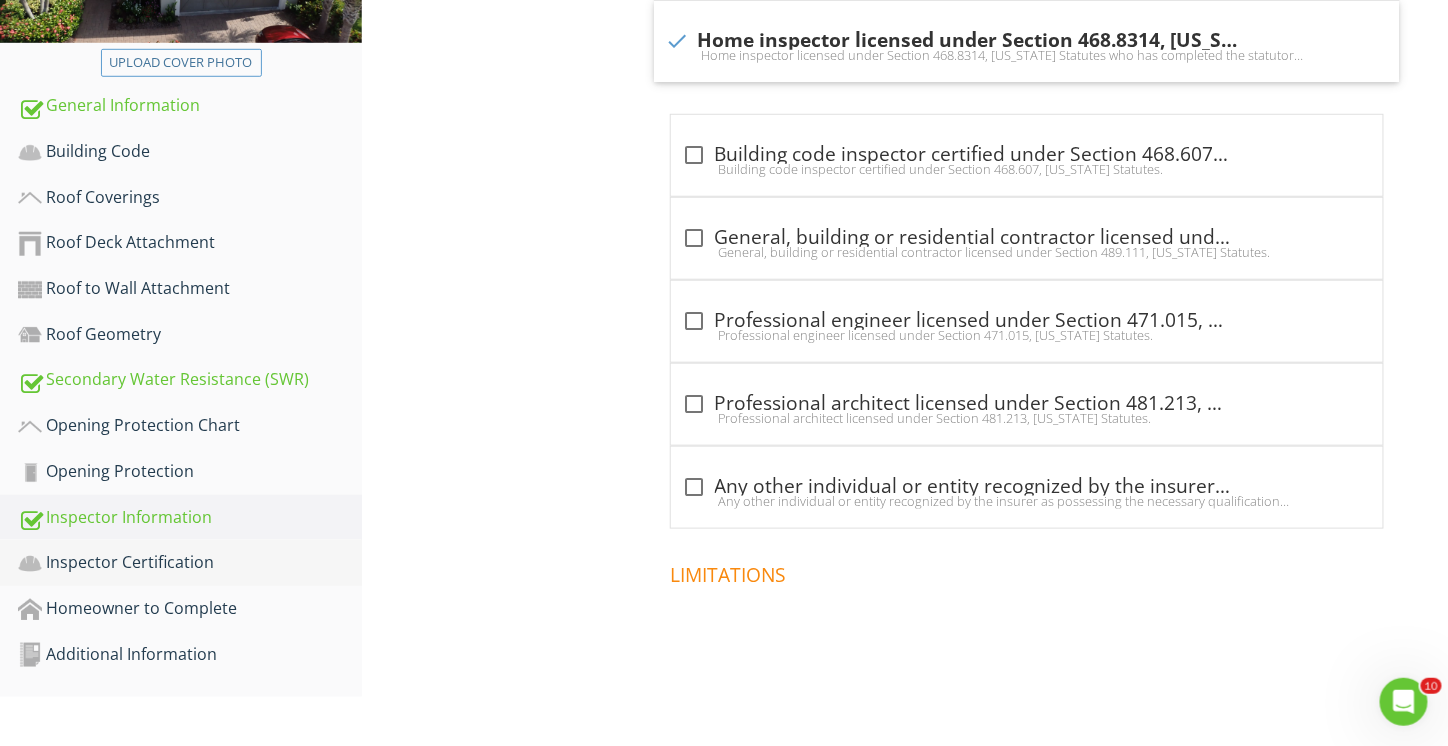 click on "Inspector Certification" at bounding box center (190, 563) 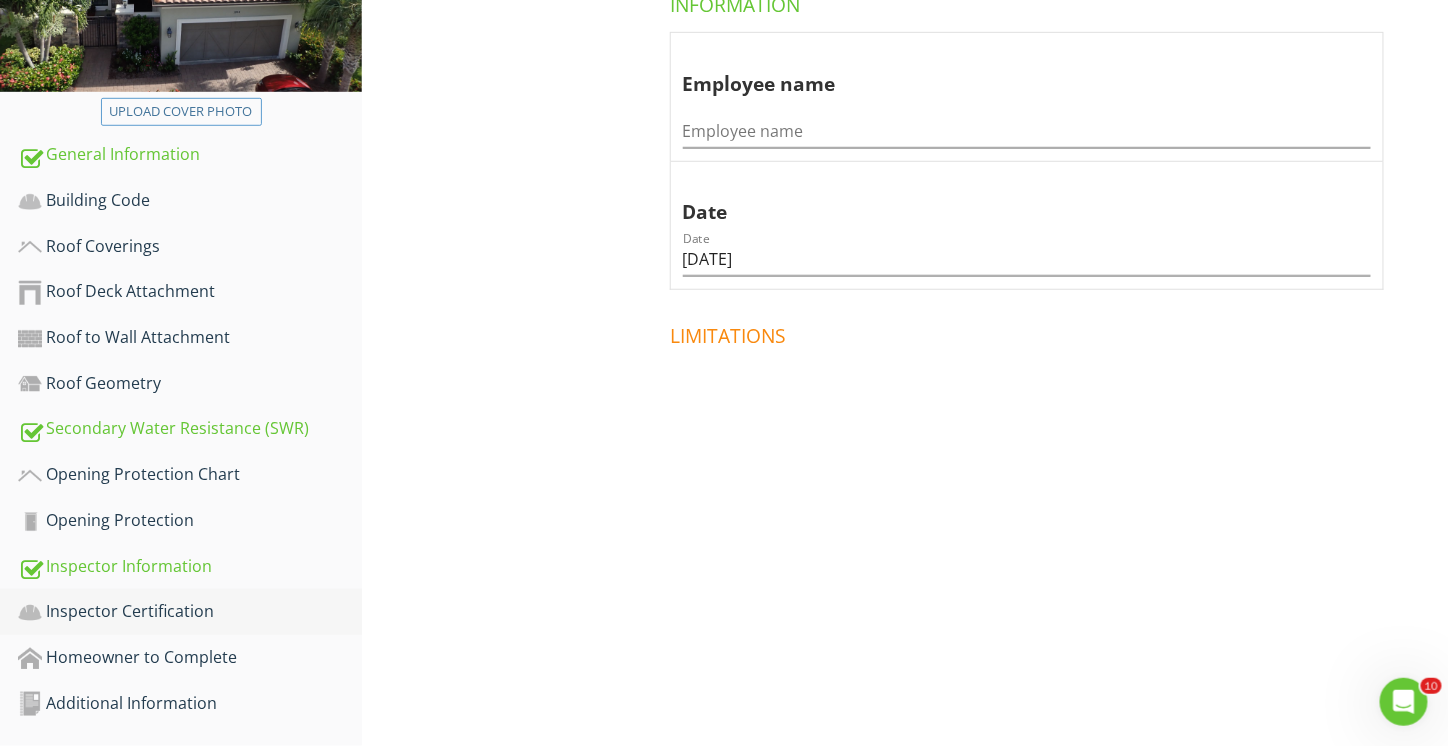 scroll, scrollTop: 418, scrollLeft: 0, axis: vertical 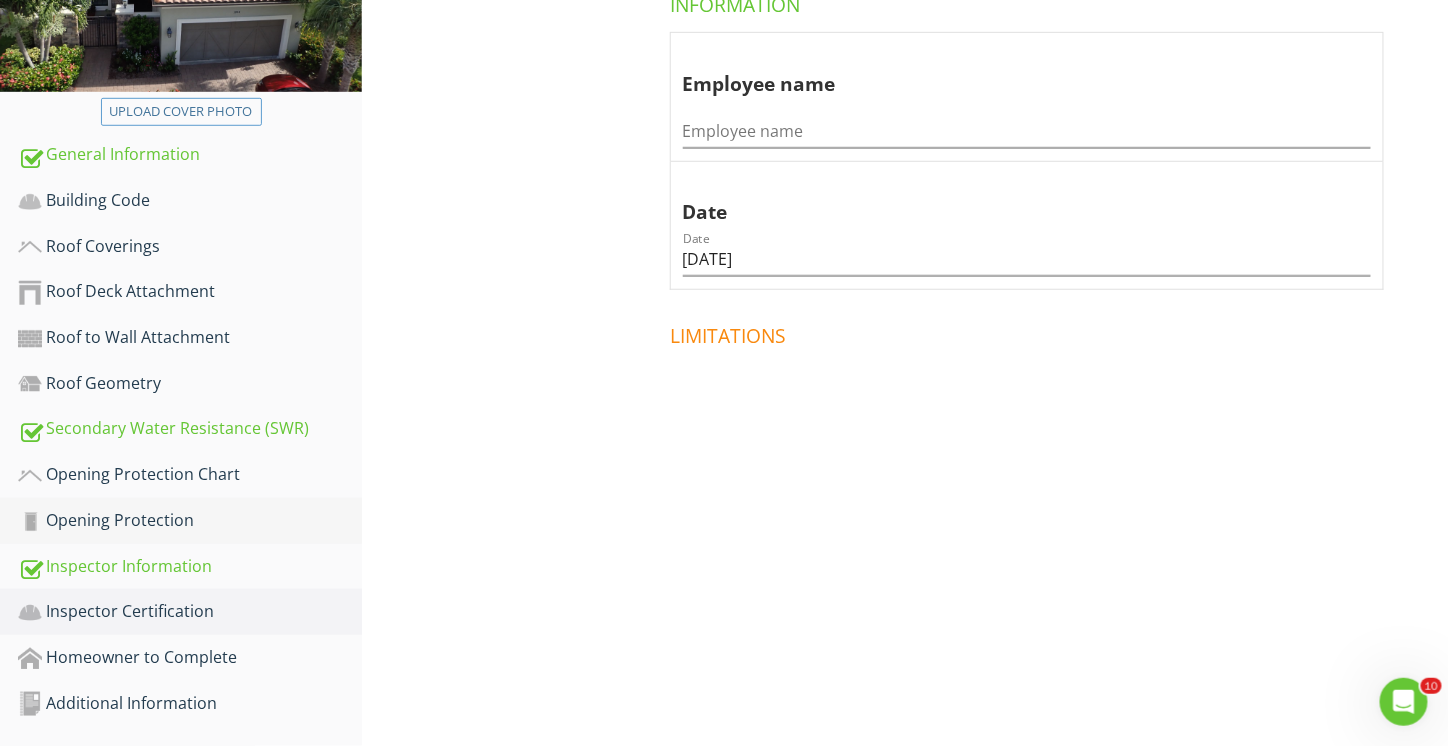 click on "Opening Protection" at bounding box center (190, 521) 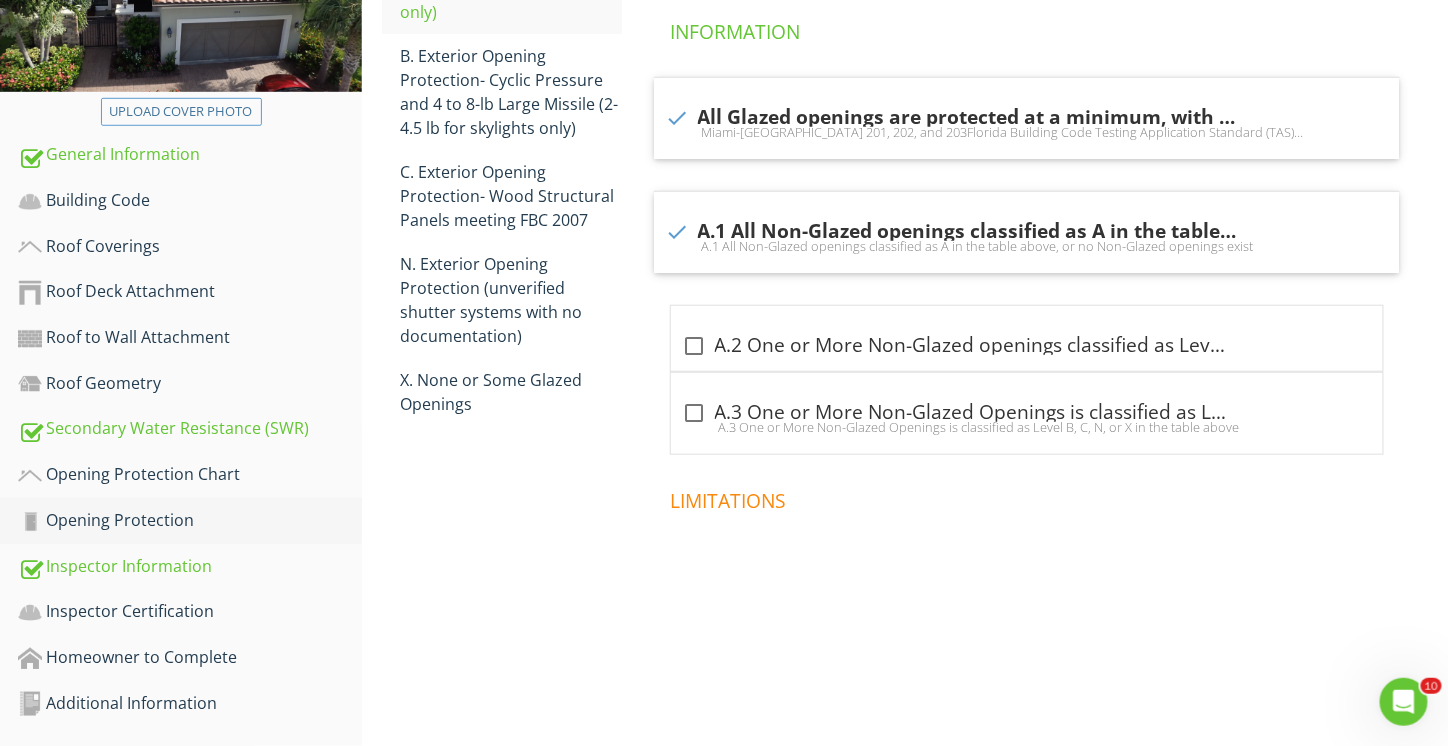 scroll, scrollTop: 418, scrollLeft: 0, axis: vertical 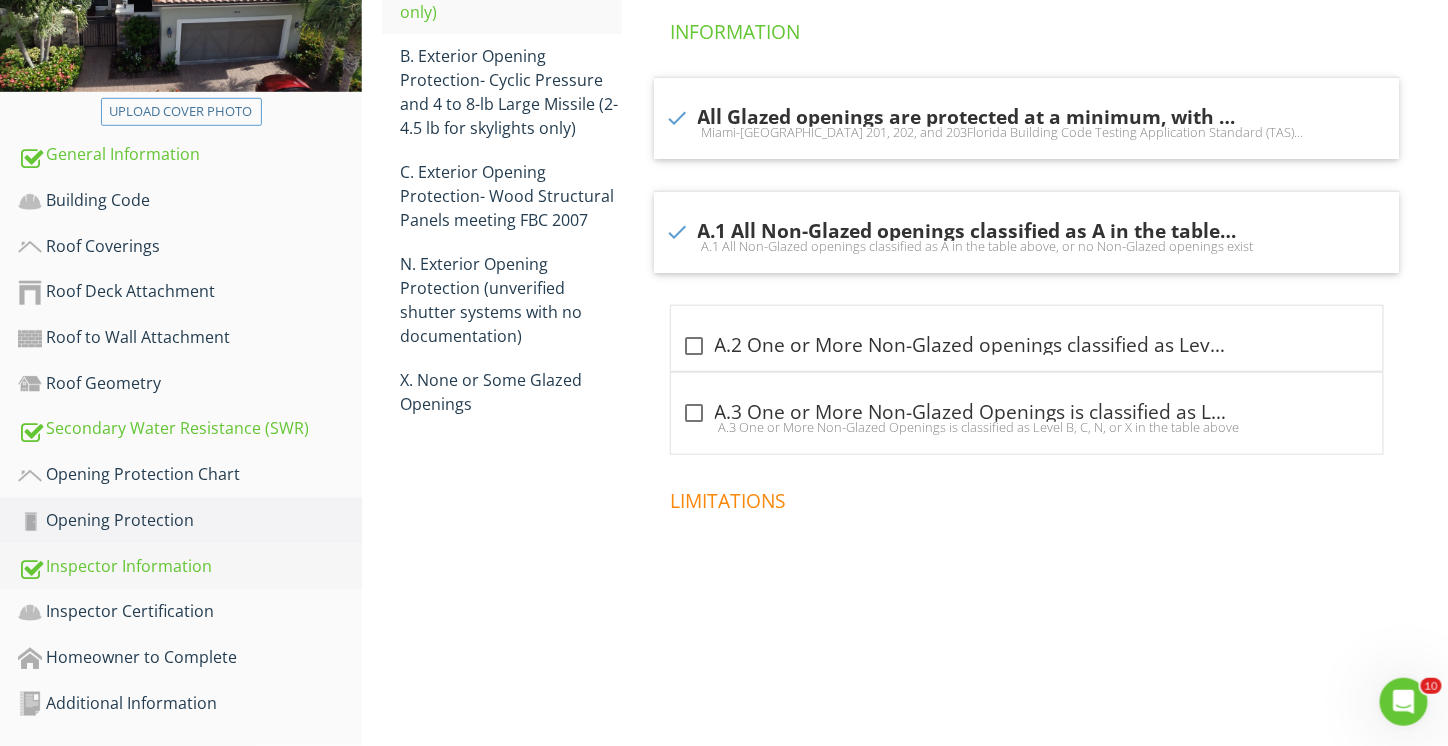 click on "Inspector Information" at bounding box center (190, 567) 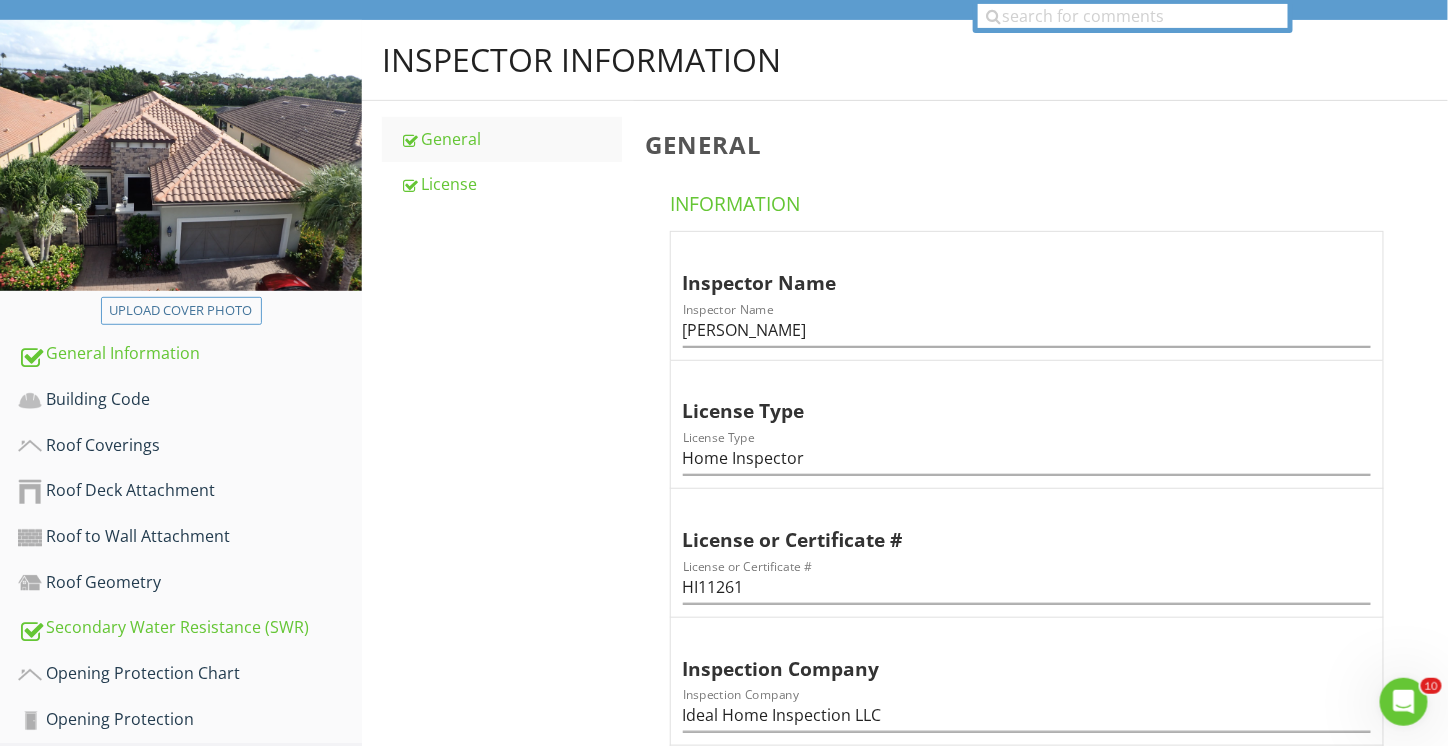 scroll, scrollTop: 164, scrollLeft: 0, axis: vertical 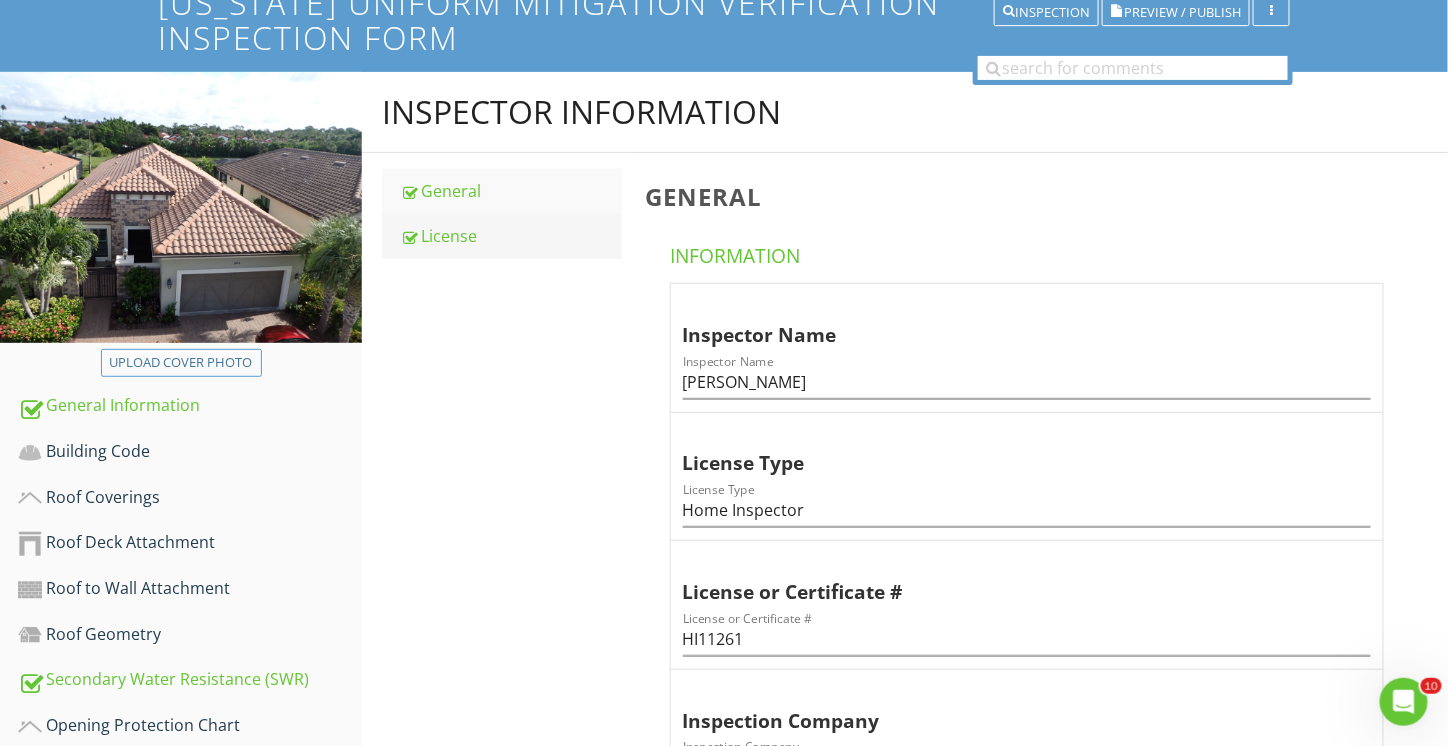 click on "License" at bounding box center (511, 236) 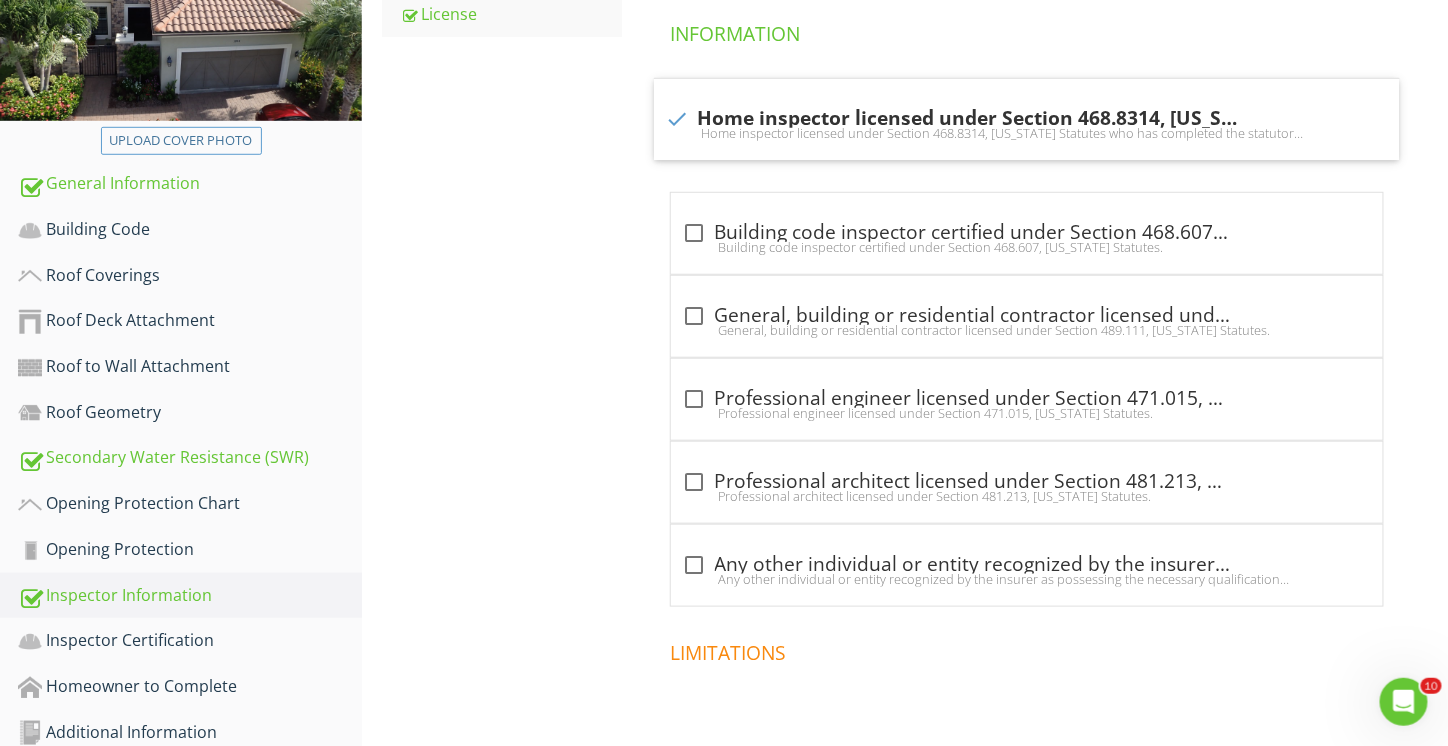 scroll, scrollTop: 464, scrollLeft: 0, axis: vertical 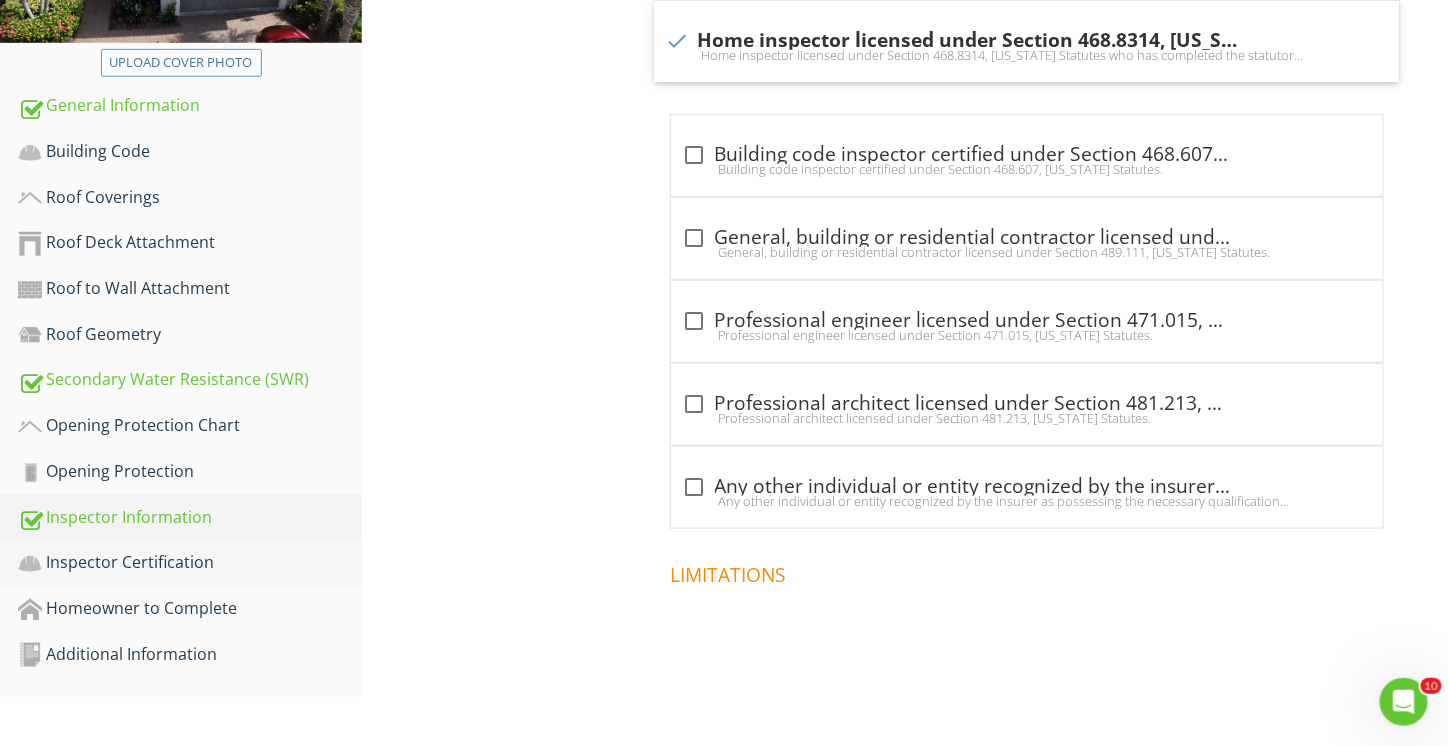 click on "Inspector Certification" at bounding box center (190, 563) 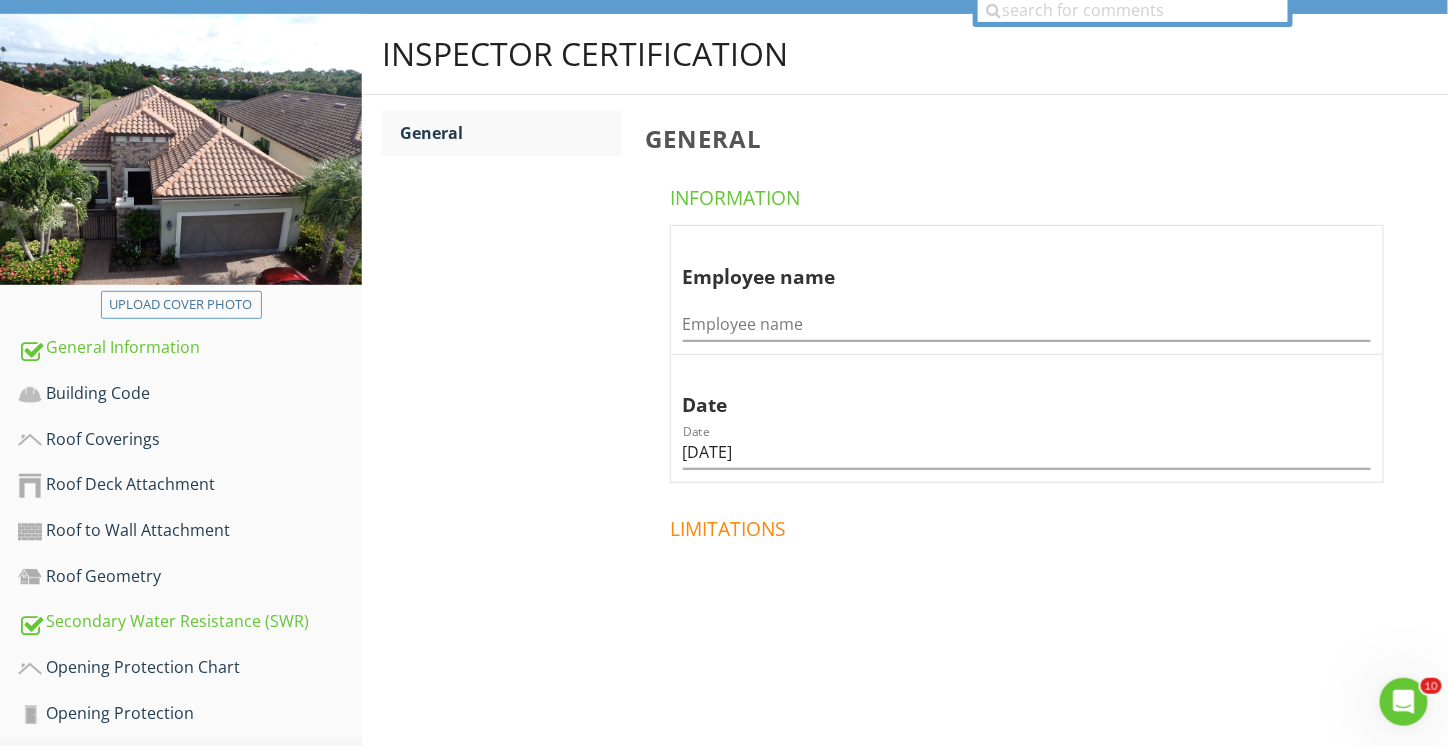 scroll, scrollTop: 218, scrollLeft: 0, axis: vertical 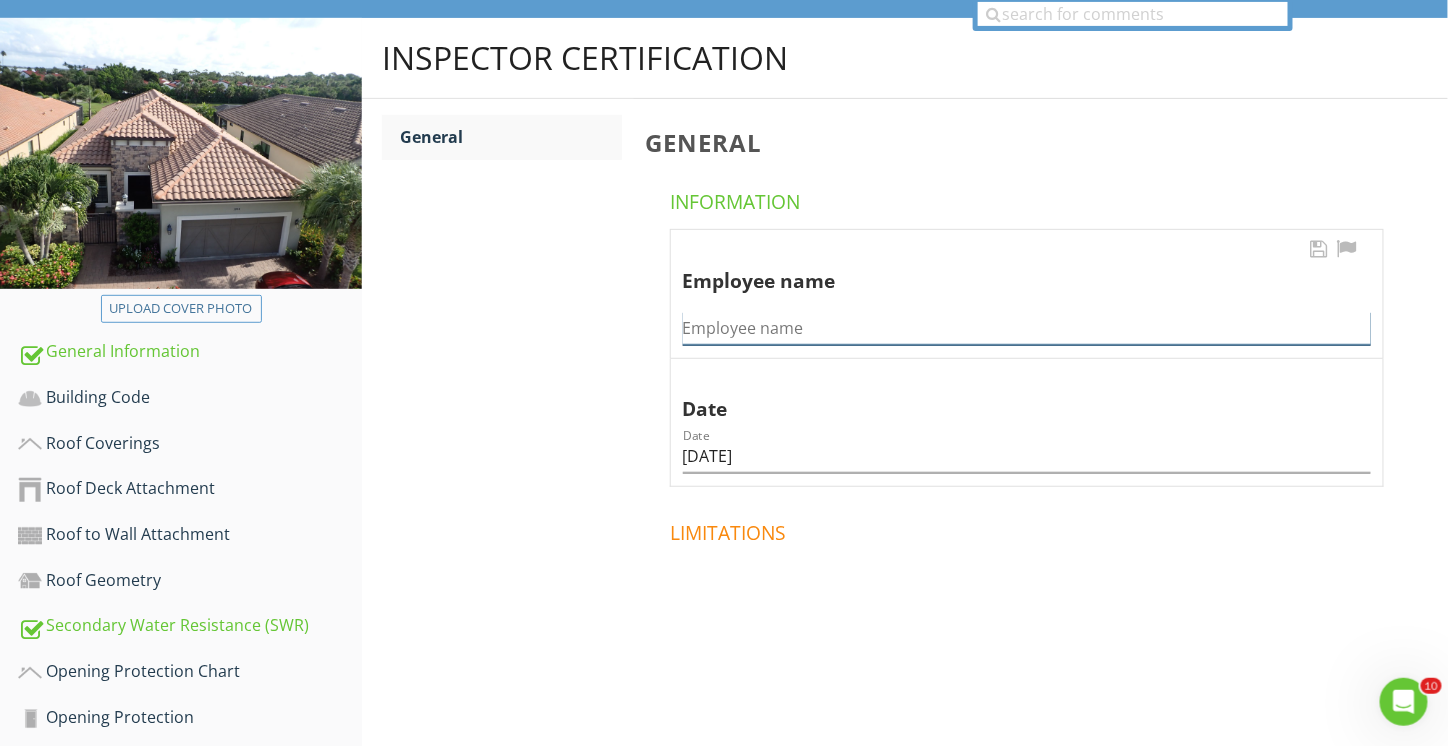 click at bounding box center (1027, 328) 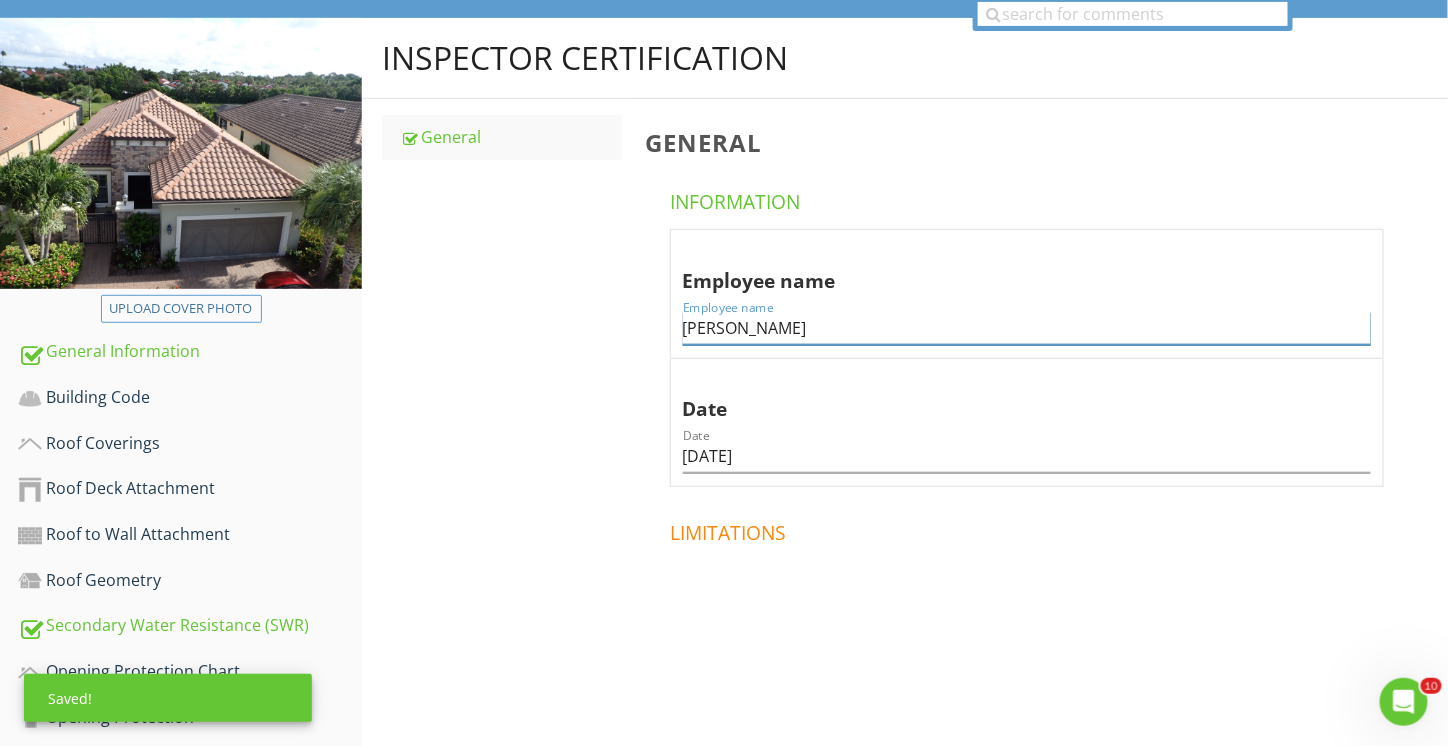 scroll, scrollTop: 418, scrollLeft: 0, axis: vertical 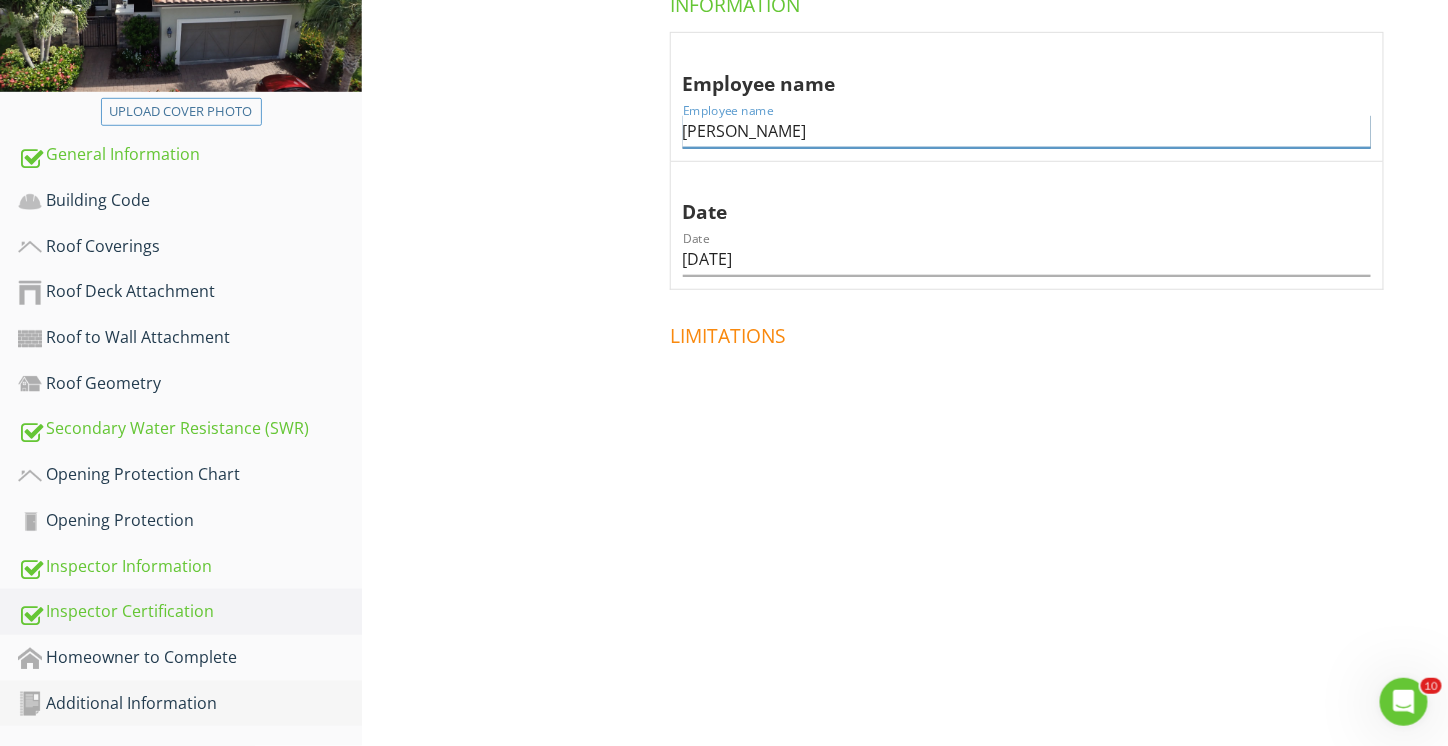 type on "[PERSON_NAME]" 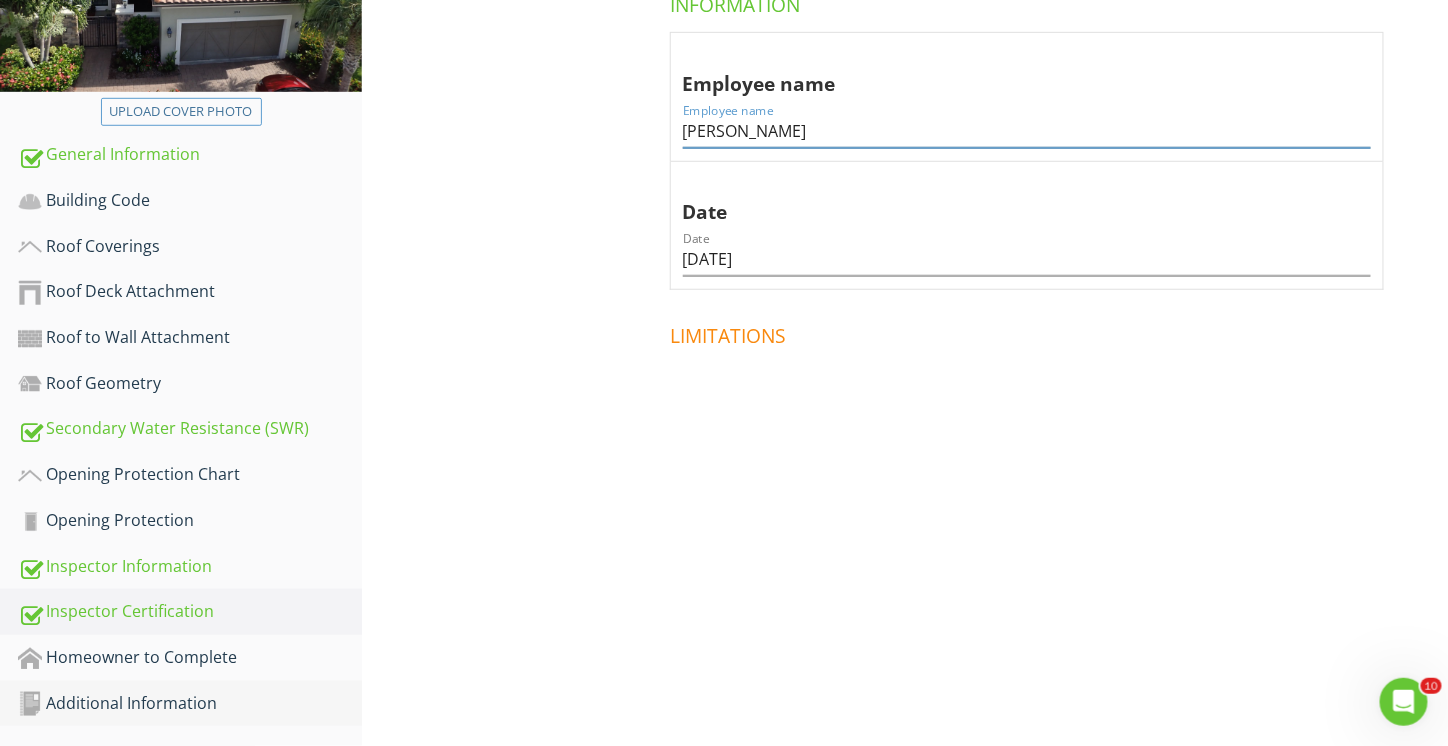 click on "Additional Information" at bounding box center [190, 704] 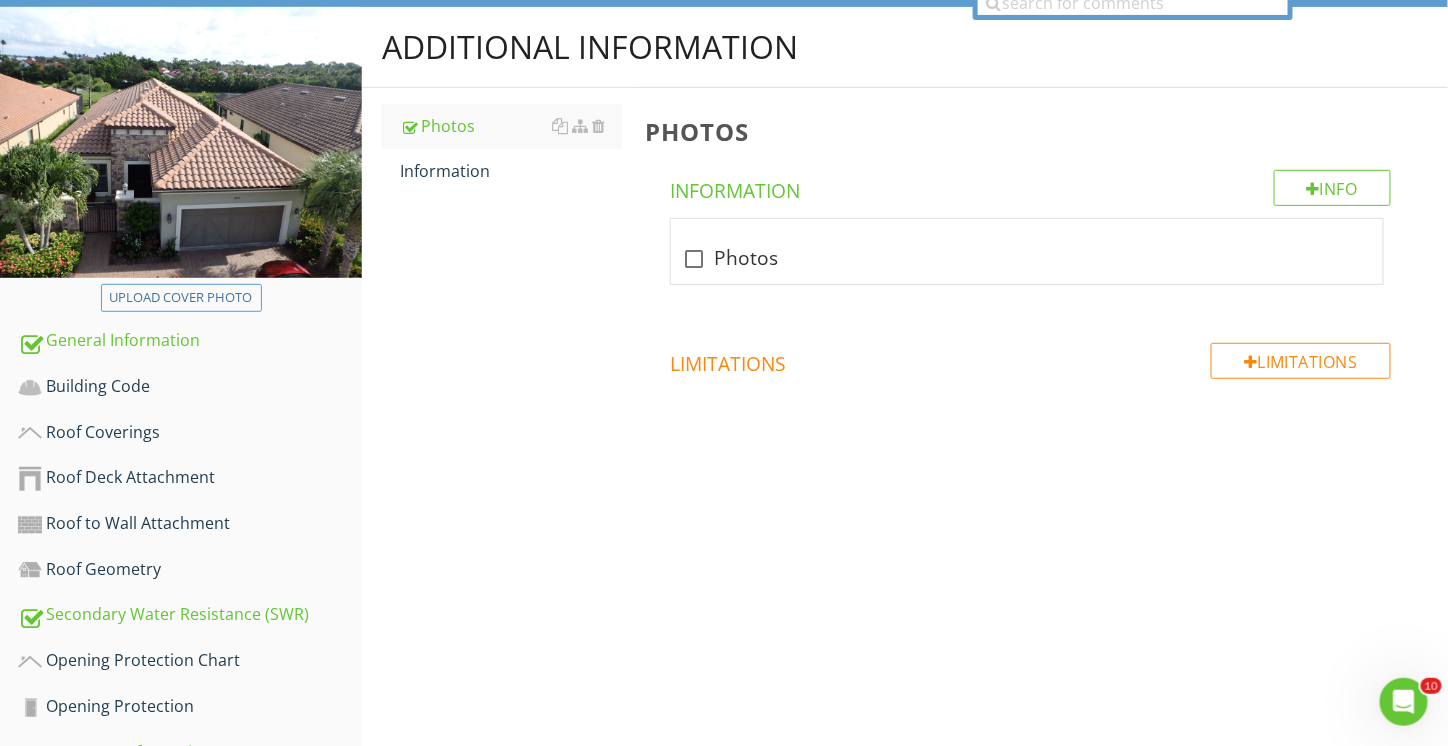 scroll, scrollTop: 218, scrollLeft: 0, axis: vertical 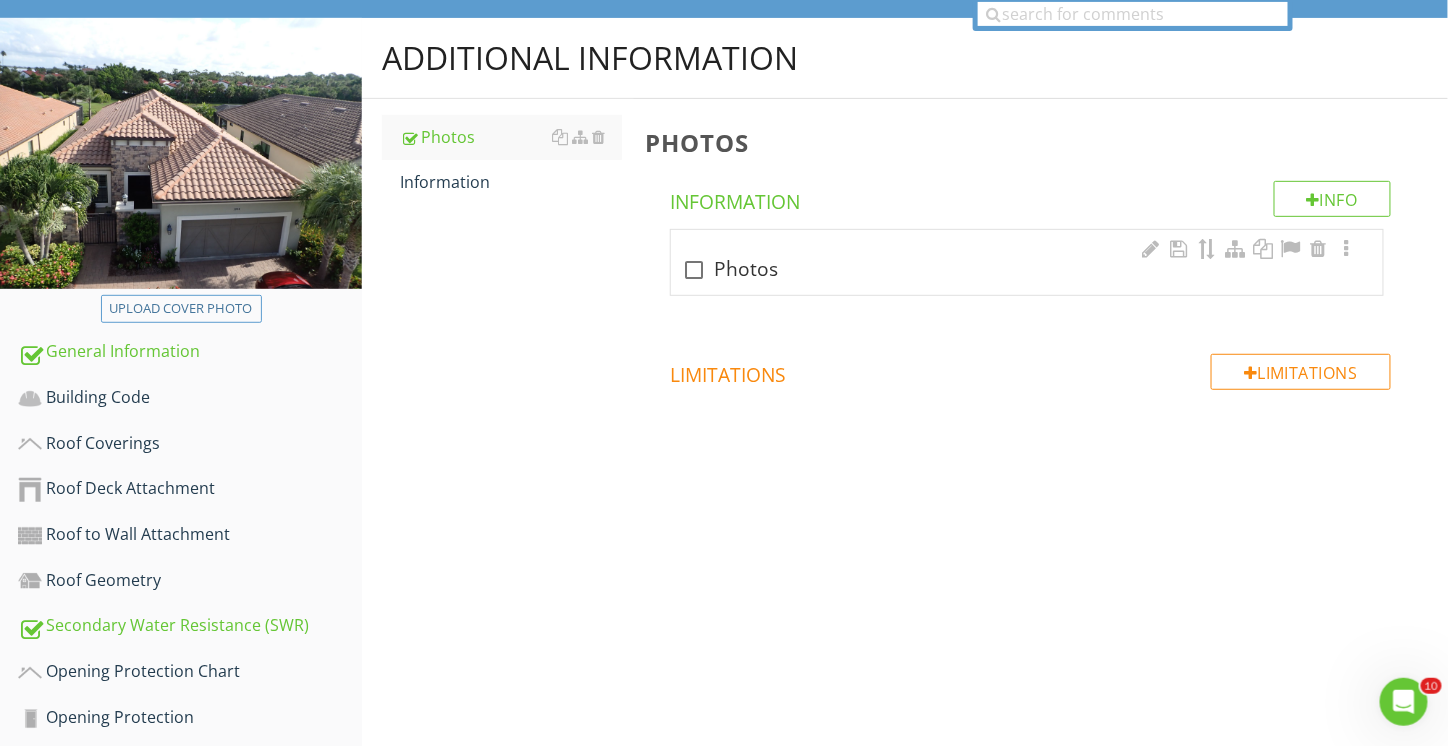 click on "check_box_outline_blank
Photos" at bounding box center [1027, 270] 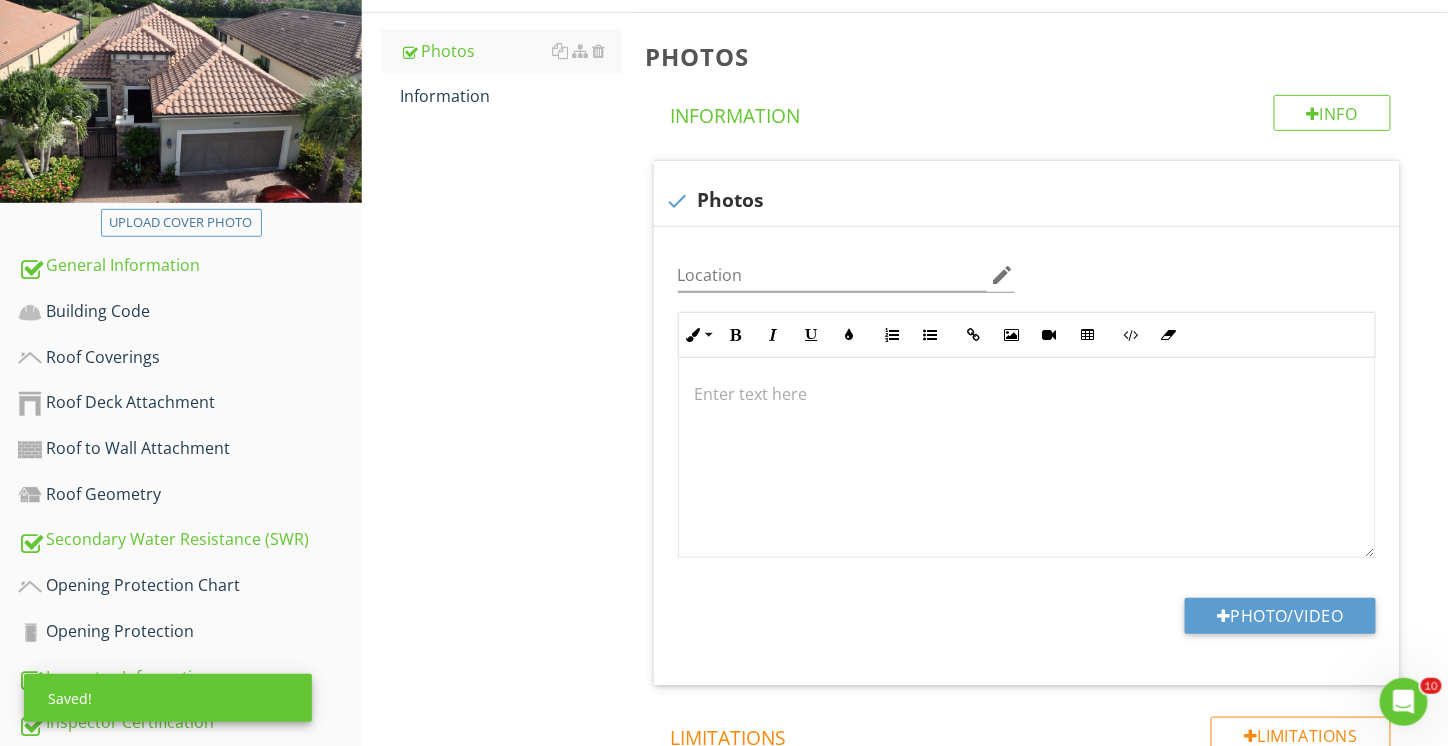 scroll, scrollTop: 418, scrollLeft: 0, axis: vertical 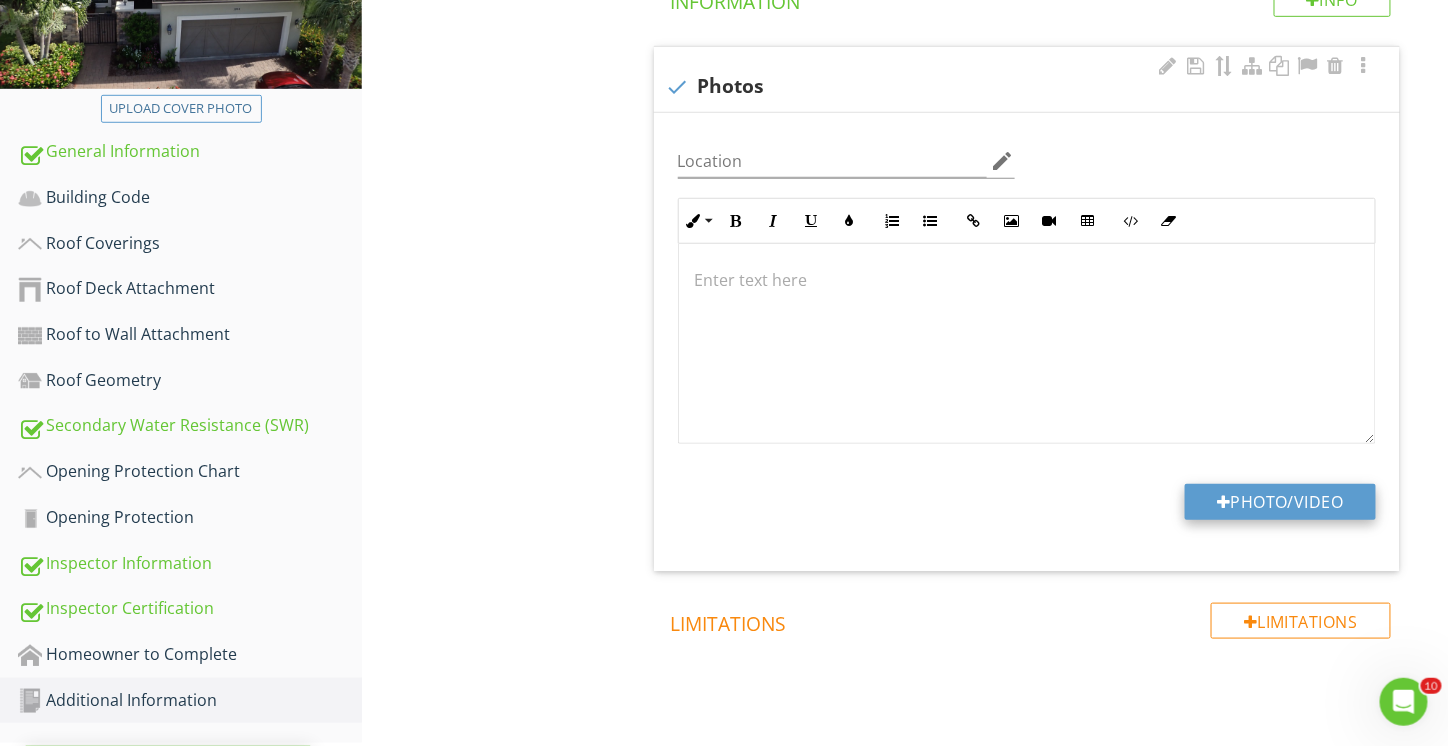 click on "Photo/Video" at bounding box center (1280, 502) 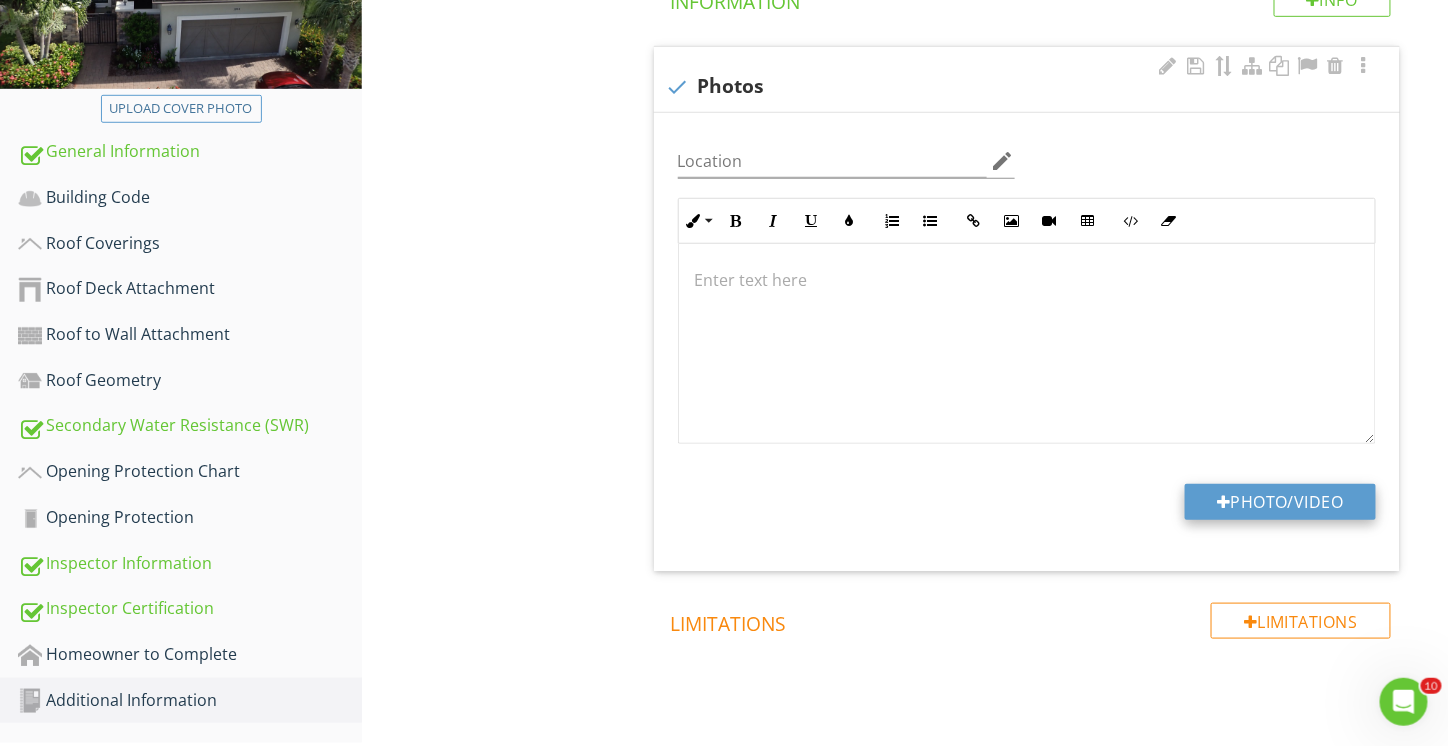 type on "C:\fakepath\2025-07-12 22_06_58-Permit Search _ Sarasota County, FL.png" 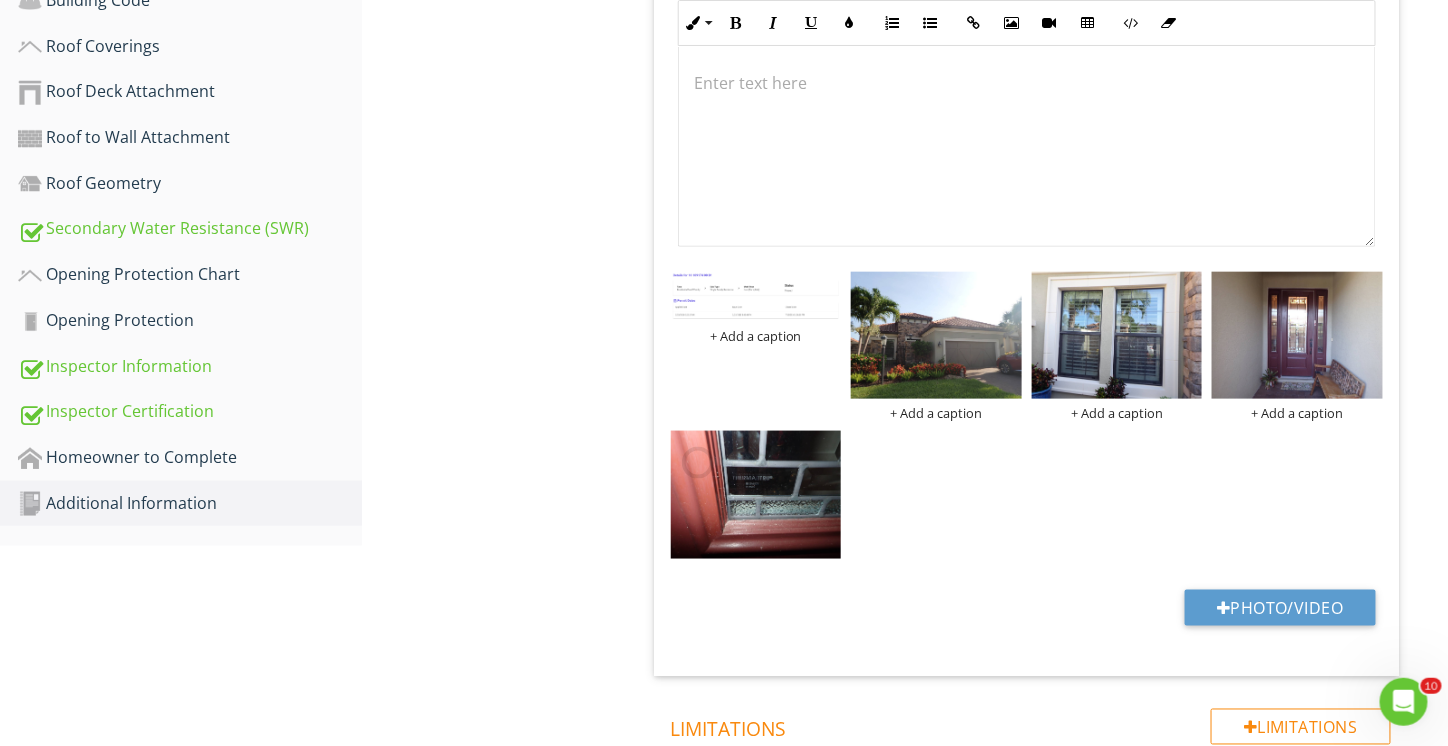 scroll, scrollTop: 618, scrollLeft: 0, axis: vertical 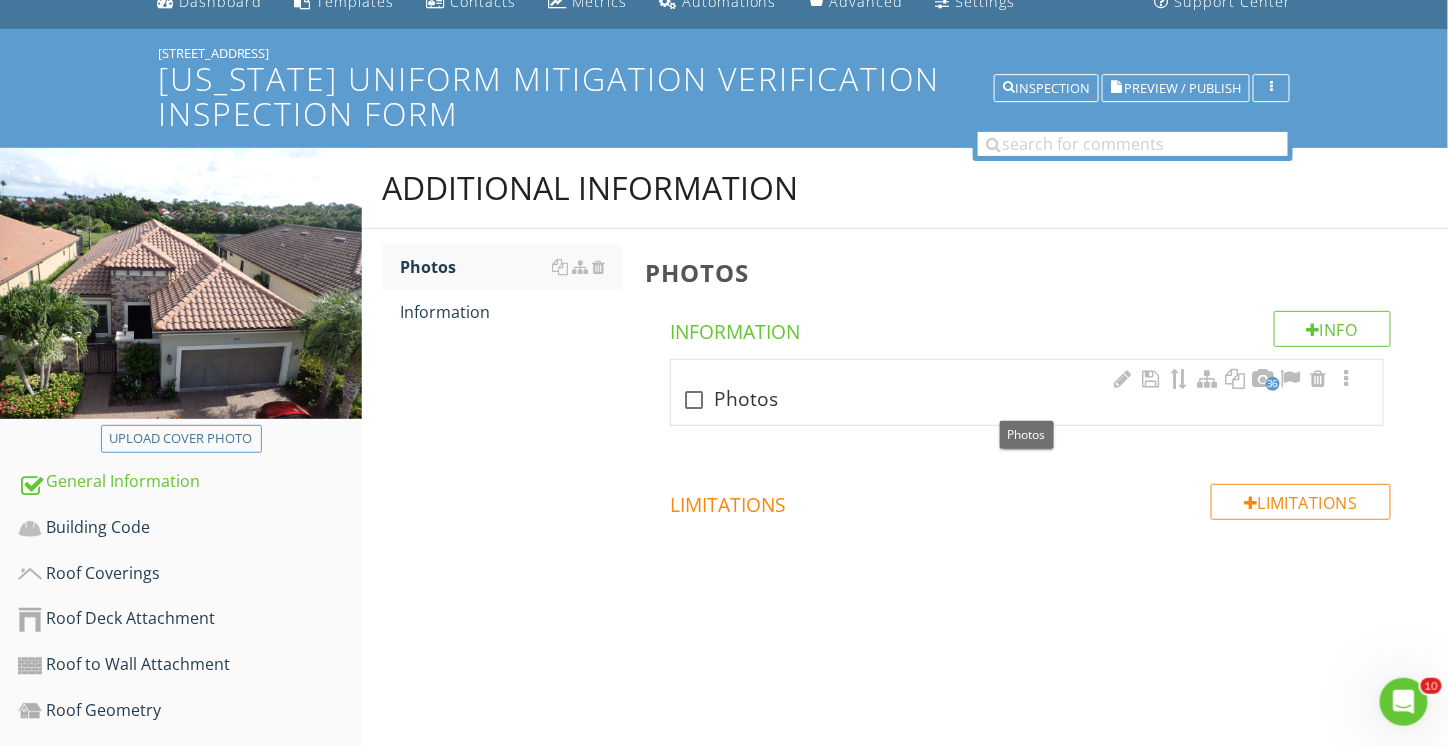 click on "check_box_outline_blank
Photos" at bounding box center [1027, 400] 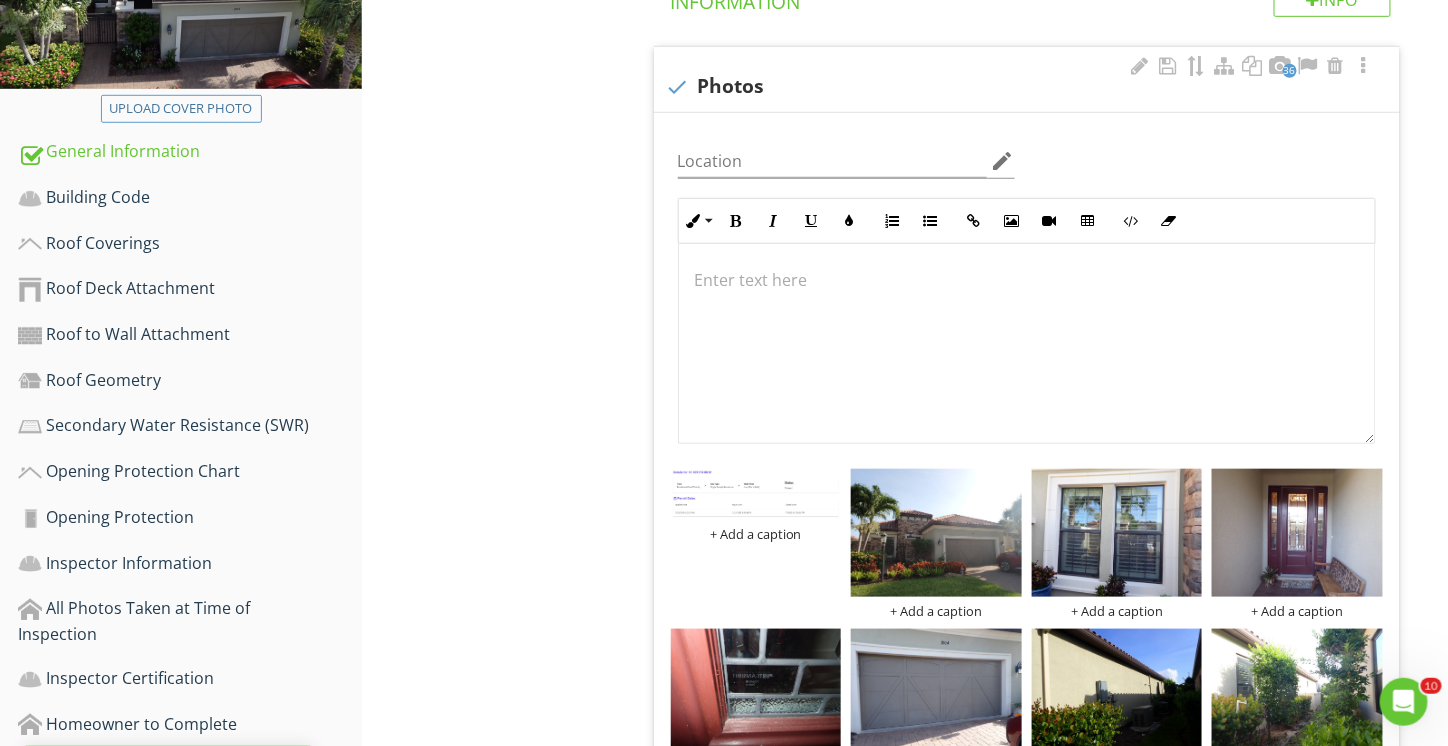 scroll, scrollTop: 488, scrollLeft: 0, axis: vertical 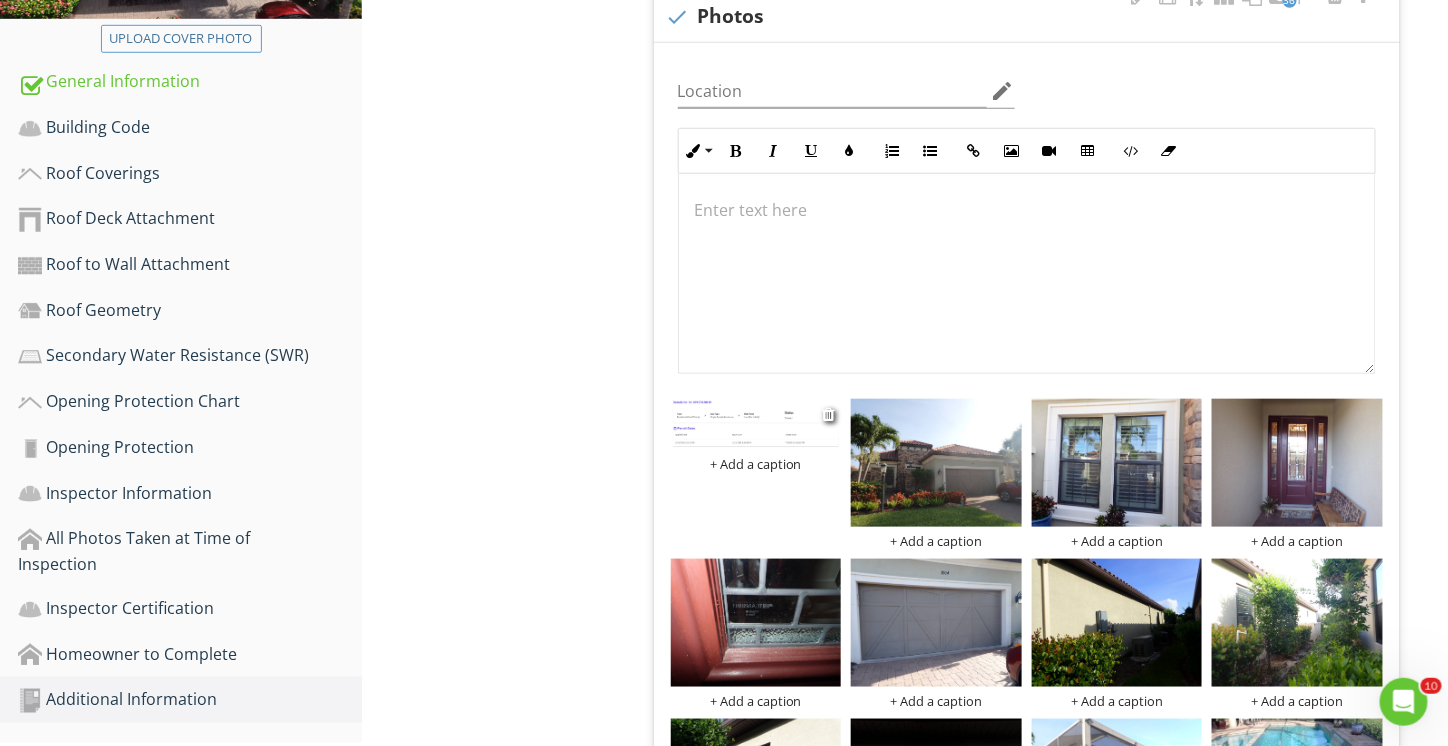 click on "+ Add a caption" at bounding box center (756, 464) 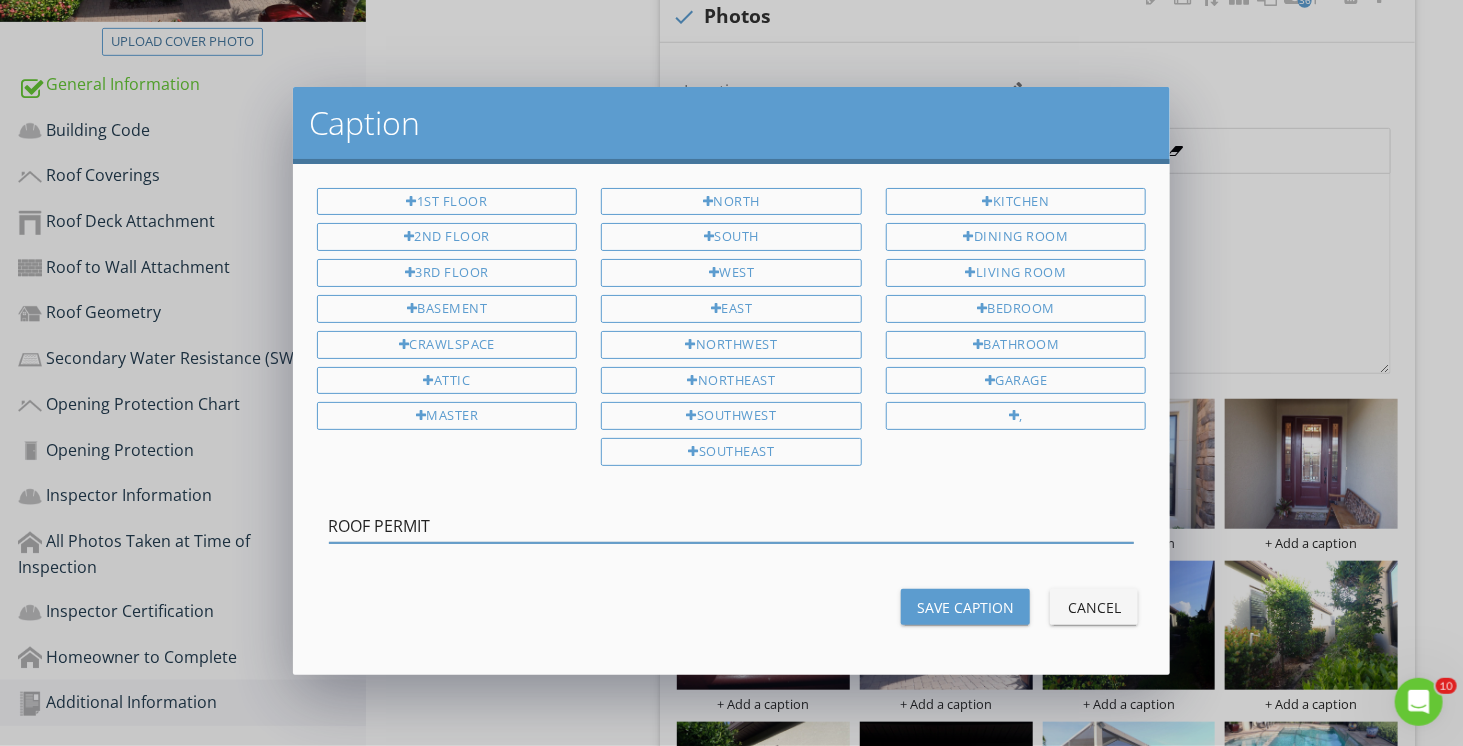 type on "ROOF PERMIT" 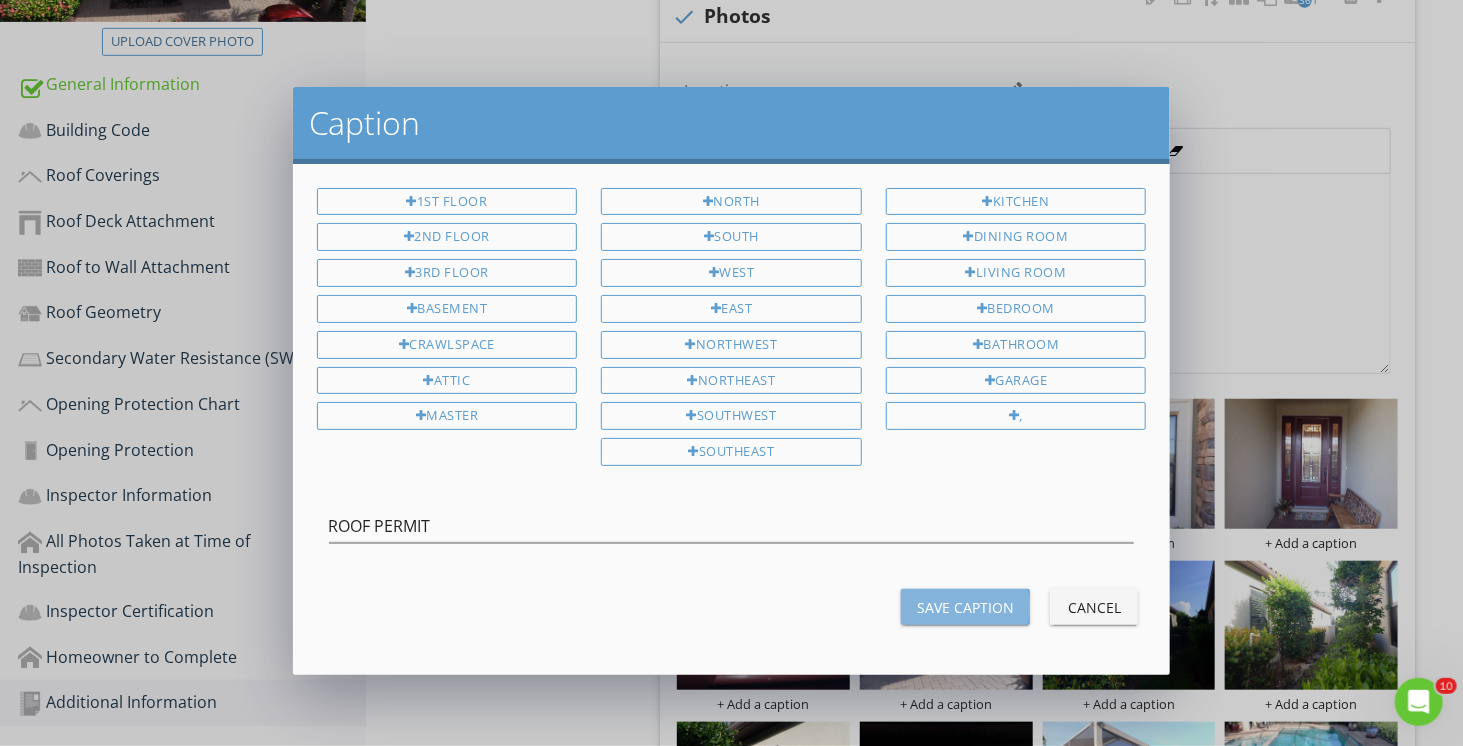 click on "Save Caption" at bounding box center [965, 607] 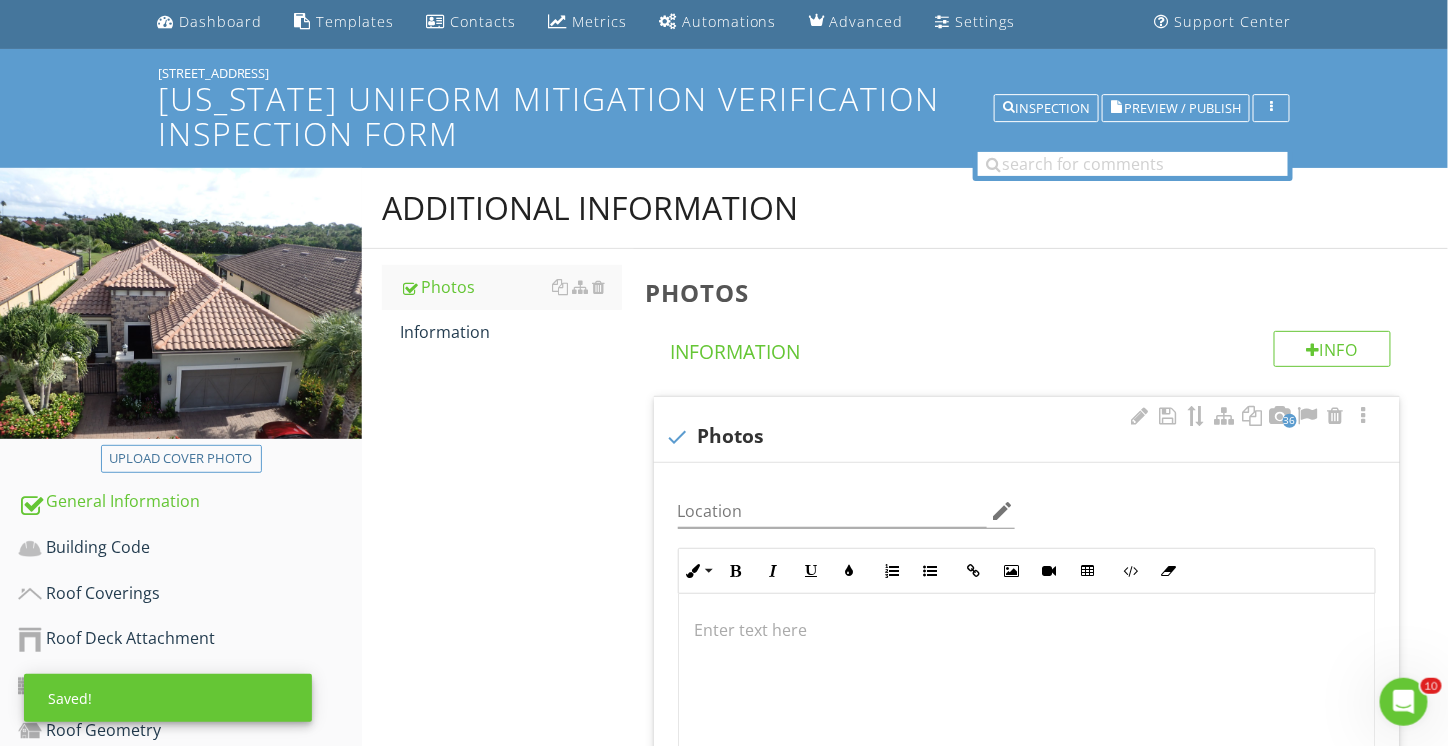 scroll, scrollTop: 0, scrollLeft: 0, axis: both 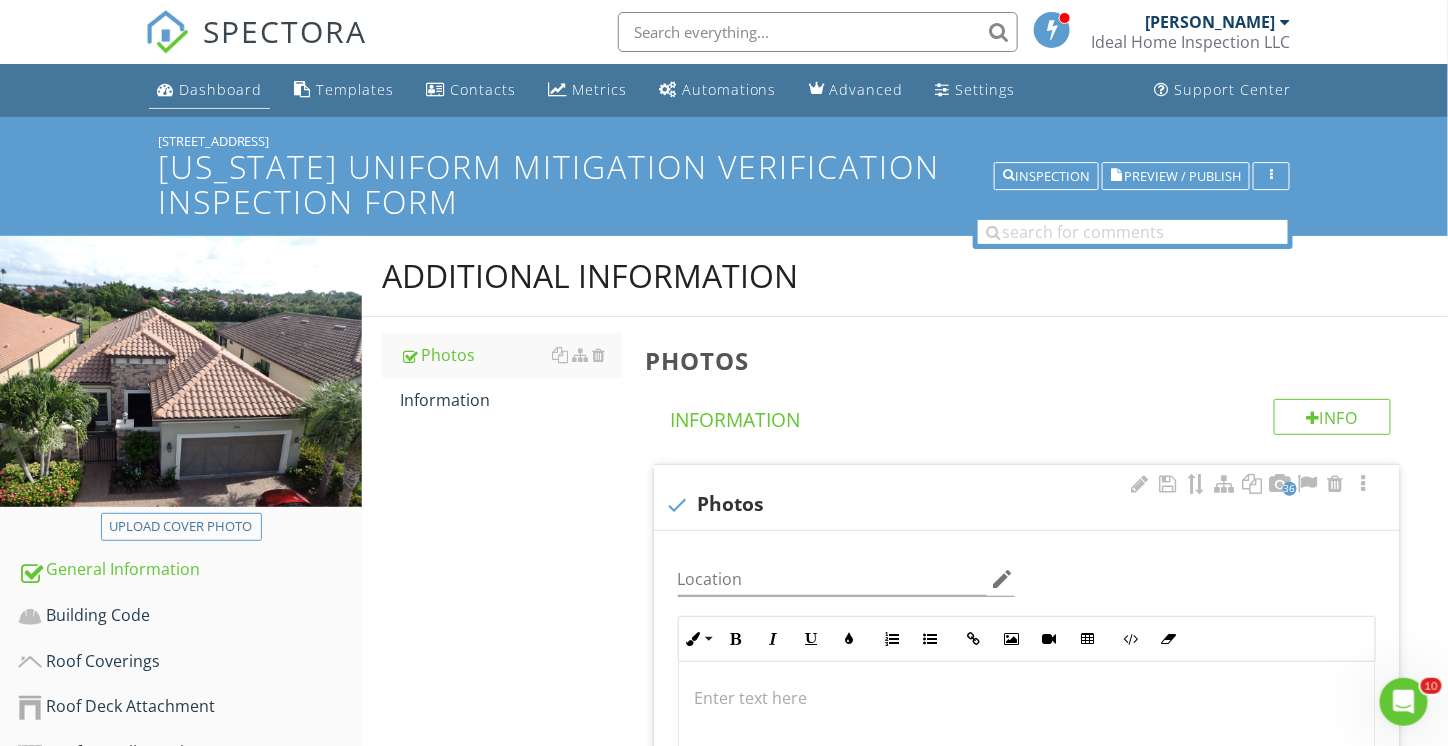 click on "Dashboard" at bounding box center (220, 89) 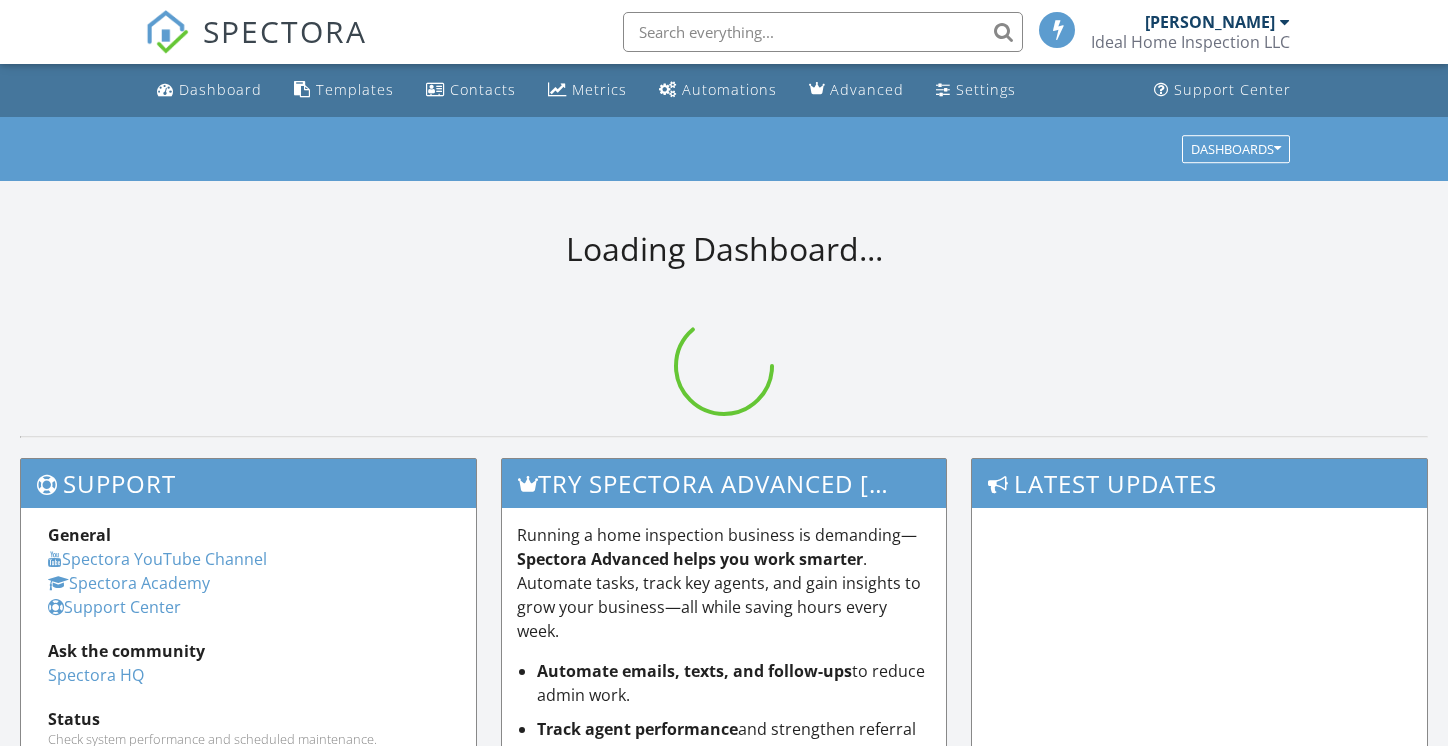 scroll, scrollTop: 0, scrollLeft: 0, axis: both 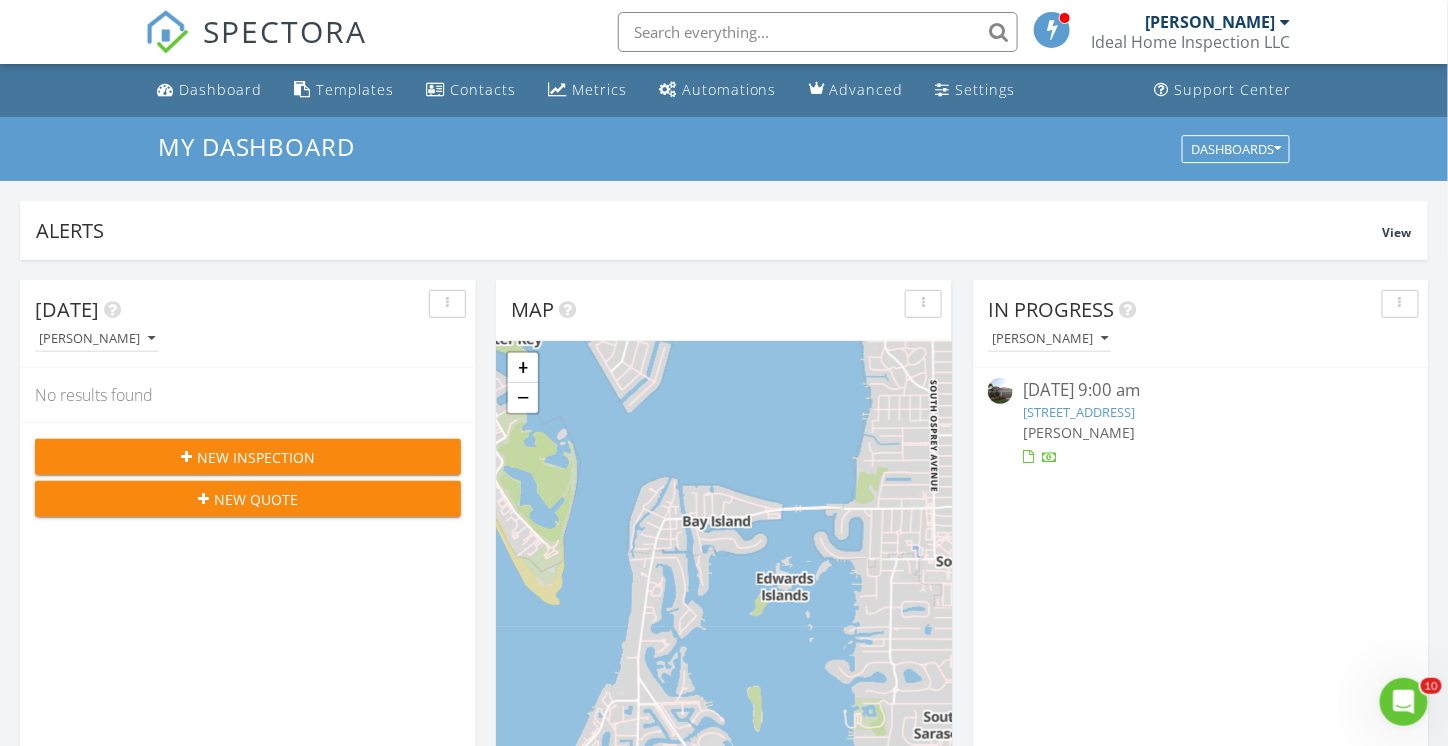 click on "[STREET_ADDRESS]" at bounding box center [1079, 412] 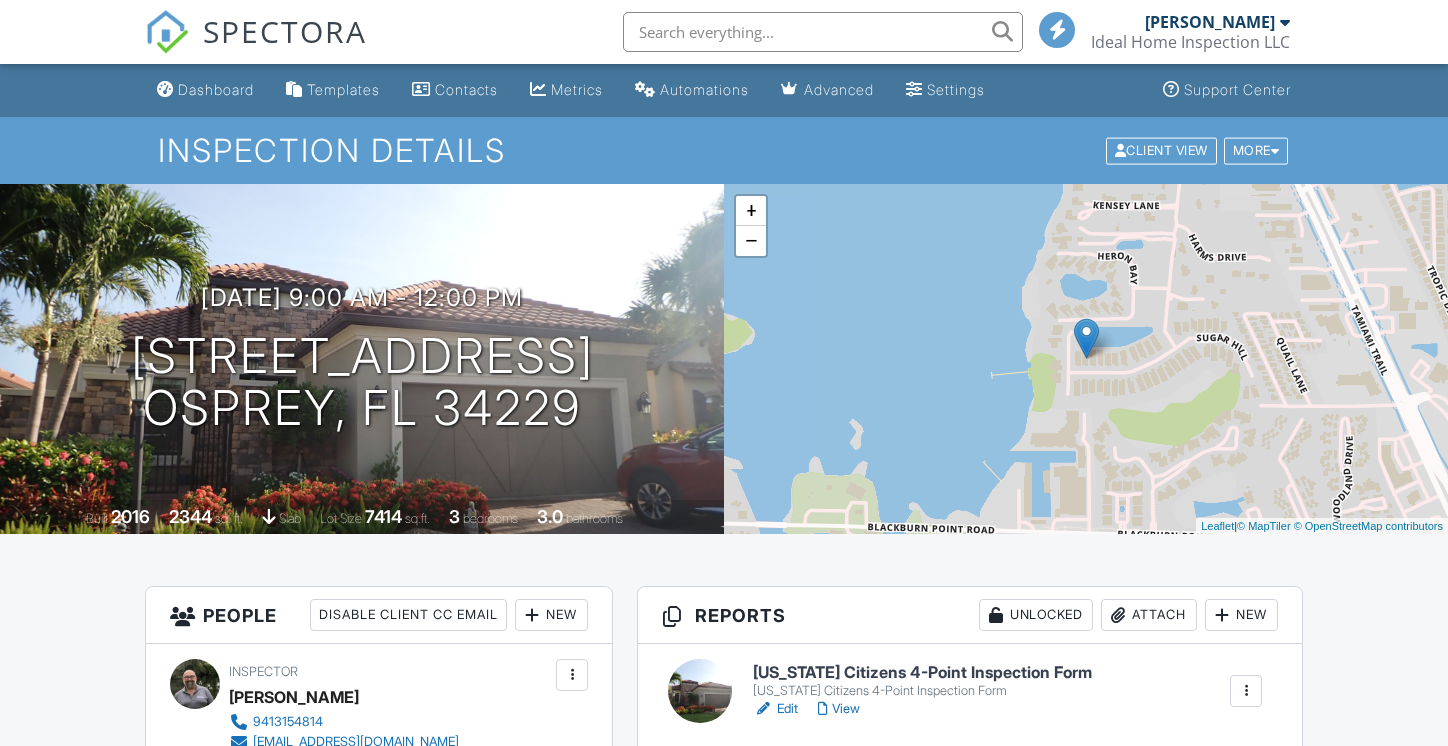 scroll, scrollTop: 400, scrollLeft: 0, axis: vertical 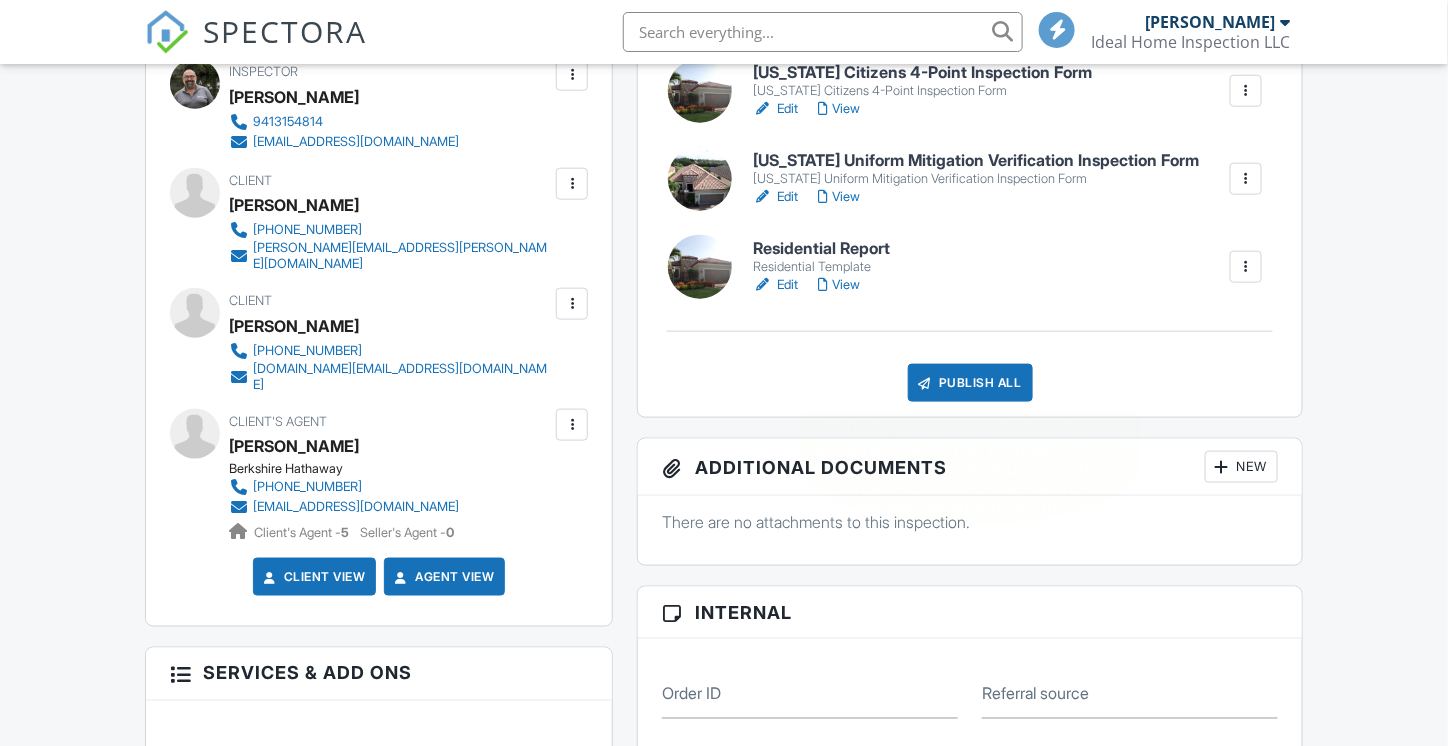 click on "Publish All" at bounding box center (970, 383) 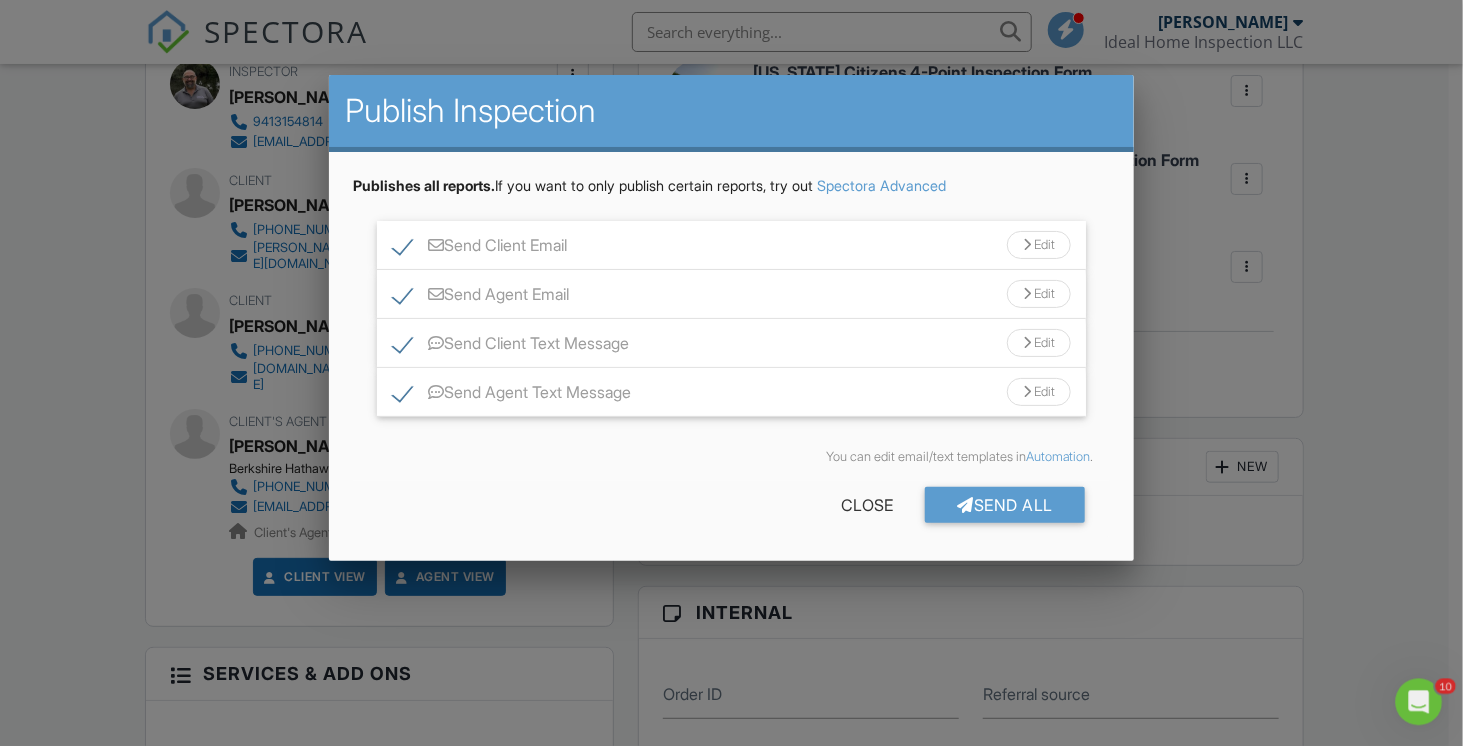 scroll, scrollTop: 0, scrollLeft: 0, axis: both 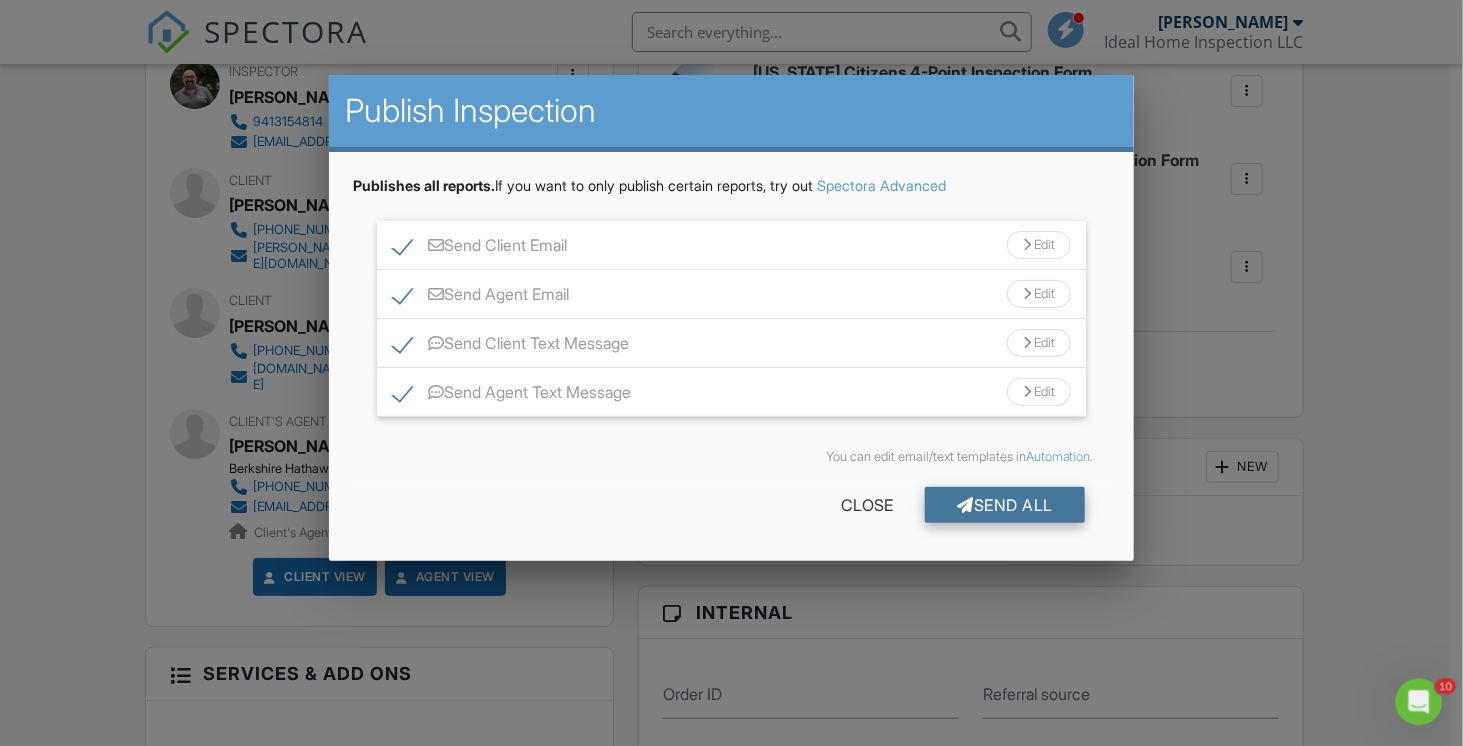 click on "Send All" at bounding box center (1005, 505) 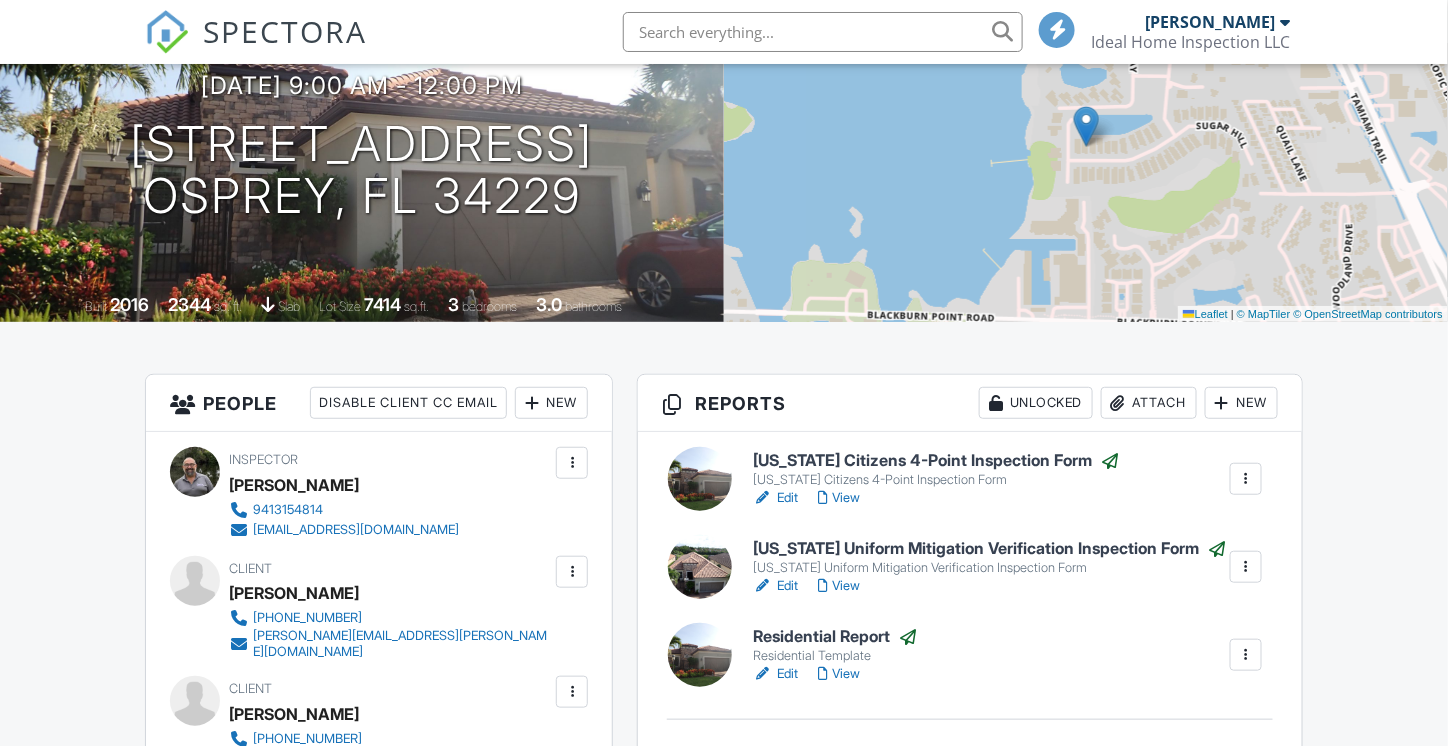 scroll, scrollTop: 142, scrollLeft: 0, axis: vertical 